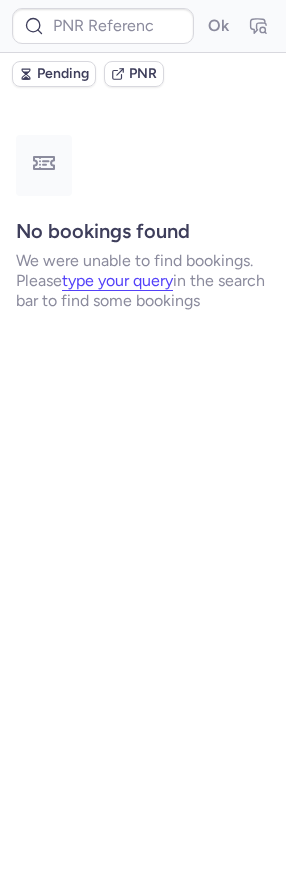 scroll, scrollTop: 0, scrollLeft: 0, axis: both 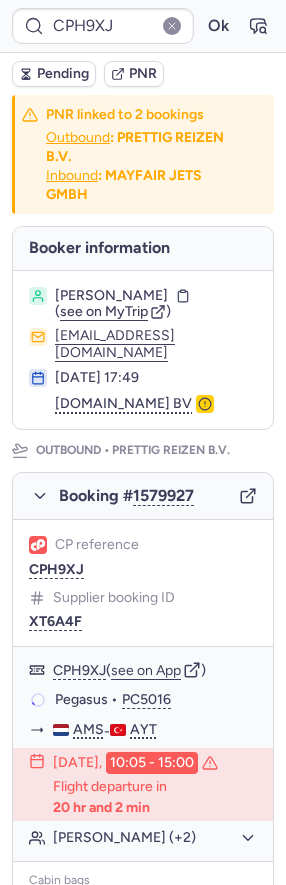 type on "CPT7HT" 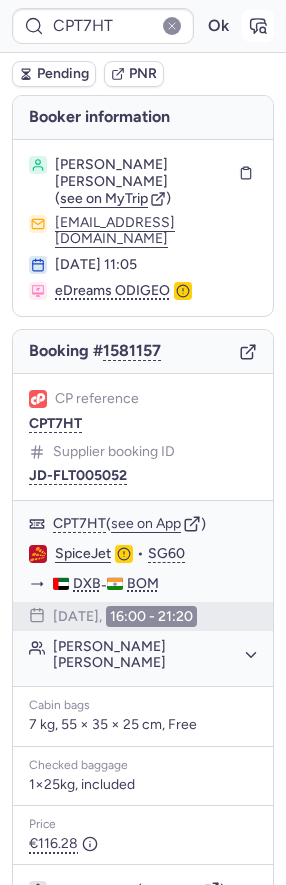 click 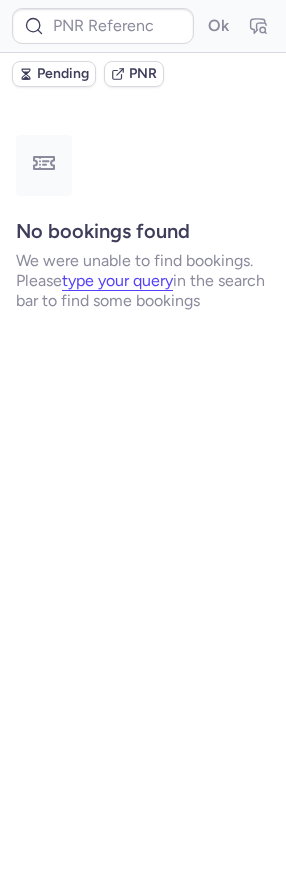 scroll, scrollTop: 0, scrollLeft: 0, axis: both 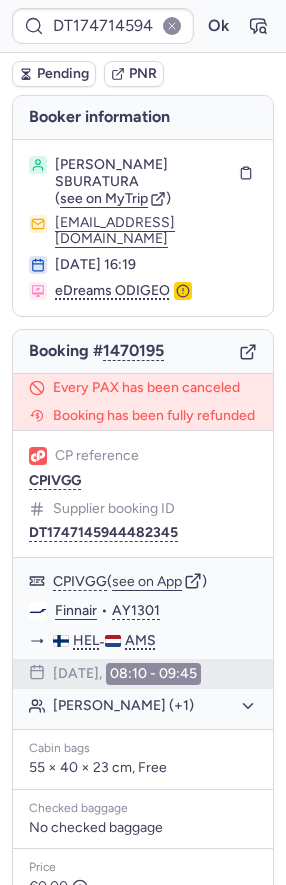 type on "CPM4XJ" 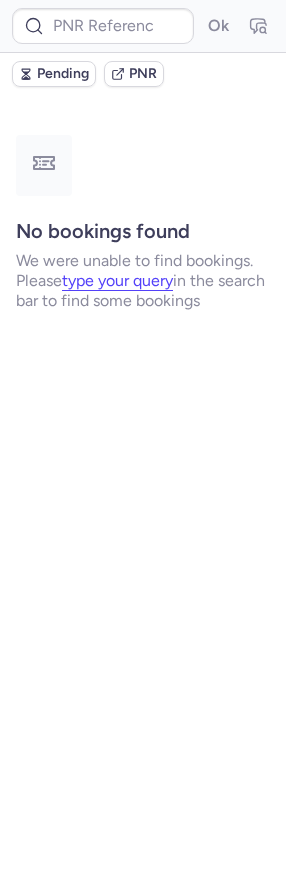 type on "CPUZVV" 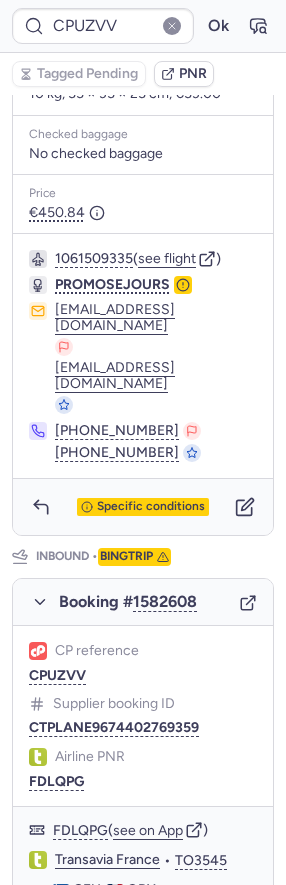 scroll, scrollTop: 793, scrollLeft: 0, axis: vertical 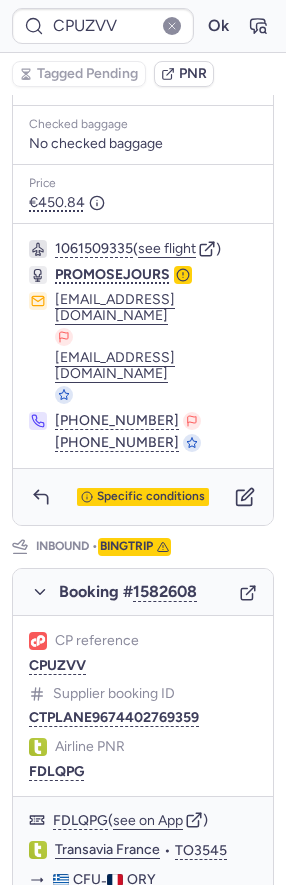 click on "Specific conditions" at bounding box center [143, 497] 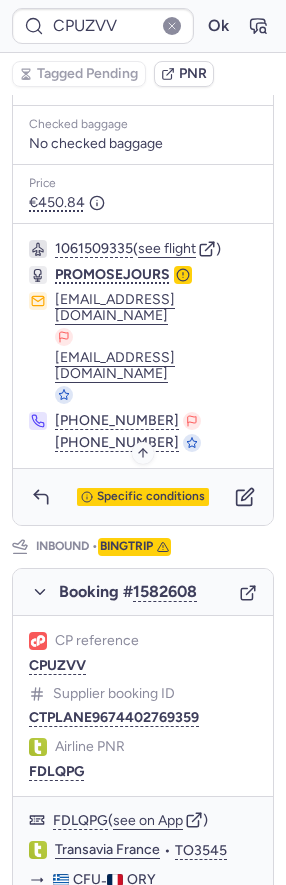 click on "Specific conditions" at bounding box center [151, 497] 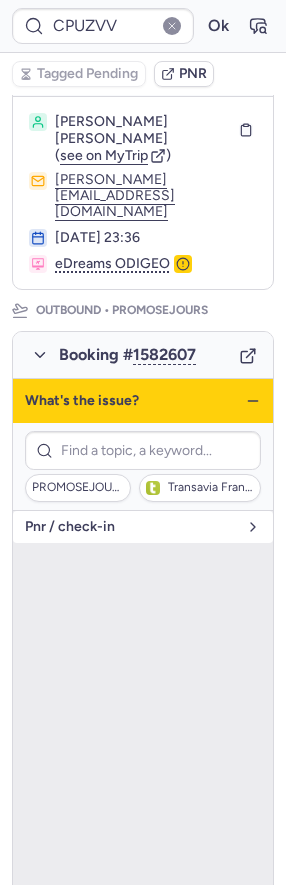 click on "pnr / check-in" at bounding box center [131, 527] 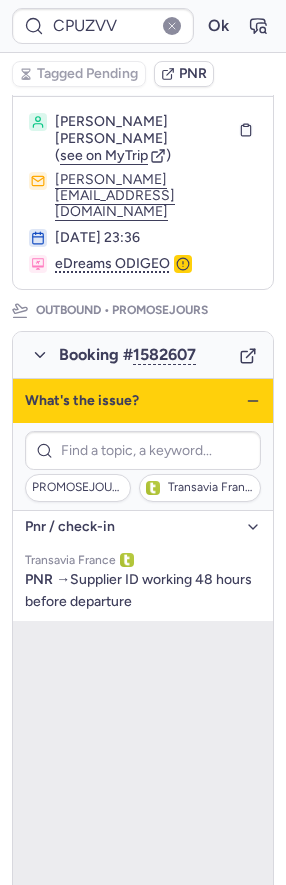 click 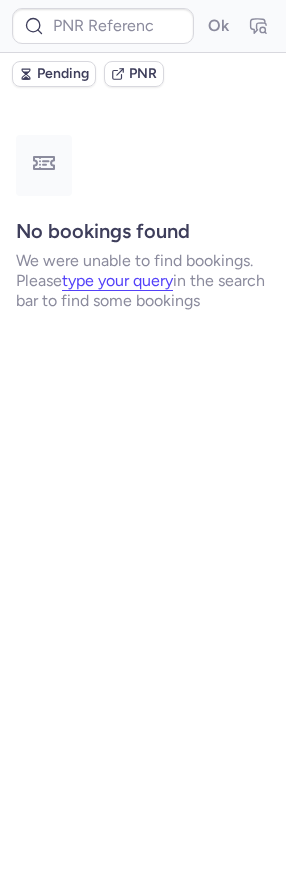 scroll, scrollTop: 0, scrollLeft: 0, axis: both 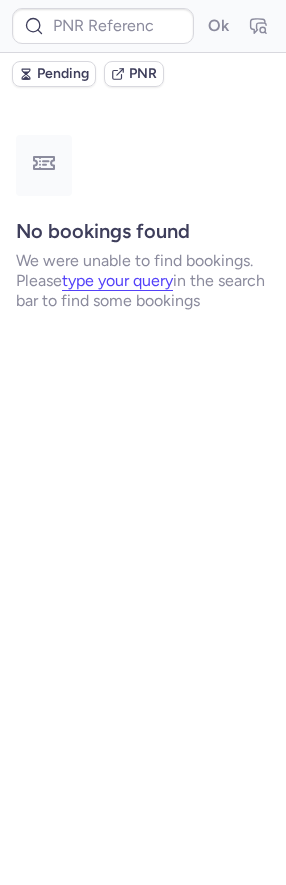 type on "CPV9WC" 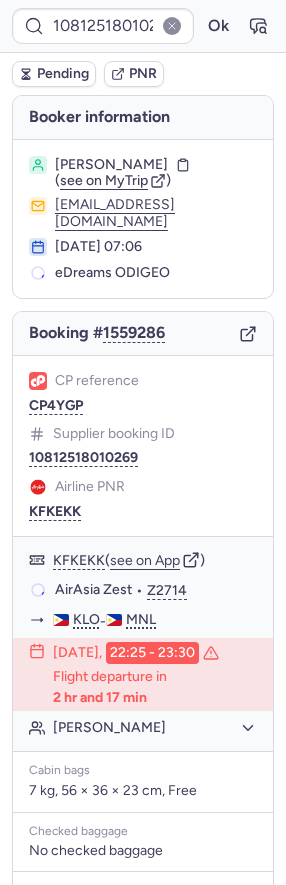 type on "CPUZVV" 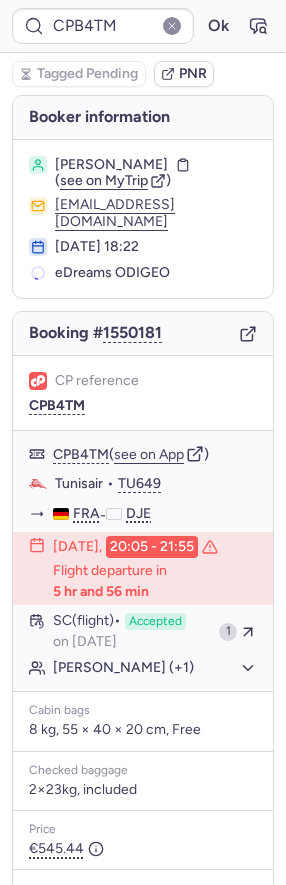 type on "CP3SL7" 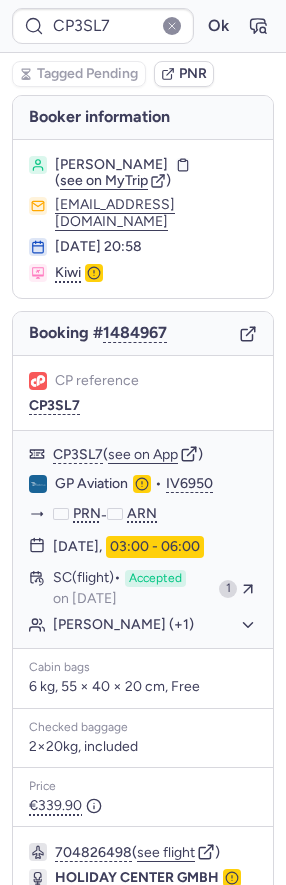 scroll, scrollTop: 172, scrollLeft: 0, axis: vertical 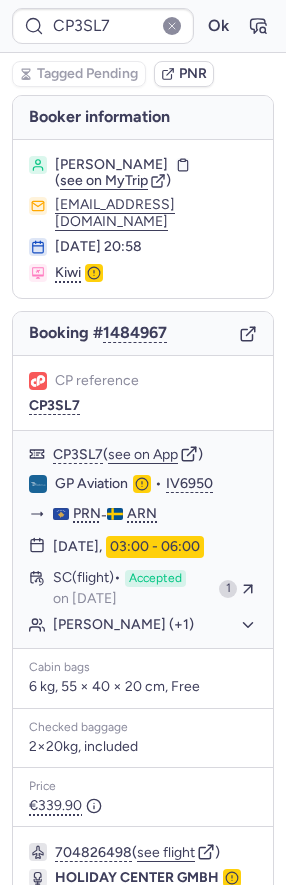 type on "CPWQED" 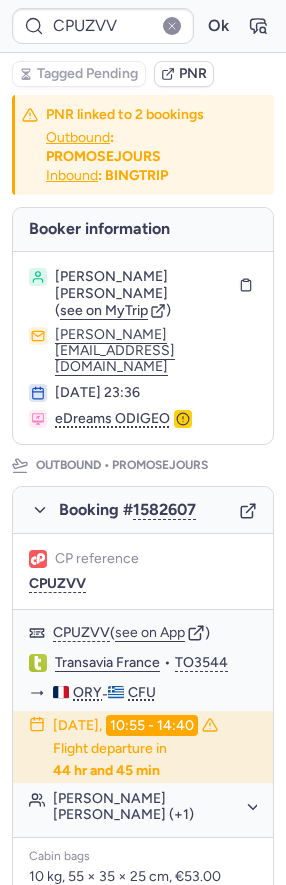 type on "CPORUZ" 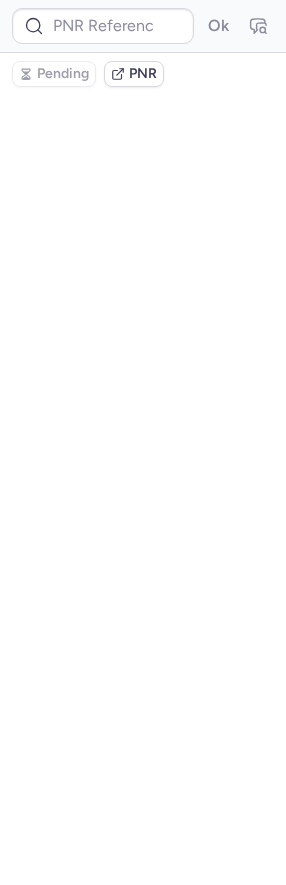 type on "CPB4TM" 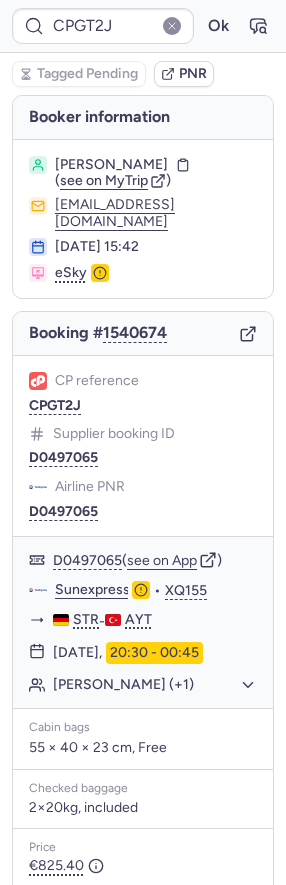 type on "CPZCOX" 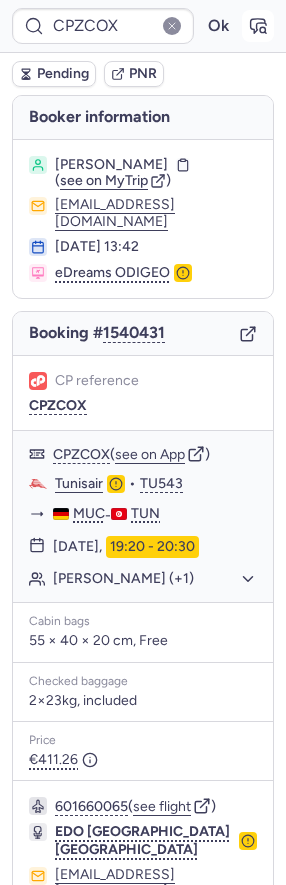 click 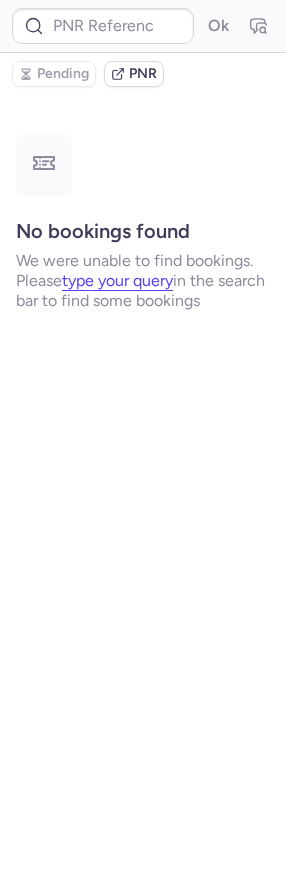 type on "CPZCOX" 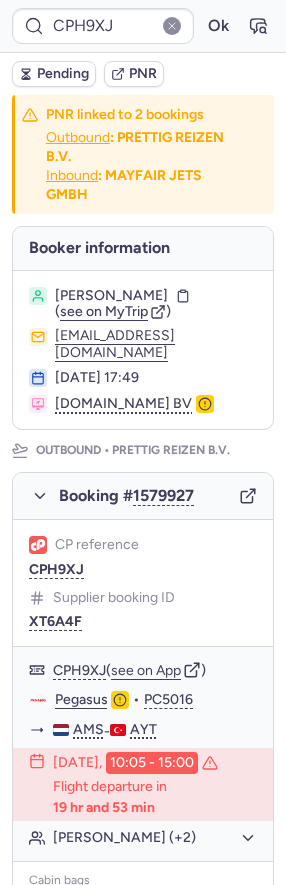 type on "CPM4XJ" 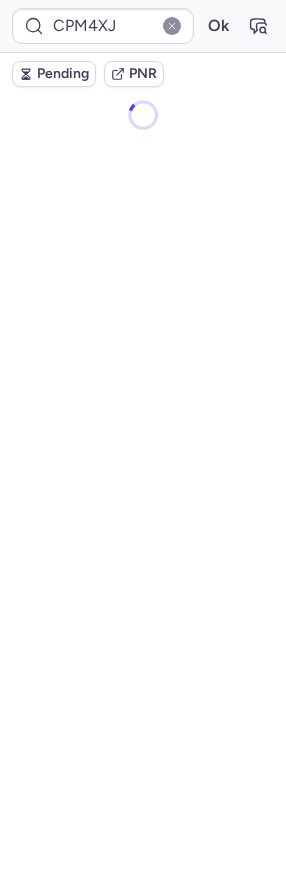 scroll, scrollTop: 0, scrollLeft: 0, axis: both 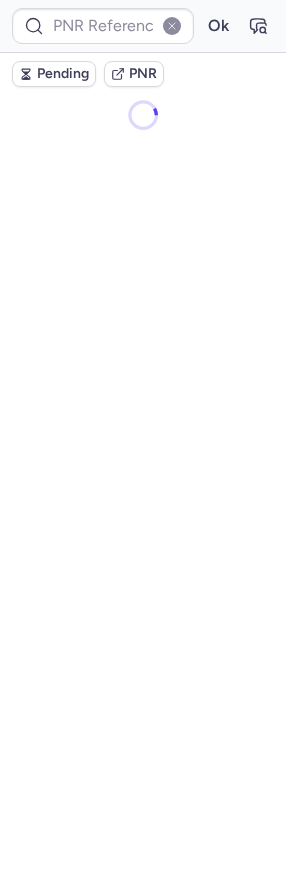 type on "CPYM7A" 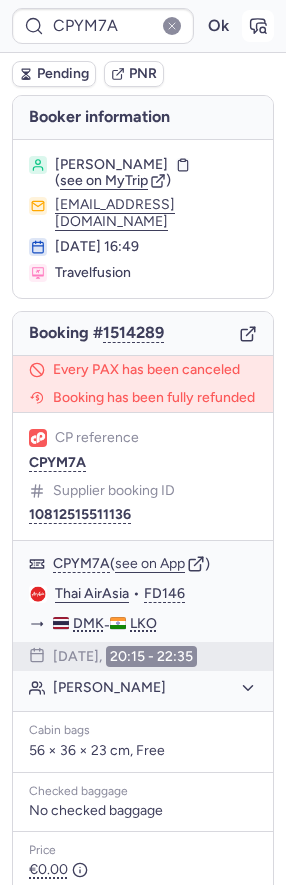 click 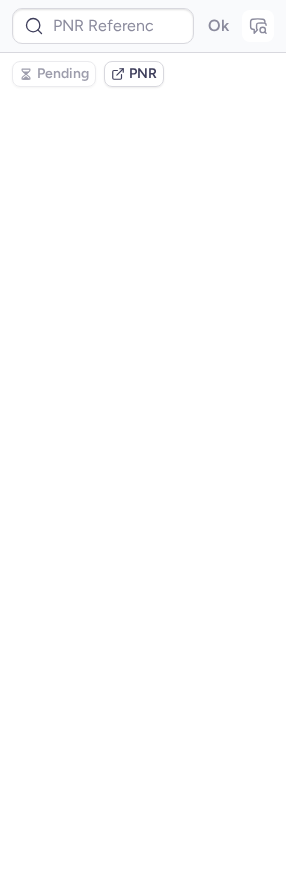 type on "CPYM7A" 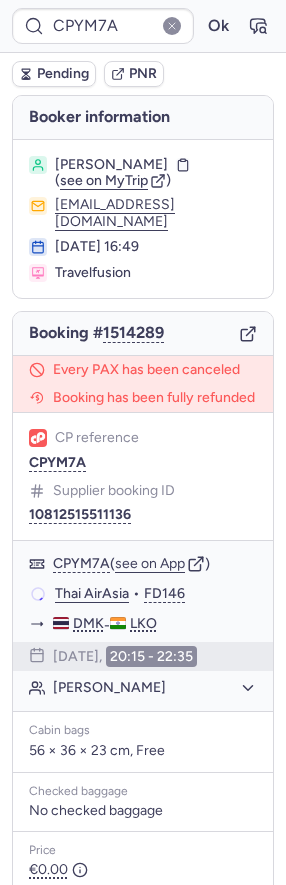 type on "CPEBRV" 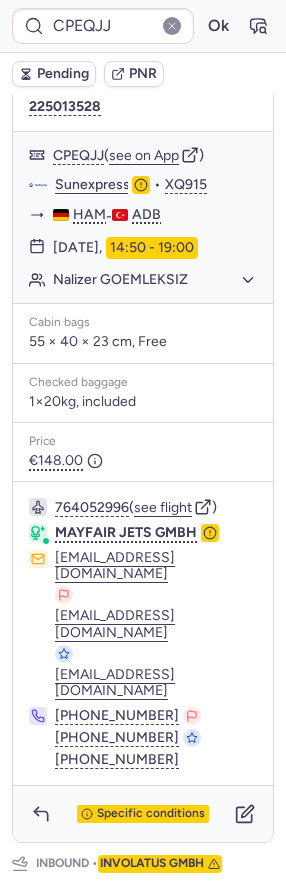 scroll, scrollTop: 548, scrollLeft: 0, axis: vertical 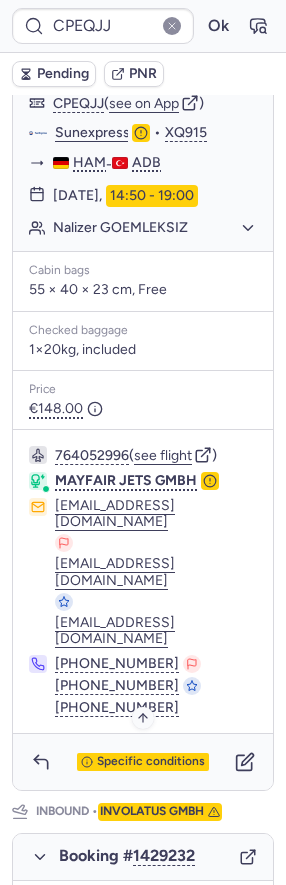 click on "Specific conditions" at bounding box center (151, 762) 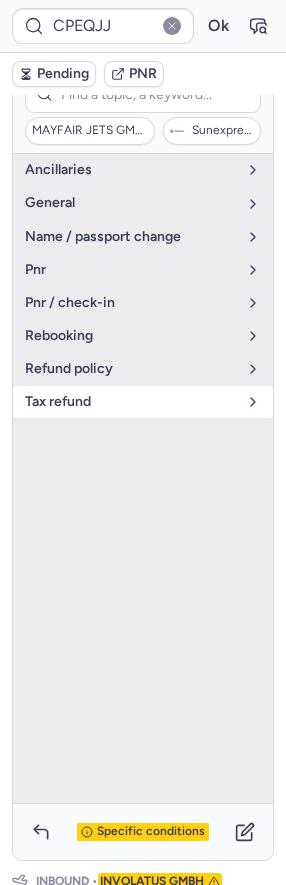 scroll, scrollTop: 366, scrollLeft: 0, axis: vertical 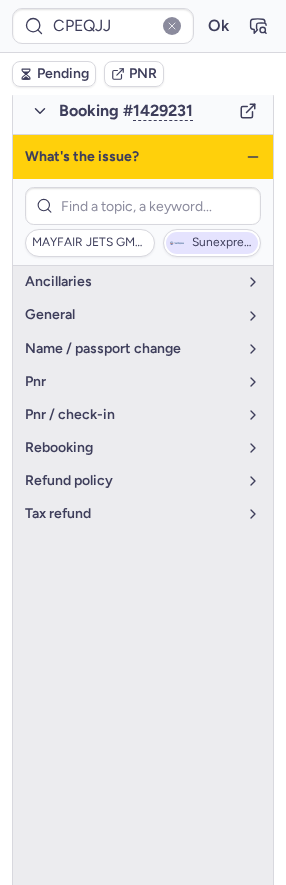 click on "Sunexpress" at bounding box center (223, 243) 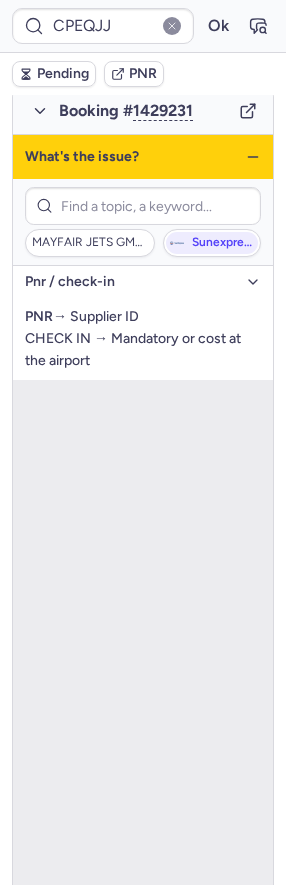 click 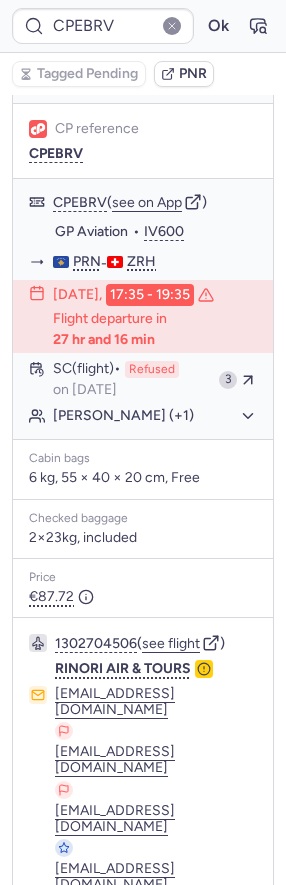 scroll, scrollTop: 212, scrollLeft: 0, axis: vertical 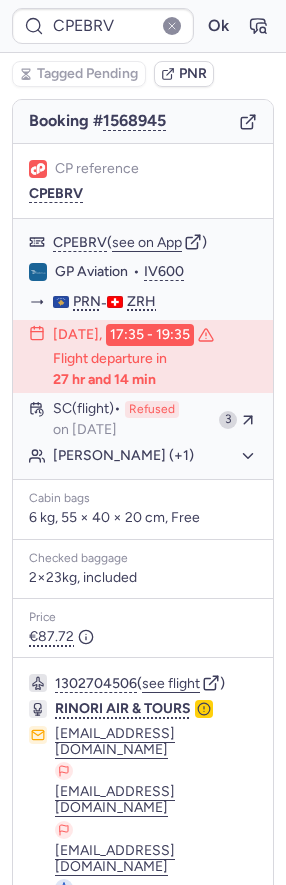 type on "CPJLM9" 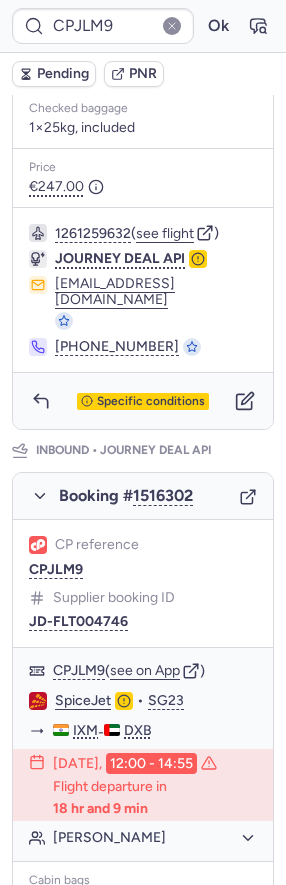 scroll, scrollTop: 985, scrollLeft: 0, axis: vertical 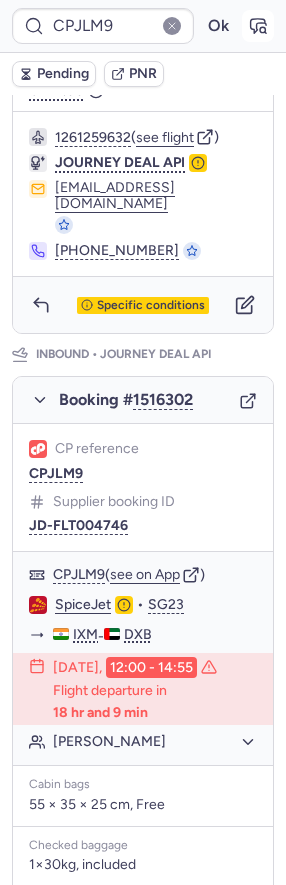 click 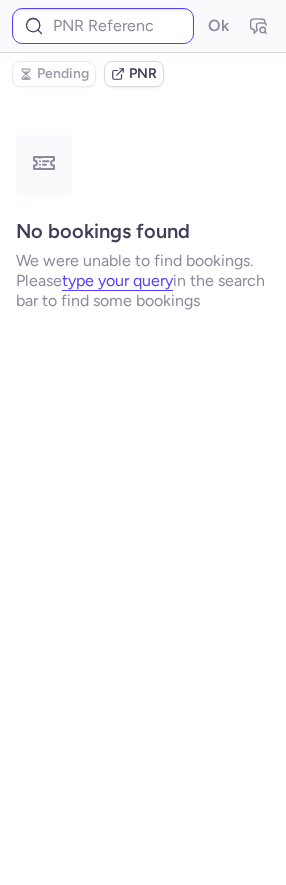 scroll, scrollTop: 0, scrollLeft: 0, axis: both 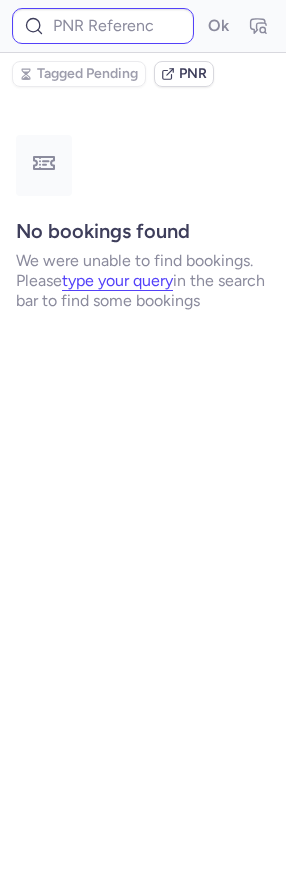type on "CPJLM9" 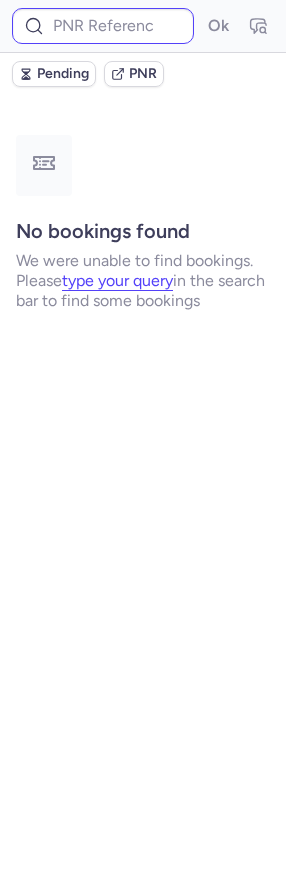 type on "CPJLM9" 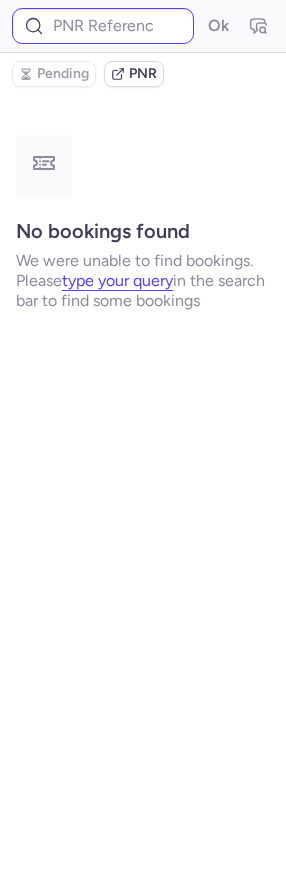 type on "CPJLM9" 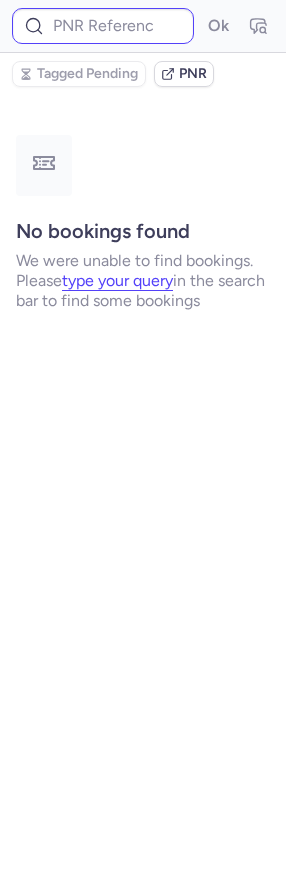 type on "CPJLM9" 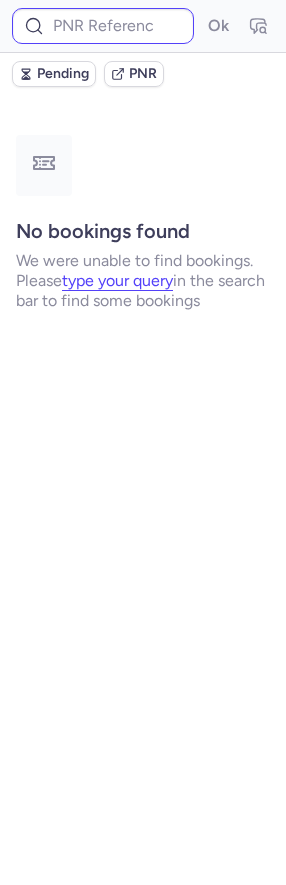 type on "CPEBRV" 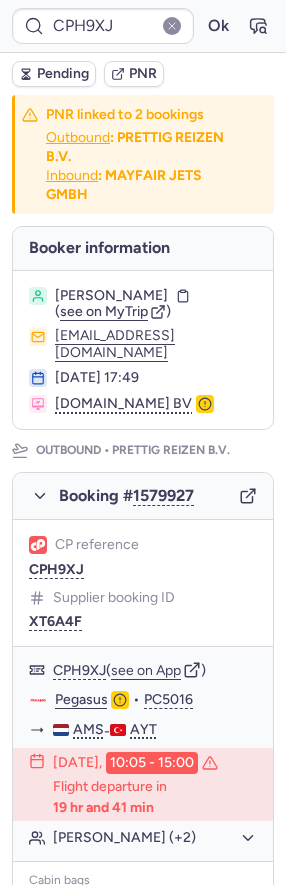 type on "CPVKKB" 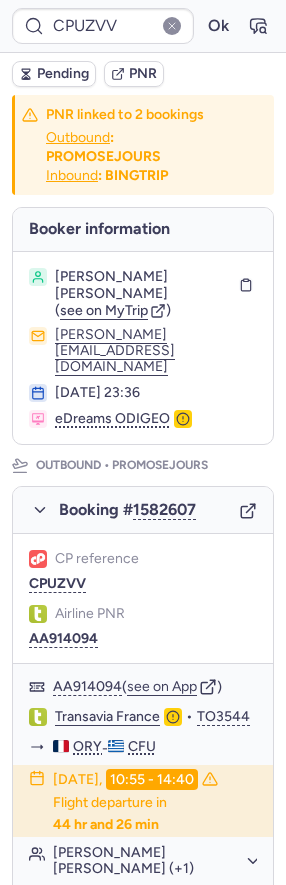 type on "CPEBRV" 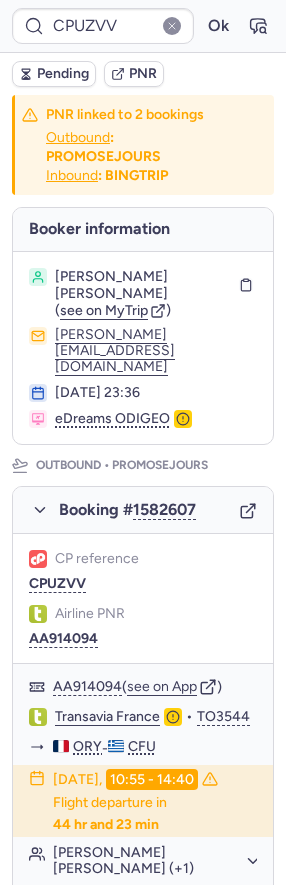 click on "Oceane CLEMENTE" at bounding box center [143, 285] 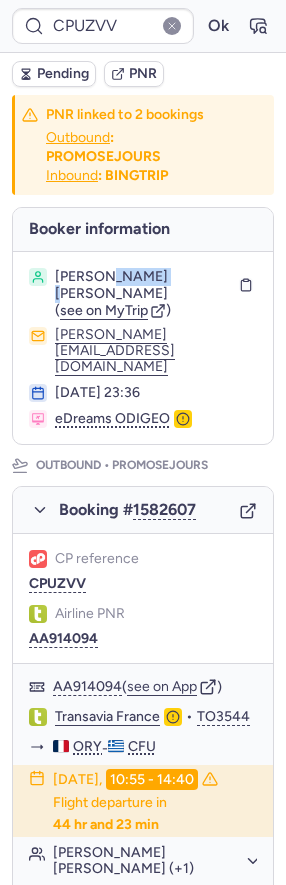 click on "Oceane CLEMENTE" at bounding box center [143, 285] 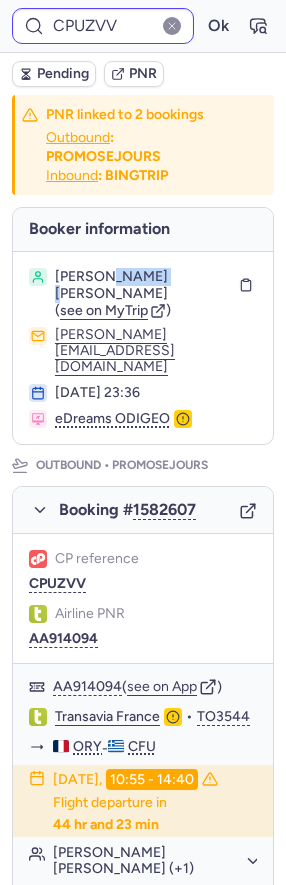 copy on "CLEMENTE" 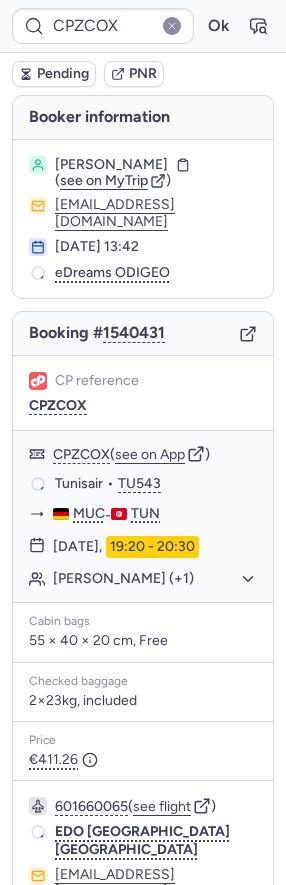 type on "CPREC8" 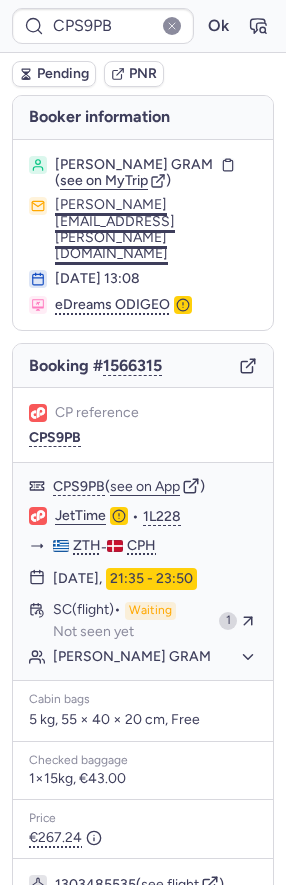 type on "CPEBRV" 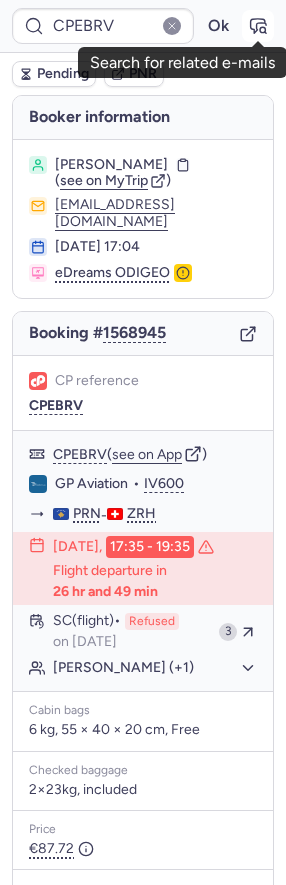 click at bounding box center [258, 26] 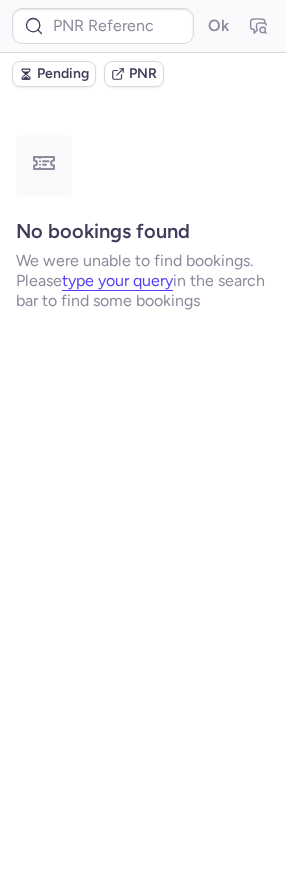 type on "CPWV8P" 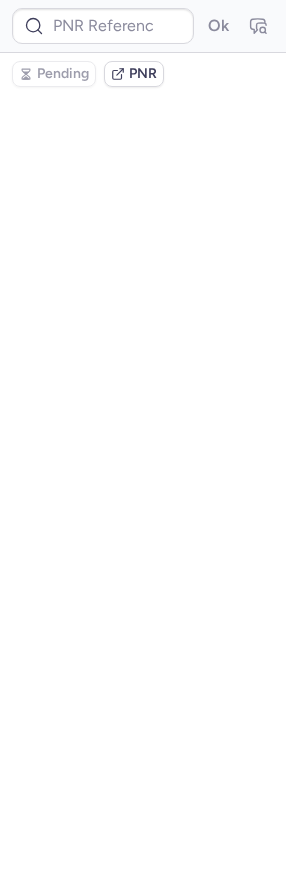 type on "CPYD7Y" 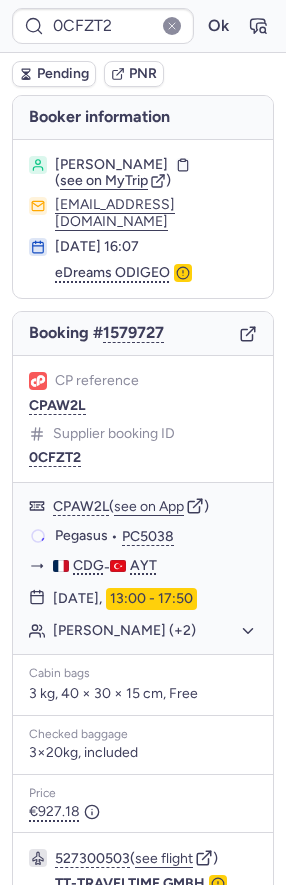 type on "CPOWLE" 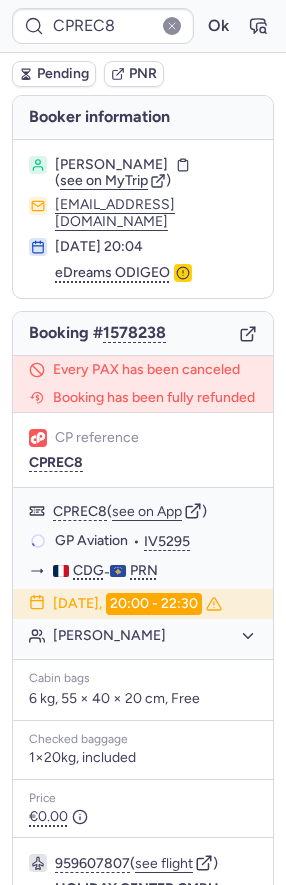 type on "CPH9XJ" 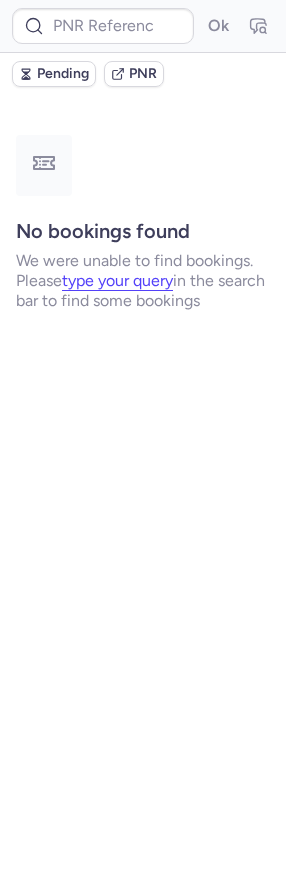 type on "CPREC8" 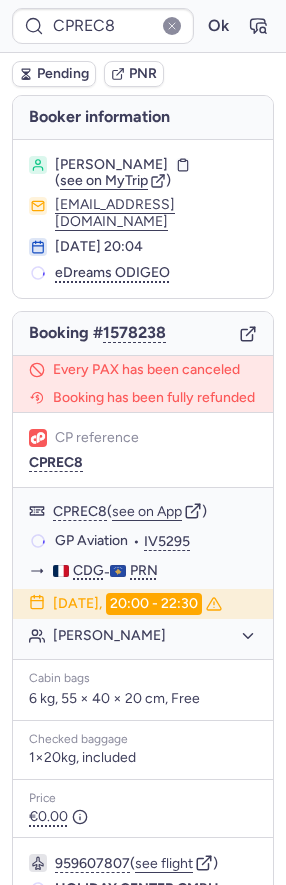 scroll, scrollTop: 151, scrollLeft: 0, axis: vertical 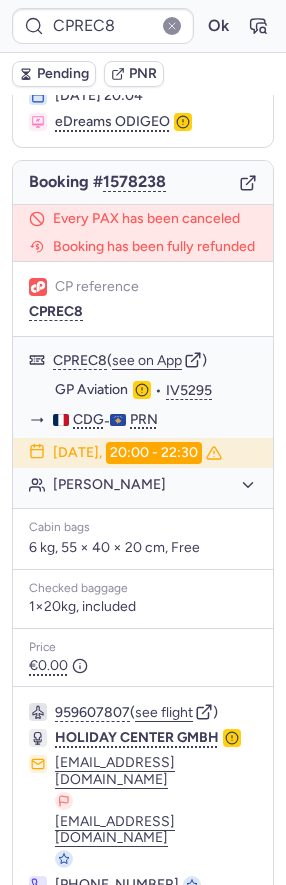 click 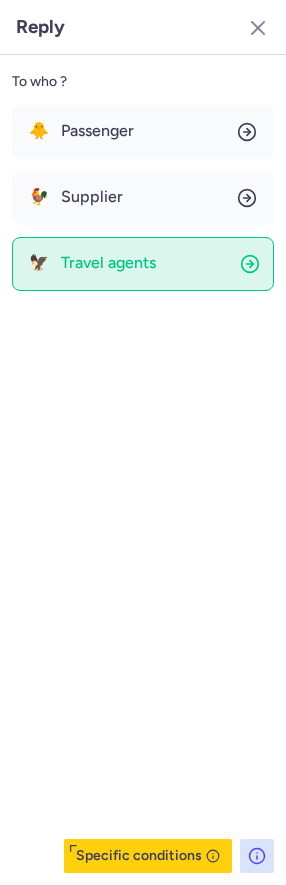 click on "Travel agents" at bounding box center (108, 263) 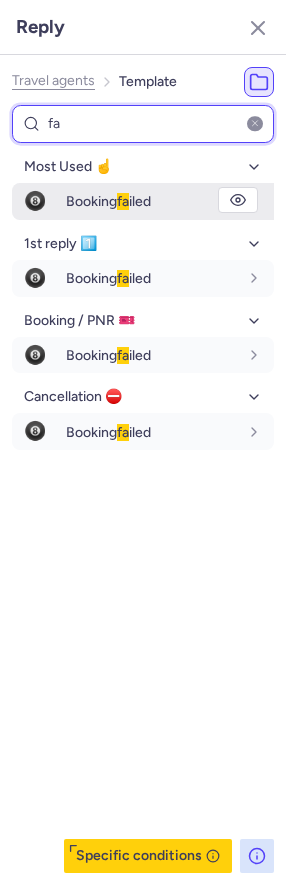 type on "fa" 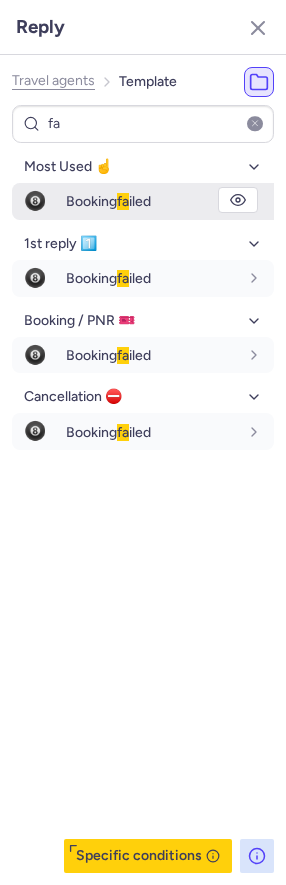 click on "Booking  fa iled" at bounding box center (108, 201) 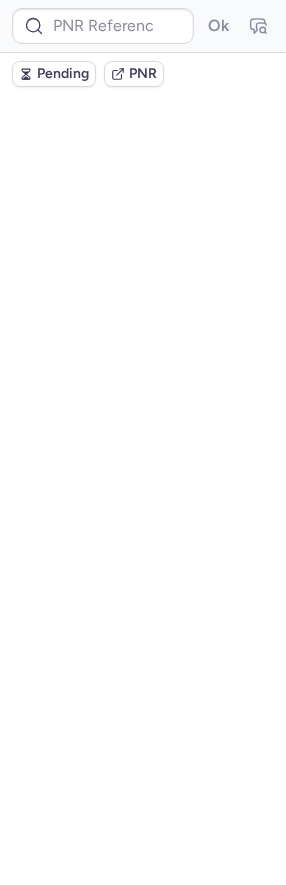 scroll, scrollTop: 0, scrollLeft: 0, axis: both 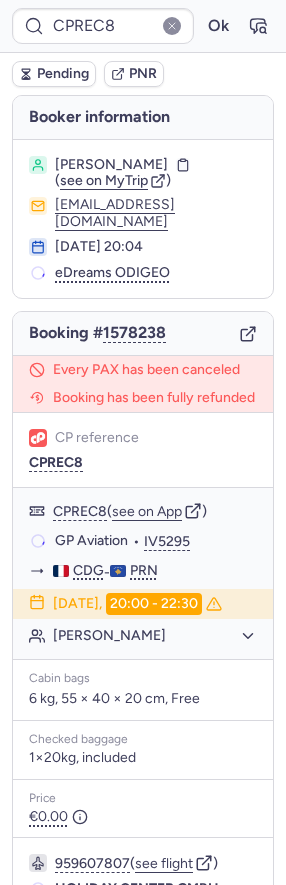 type on "CPOWLE" 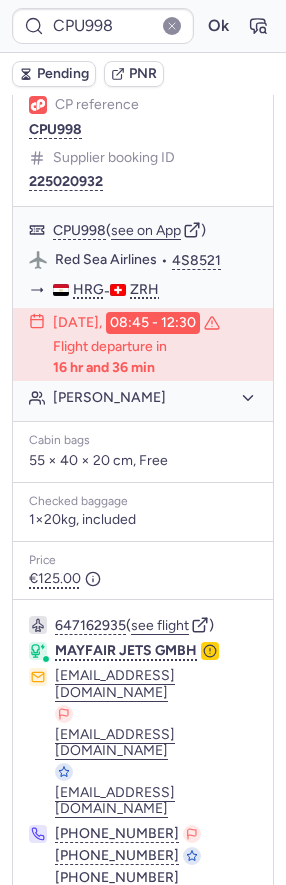 scroll, scrollTop: 280, scrollLeft: 0, axis: vertical 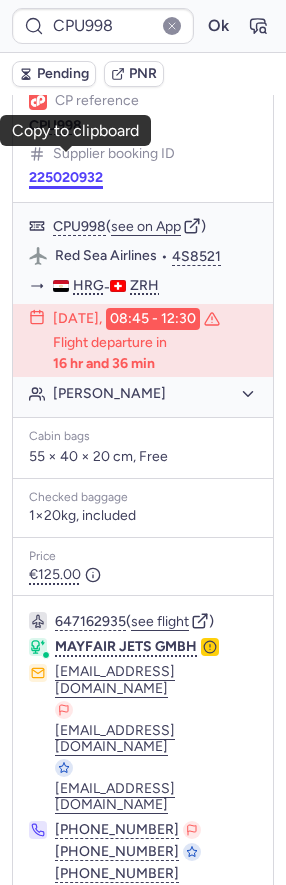 click on "225020932" at bounding box center [66, 178] 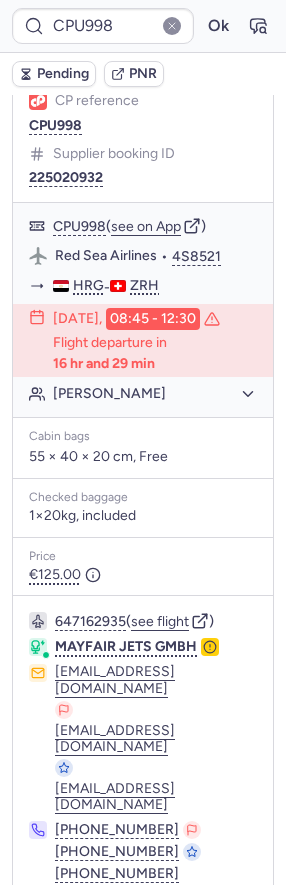 type on "CPRTSX" 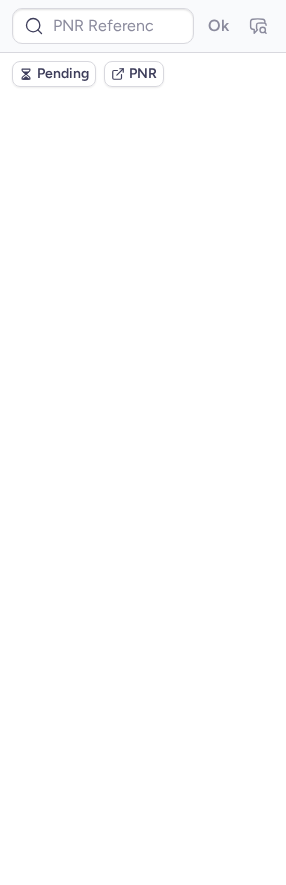 scroll, scrollTop: 0, scrollLeft: 0, axis: both 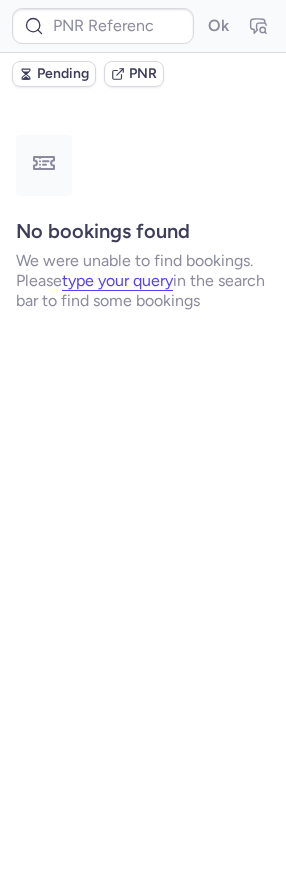 type on "CPHS7F" 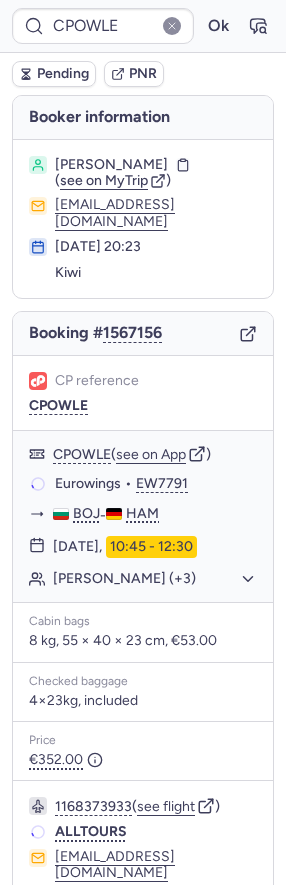 type on "CPVKKB" 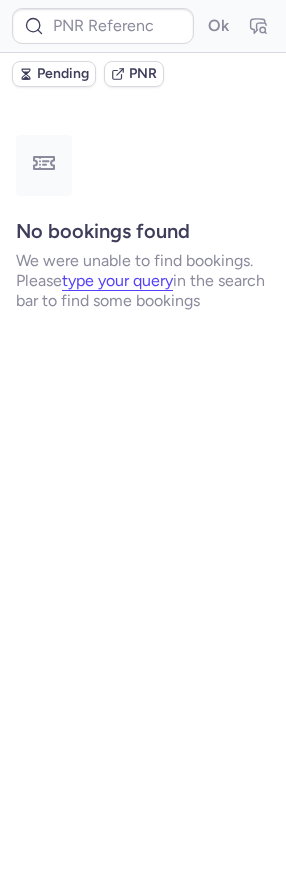 type on "DT1751331700347452" 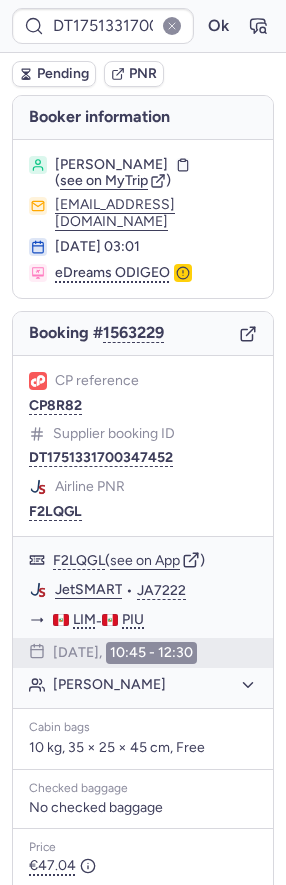 scroll, scrollTop: 179, scrollLeft: 0, axis: vertical 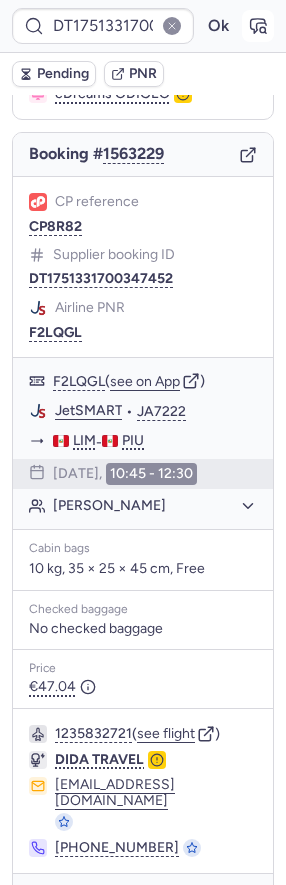 click 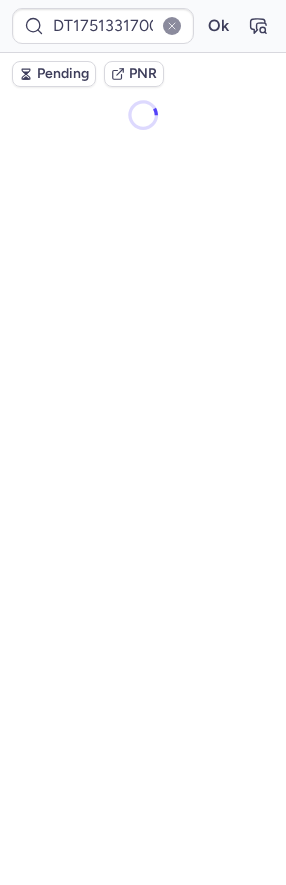 scroll, scrollTop: 0, scrollLeft: 0, axis: both 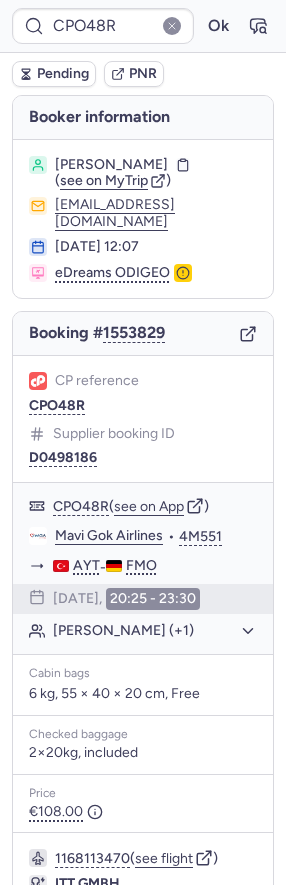 type on "DT1751331700347452" 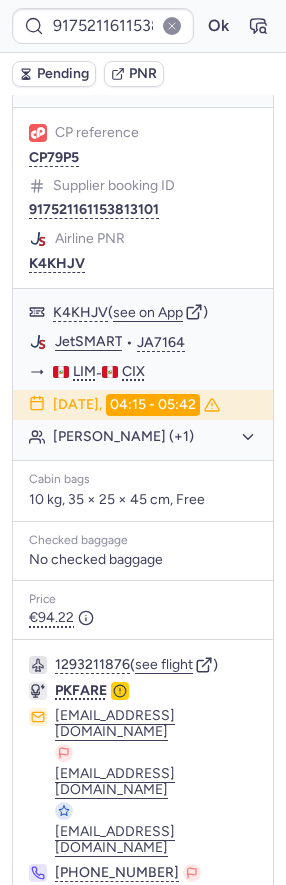 scroll, scrollTop: 253, scrollLeft: 0, axis: vertical 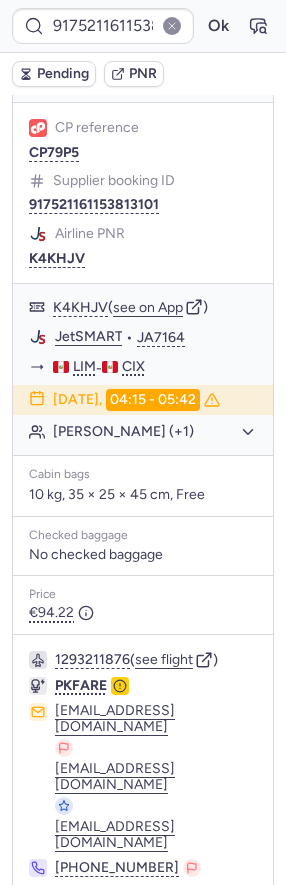 type on "CPOWLE" 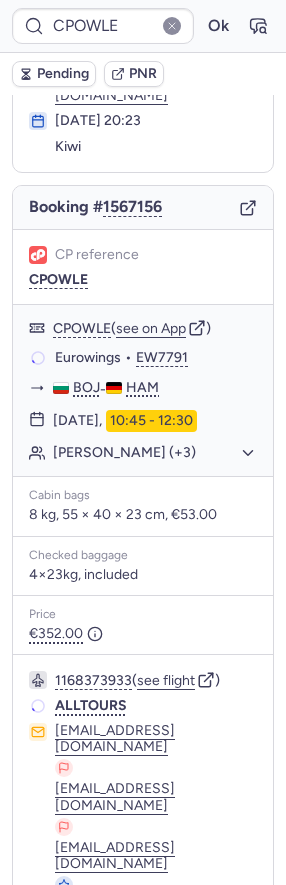 scroll, scrollTop: 116, scrollLeft: 0, axis: vertical 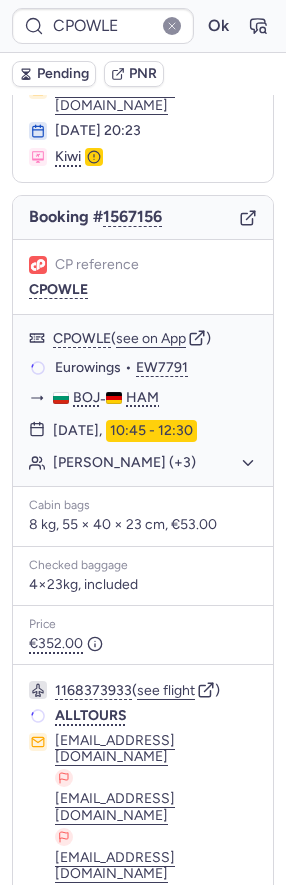 click 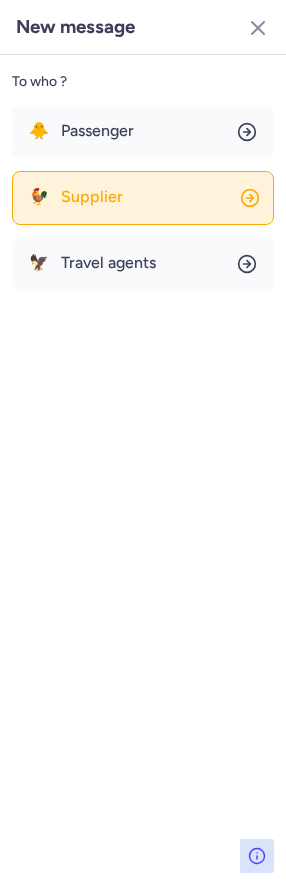 click on "🐓 Supplier" 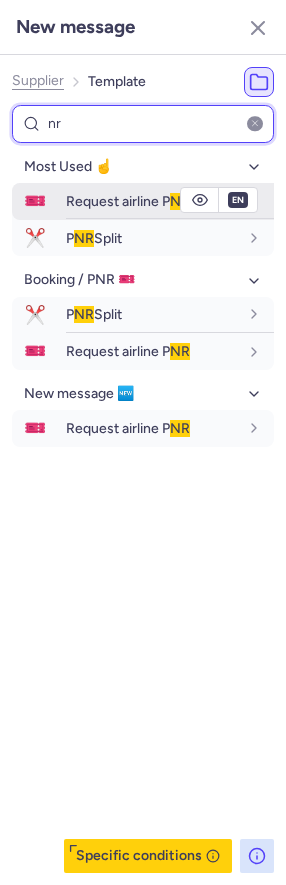 type on "nr" 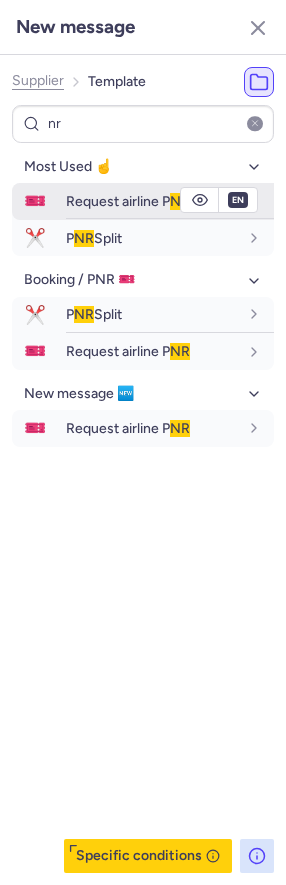 click on "Request airline P NR" at bounding box center (128, 201) 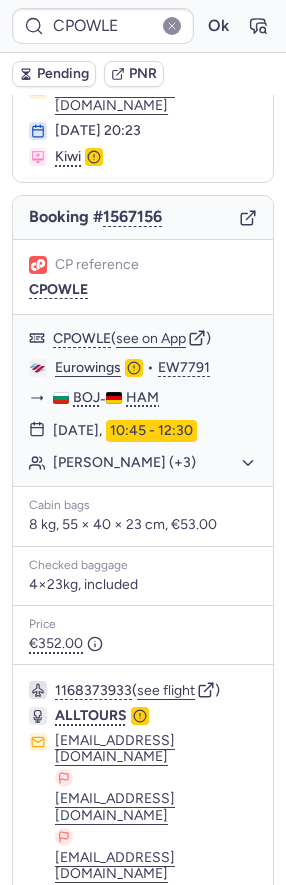 click 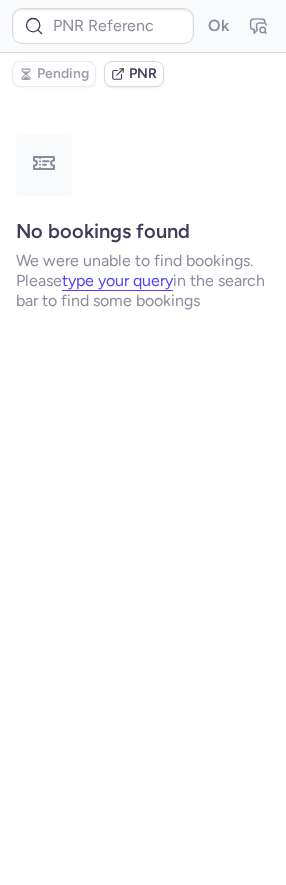 scroll, scrollTop: 0, scrollLeft: 0, axis: both 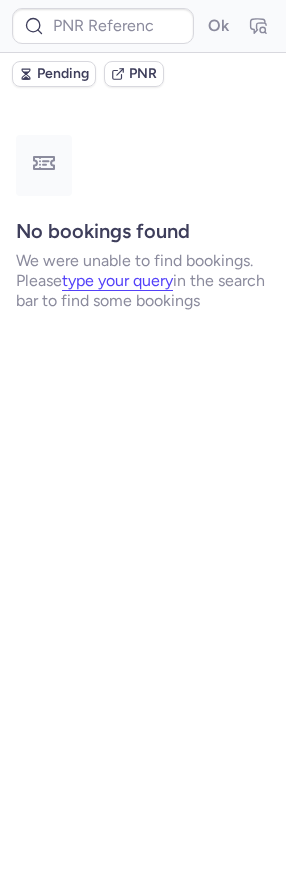 type on "CPFMWM" 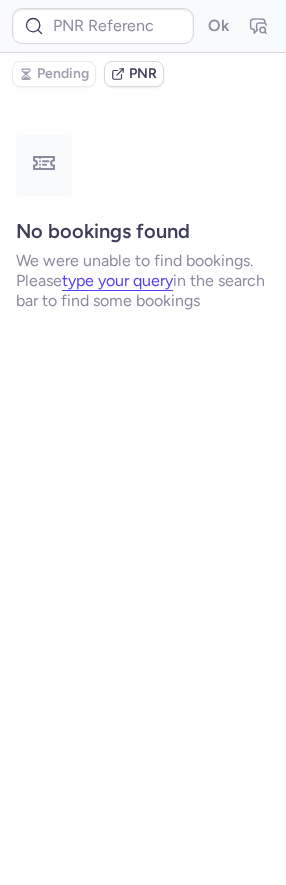 type on "CPFMWM" 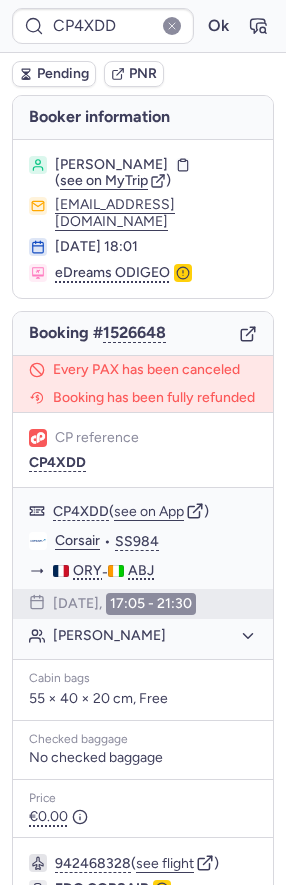 type on "CPU998" 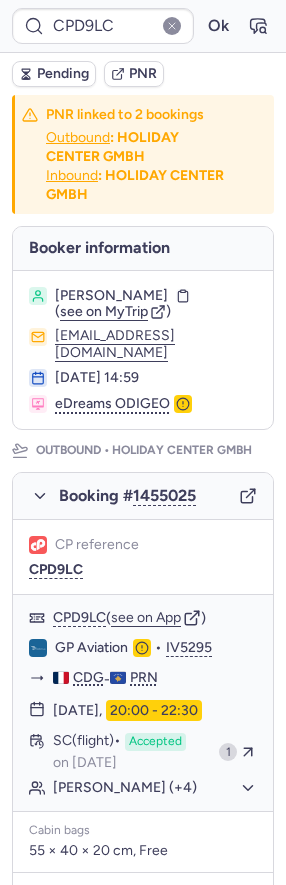 type on "CPHS7F" 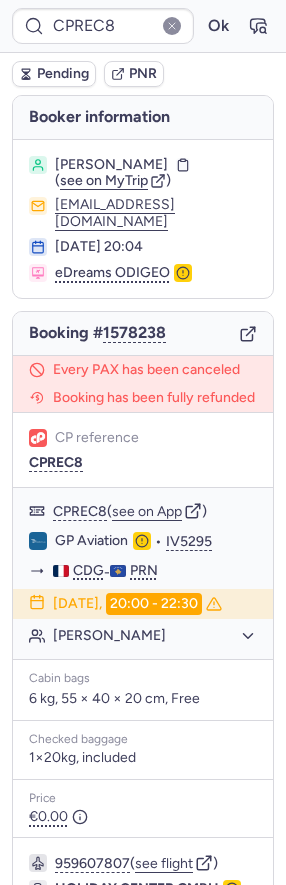 scroll, scrollTop: 151, scrollLeft: 0, axis: vertical 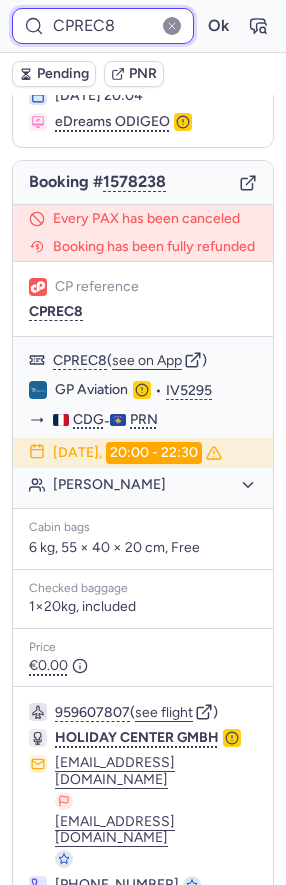 click on "CPREC8" at bounding box center [103, 26] 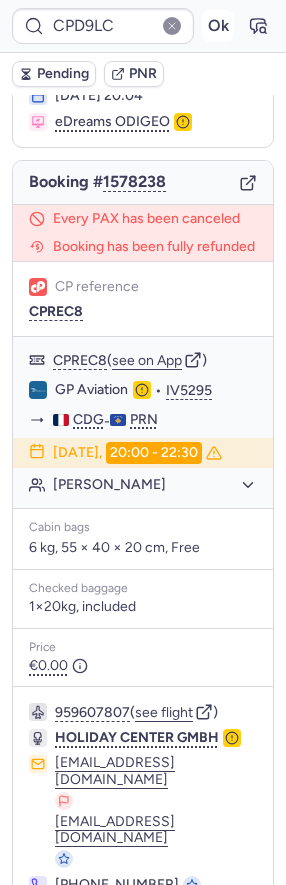 click on "Ok" at bounding box center (218, 26) 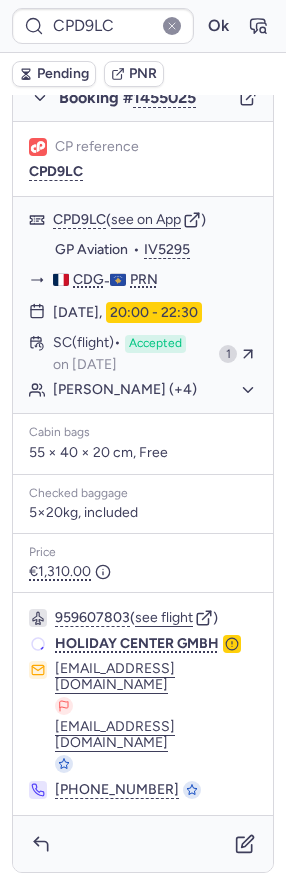 scroll, scrollTop: 346, scrollLeft: 0, axis: vertical 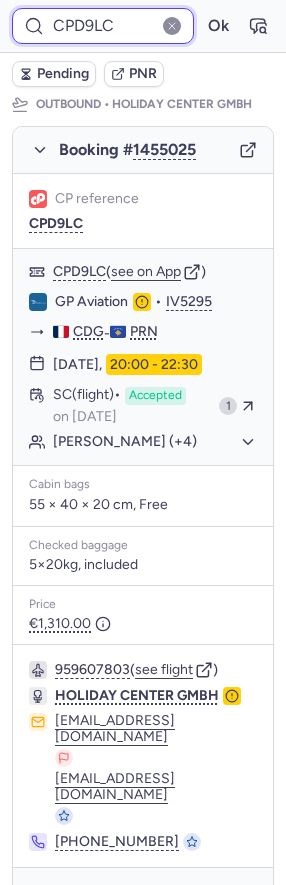click on "CPD9LC" at bounding box center (103, 26) 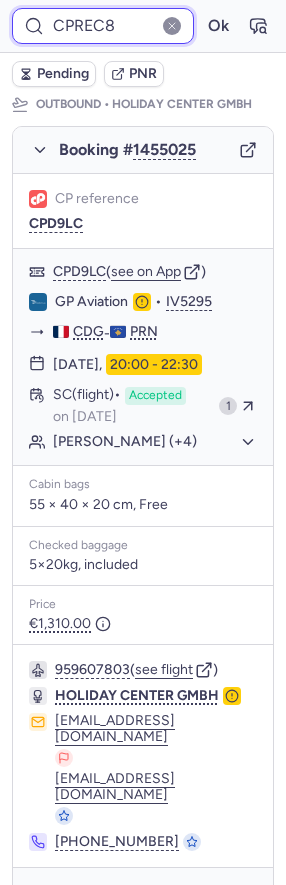 click on "Ok" at bounding box center (218, 26) 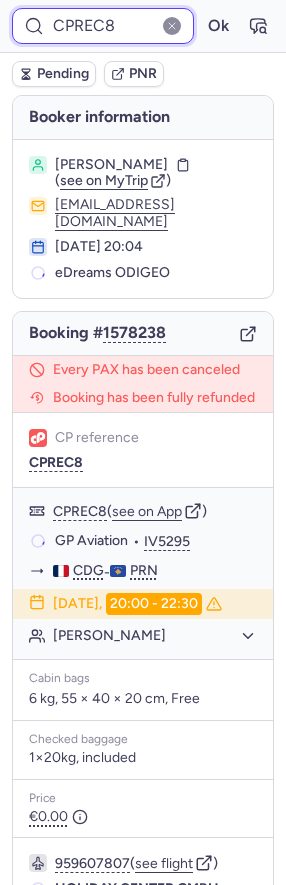 scroll, scrollTop: 151, scrollLeft: 0, axis: vertical 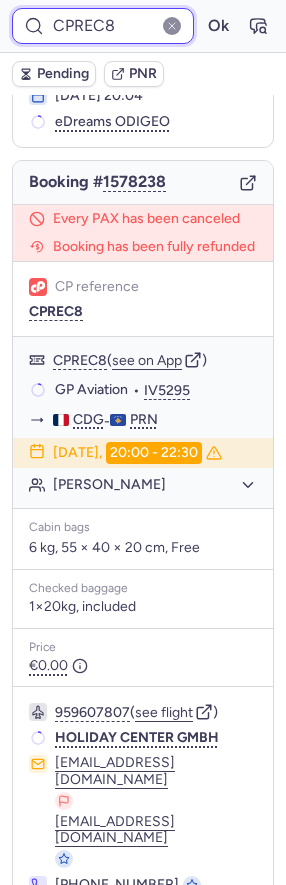 click on "CPREC8" at bounding box center (103, 26) 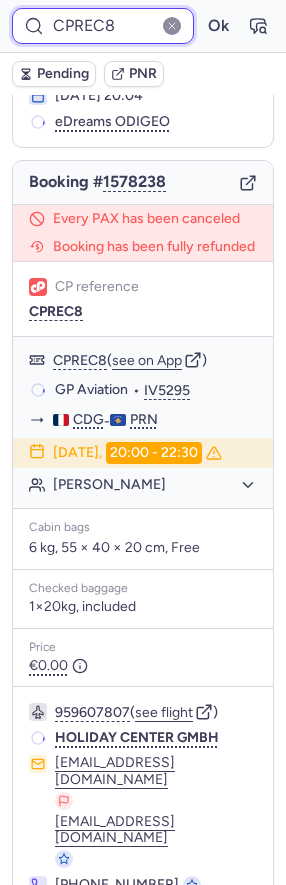 click on "CPREC8" at bounding box center [103, 26] 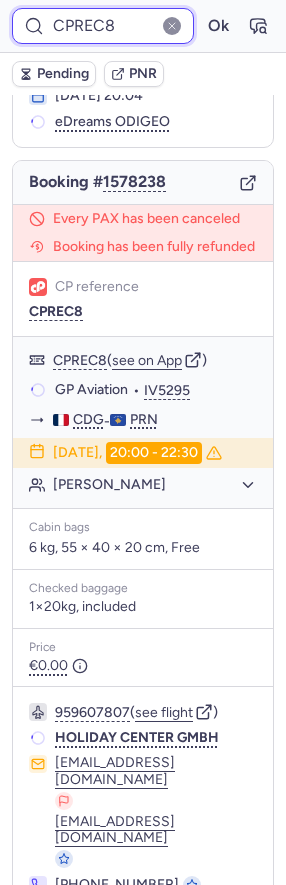 paste on "3CXR" 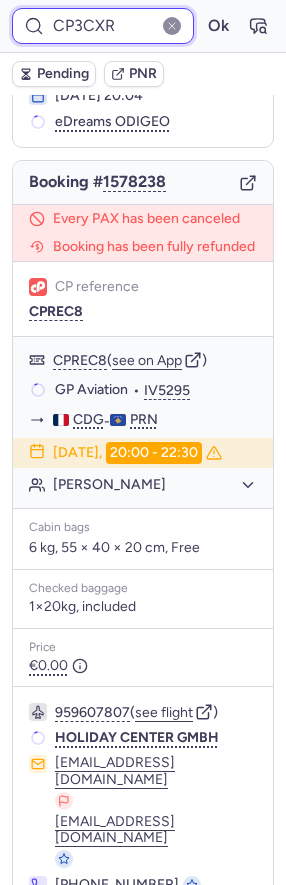 click on "Ok" at bounding box center [218, 26] 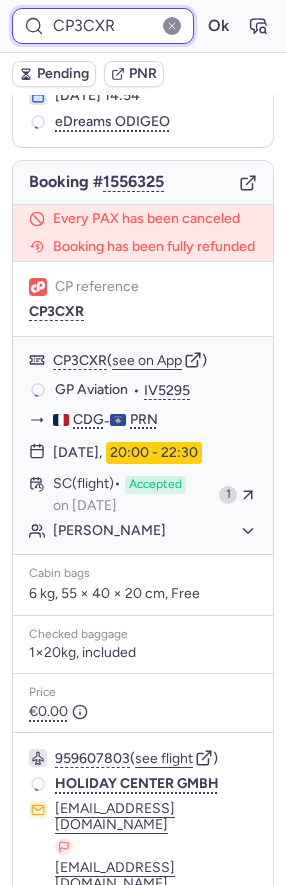 scroll, scrollTop: 198, scrollLeft: 0, axis: vertical 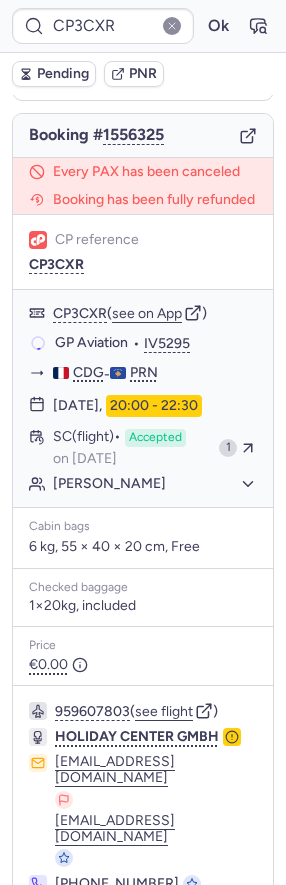 click on "CP3CXR  Ok" at bounding box center (143, 26) 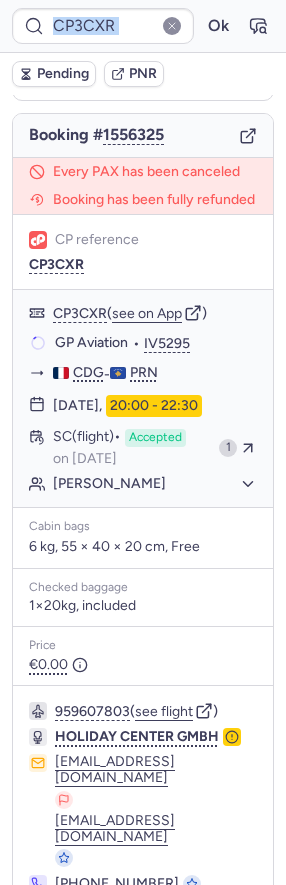 click on "CP3CXR  Ok" at bounding box center [143, 26] 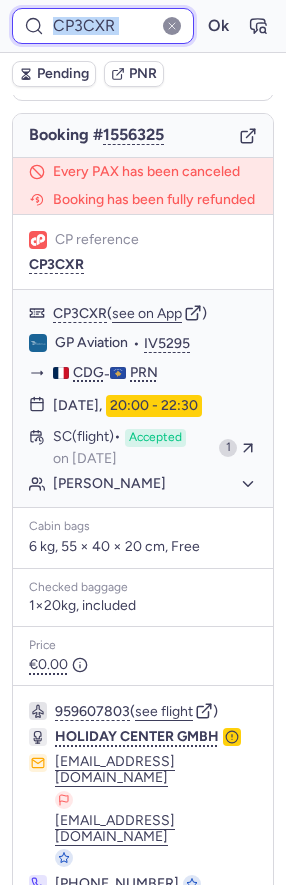 click on "CP3CXR" at bounding box center (103, 26) 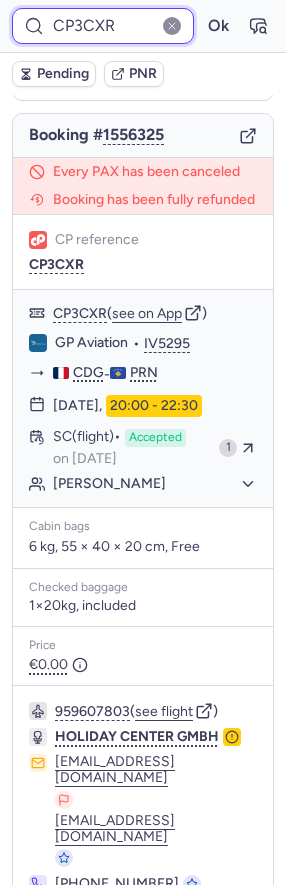 click on "CP3CXR" at bounding box center (103, 26) 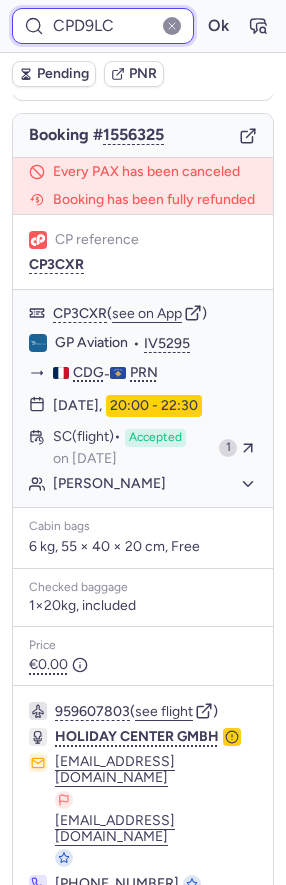 click on "Ok" at bounding box center [218, 26] 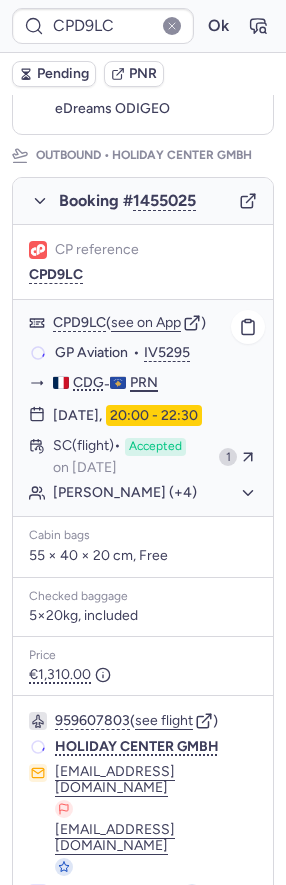 scroll, scrollTop: 283, scrollLeft: 0, axis: vertical 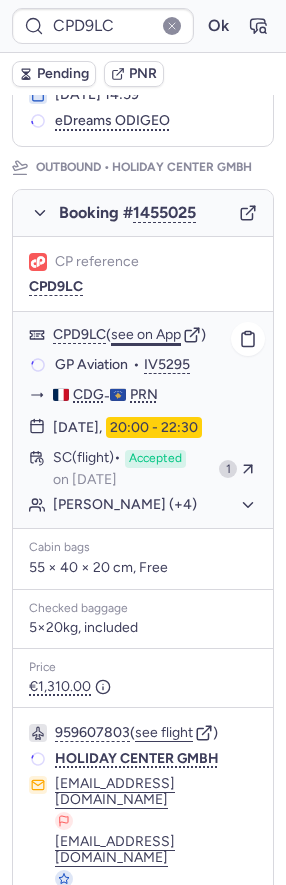 click on "see on App" 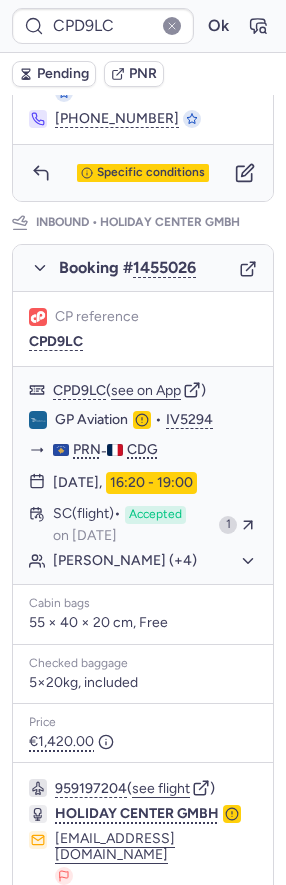 scroll, scrollTop: 795, scrollLeft: 0, axis: vertical 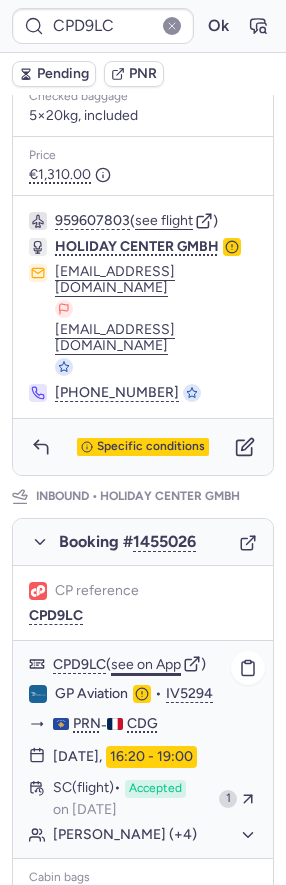 click on "see on App" 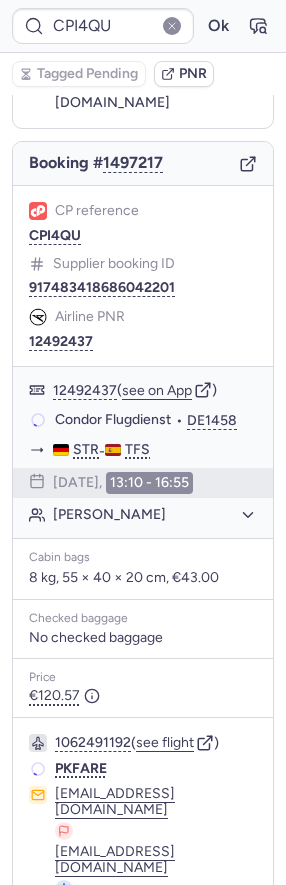 scroll, scrollTop: 170, scrollLeft: 0, axis: vertical 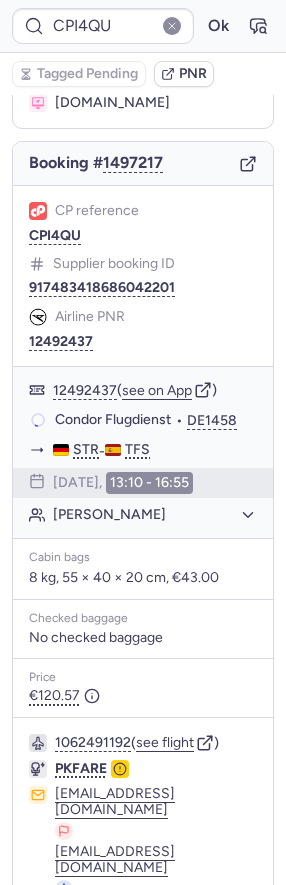 type on "CPUZVV" 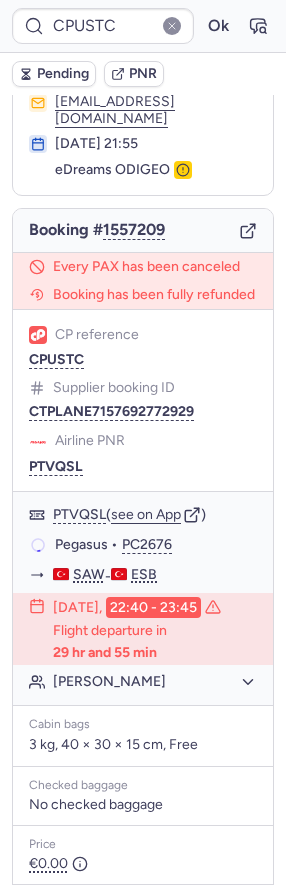 scroll, scrollTop: 97, scrollLeft: 0, axis: vertical 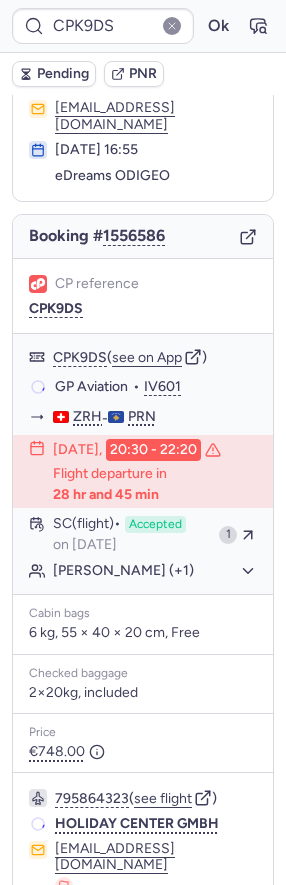 type on "CPOWLE" 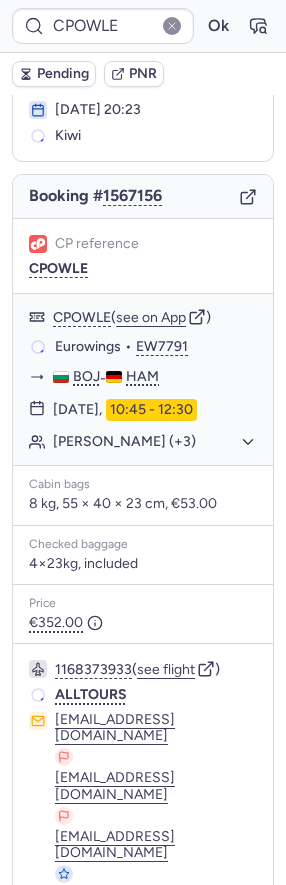 scroll, scrollTop: 97, scrollLeft: 0, axis: vertical 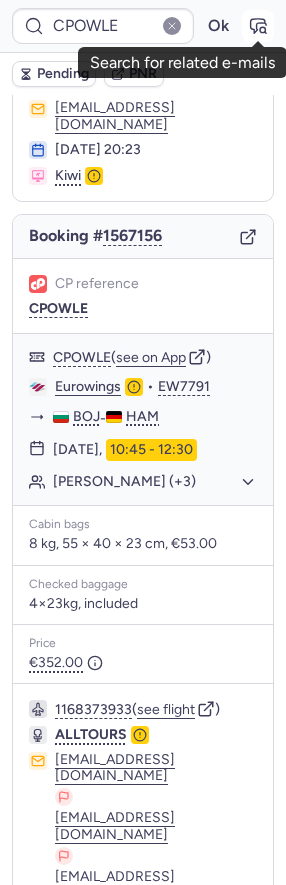 click 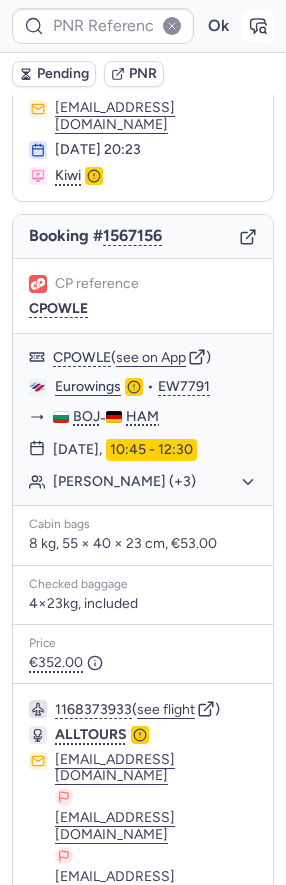 type on "CPOWLE" 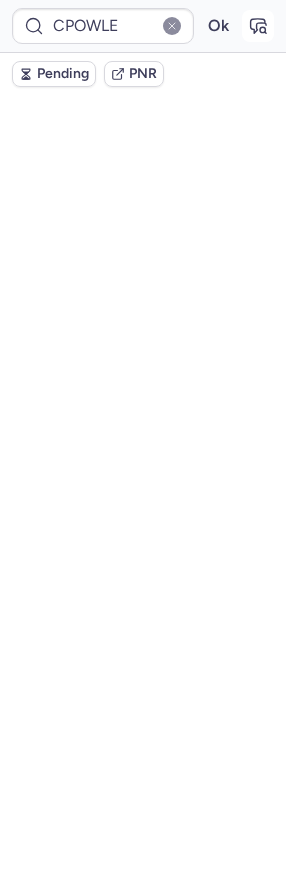scroll, scrollTop: 0, scrollLeft: 0, axis: both 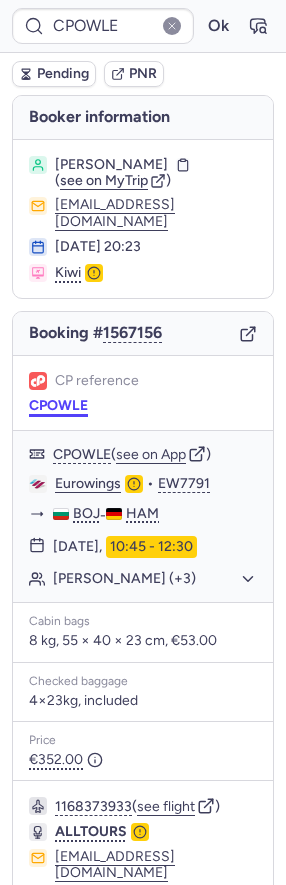 click on "CPOWLE" at bounding box center [58, 406] 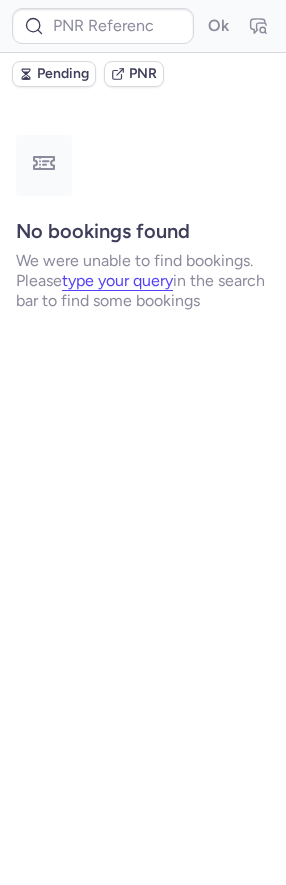 type on "CPUSTC" 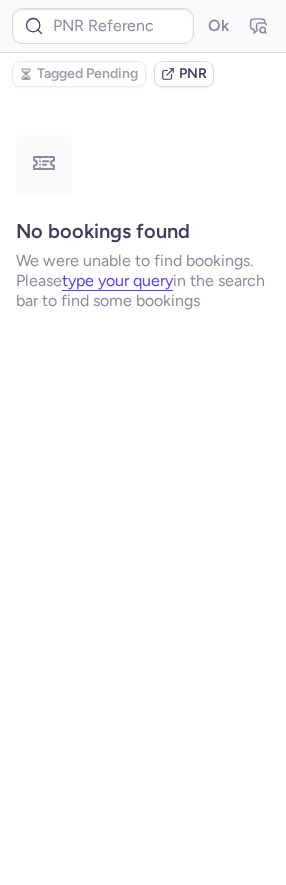 type on "CP4XDD" 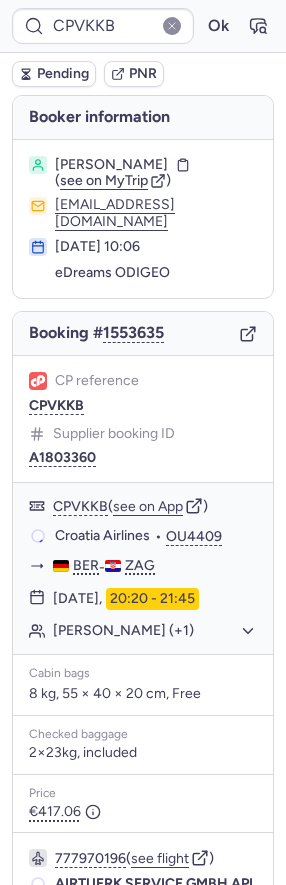 type on "CPREC8" 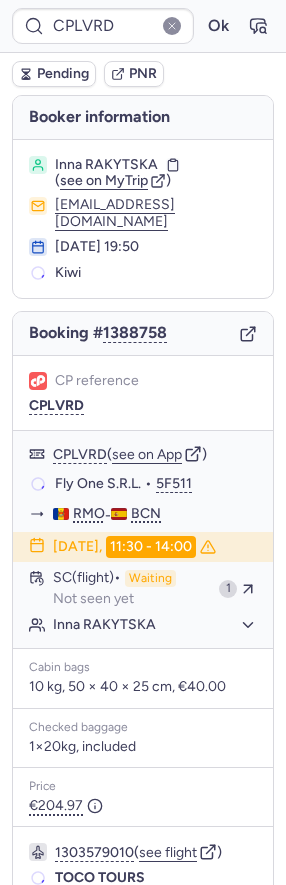 type on "CPORUZ" 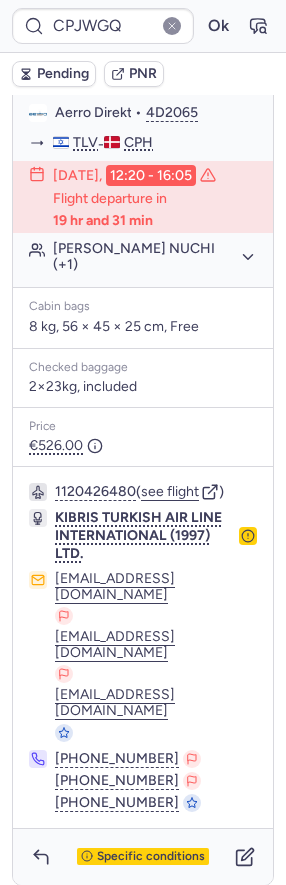 scroll, scrollTop: 432, scrollLeft: 0, axis: vertical 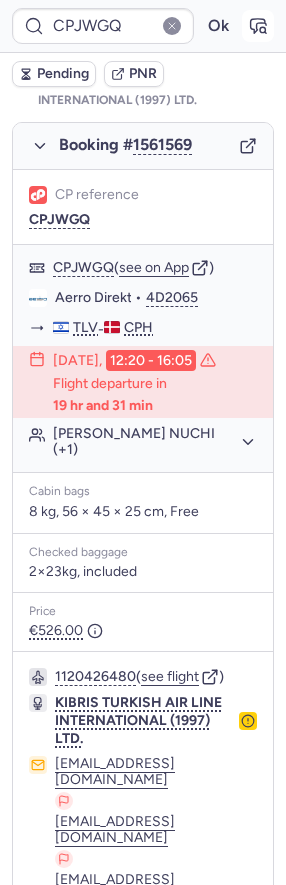 click 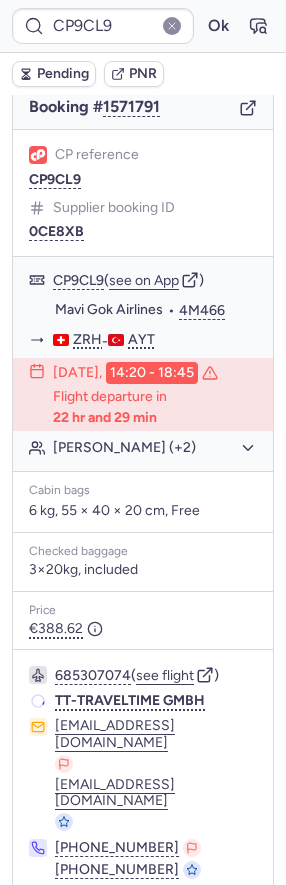 scroll, scrollTop: 225, scrollLeft: 0, axis: vertical 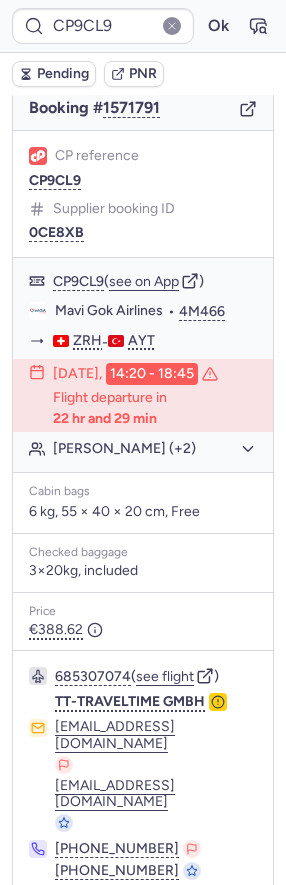 type on "CPUSTC" 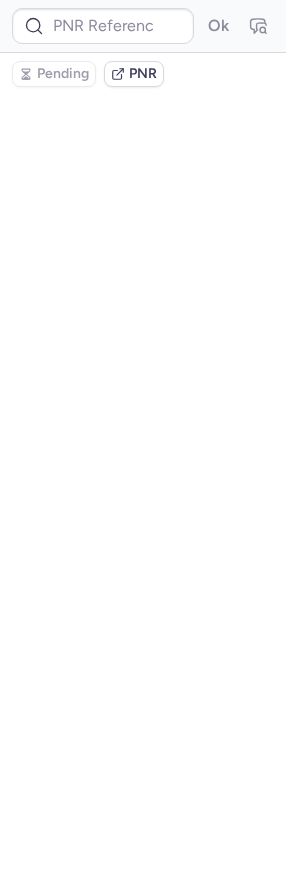 scroll, scrollTop: 0, scrollLeft: 0, axis: both 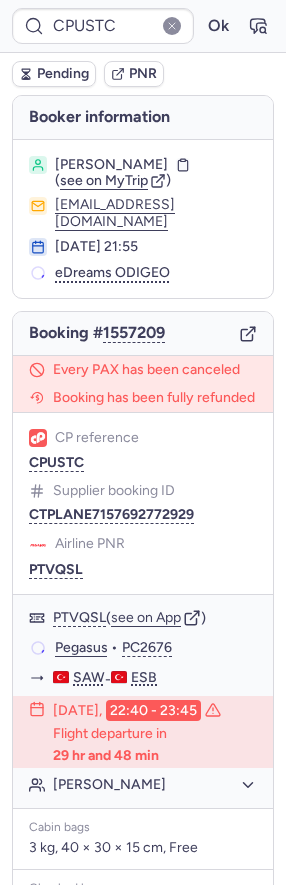 type on "CP4XDD" 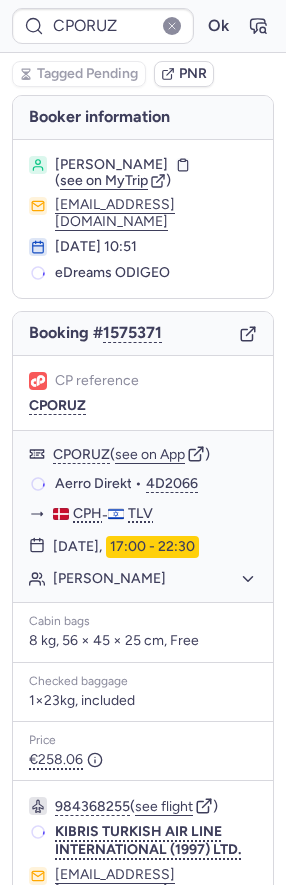 type on "CPCGEU" 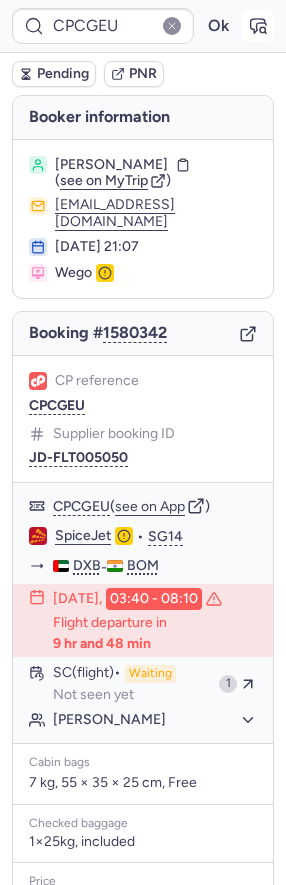 click at bounding box center (258, 26) 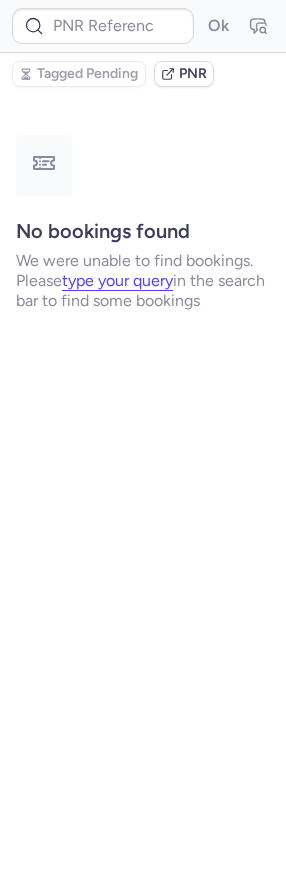 type on "CPCGEU" 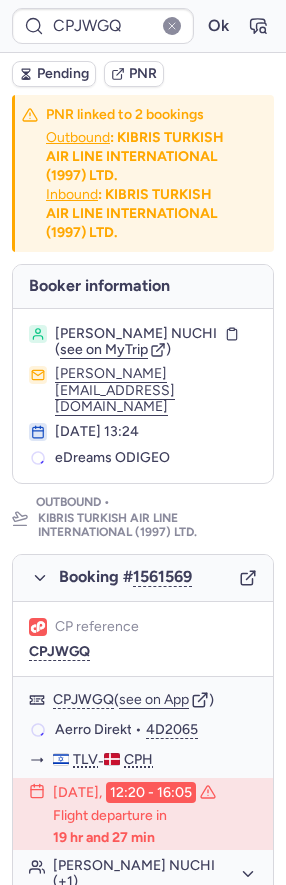 type on "0AJ39P" 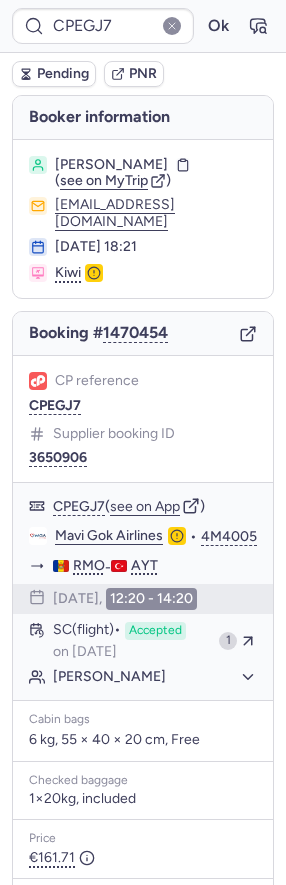type on "CPLX7L" 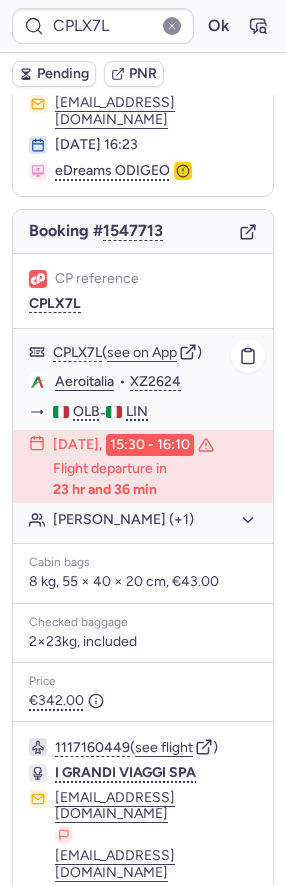 scroll, scrollTop: 186, scrollLeft: 0, axis: vertical 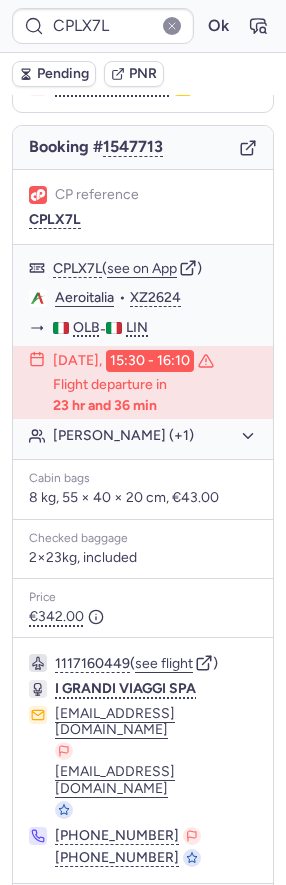 click 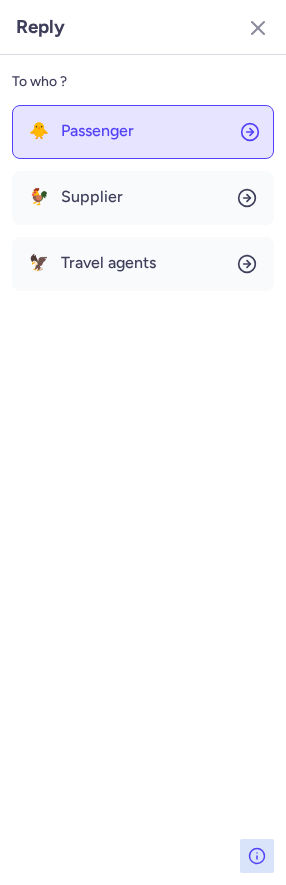 click on "🐥 Passenger" 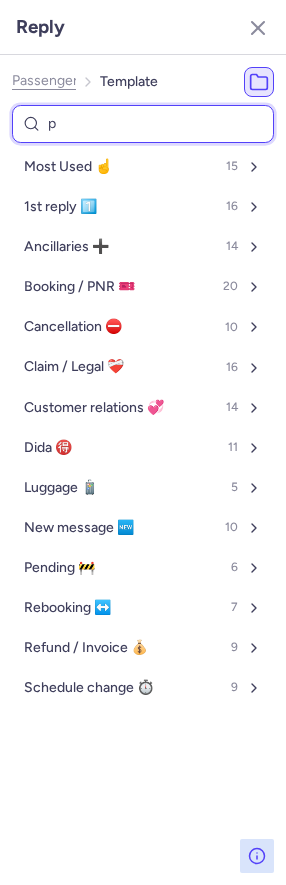 type on "pe" 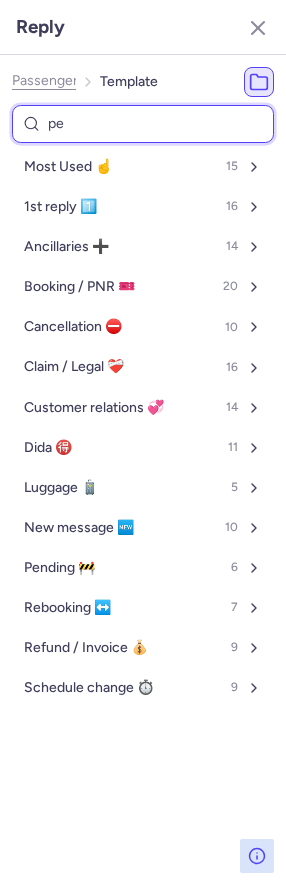 select on "en" 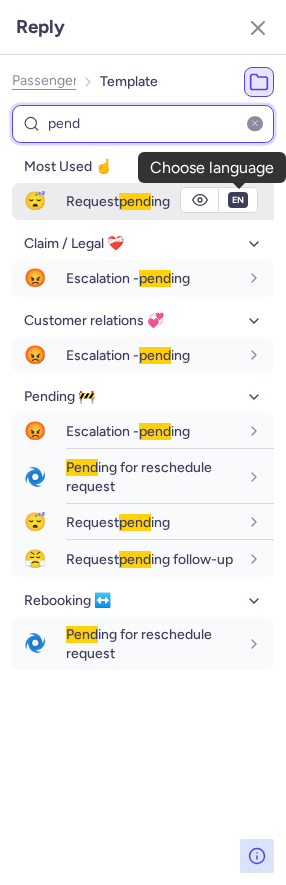 type on "pend" 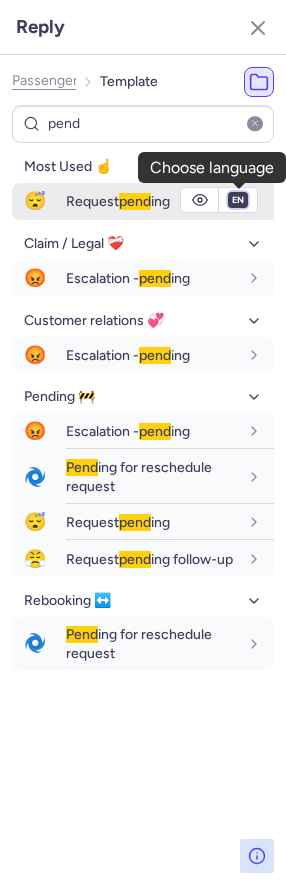 click on "fr en de nl pt es it ru" at bounding box center [238, 200] 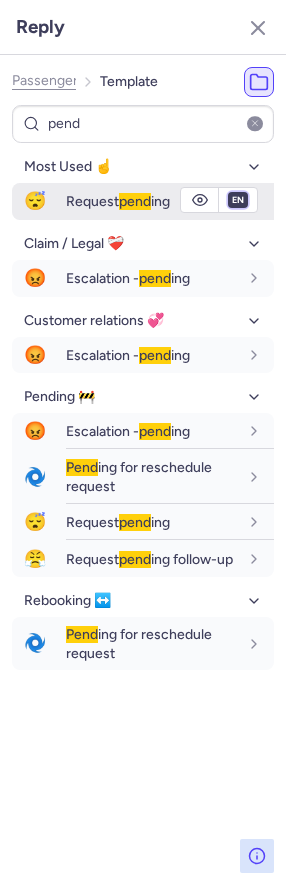 select on "it" 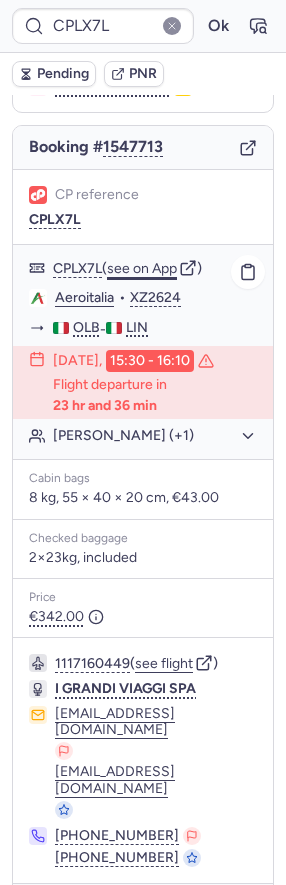 click on "see on App" 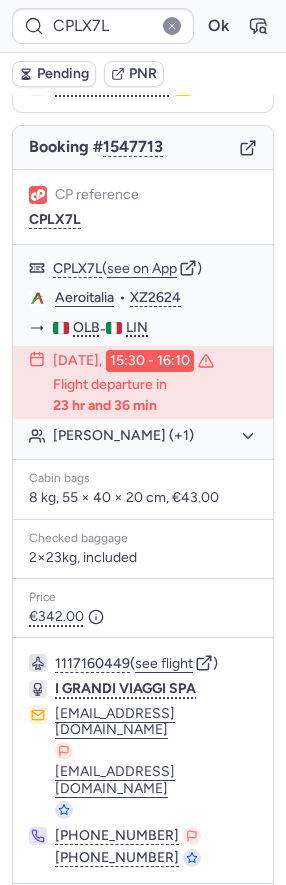 click on "Pending" at bounding box center [63, 74] 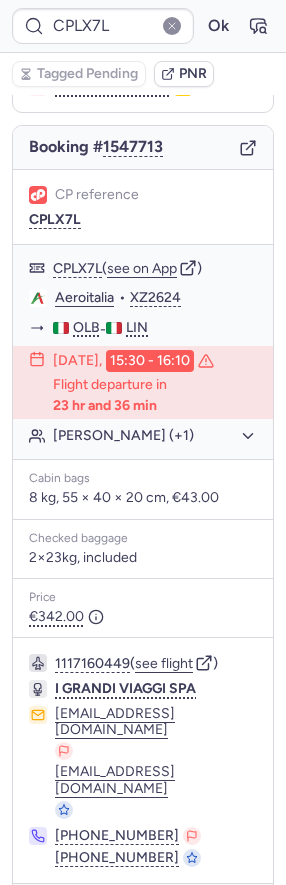 click 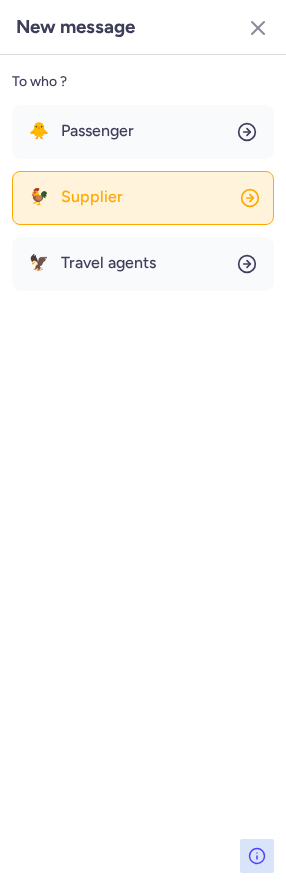 click on "🐓 Supplier" 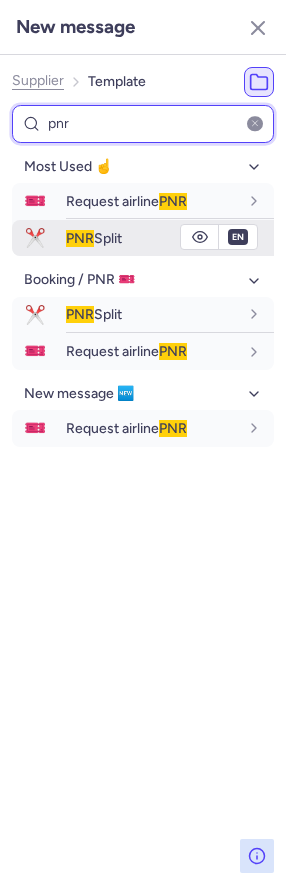 type on "pnr" 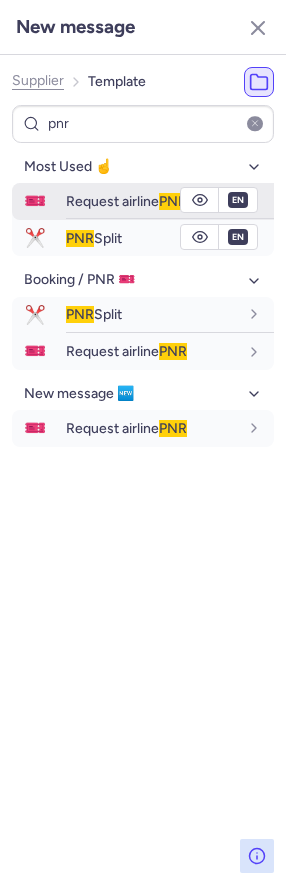 drag, startPoint x: 113, startPoint y: 236, endPoint x: 121, endPoint y: 197, distance: 39.812057 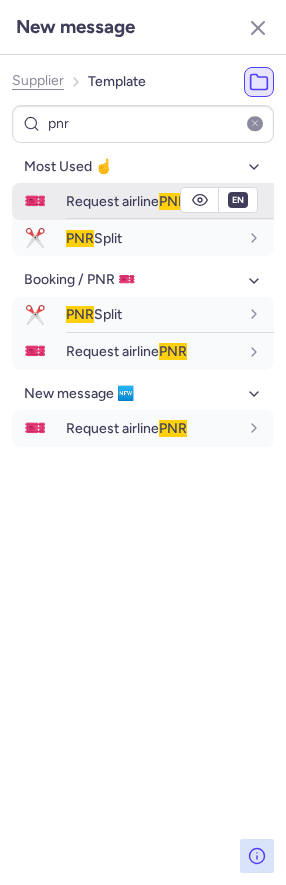 click on "Request airline  PNR" at bounding box center (126, 201) 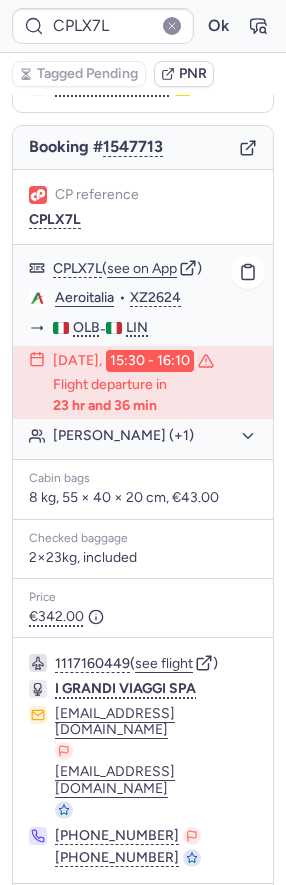click on "Elena Rachele PARISI (+1)" 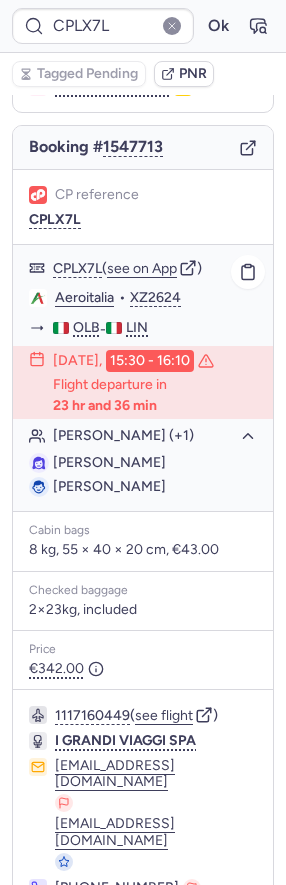 drag, startPoint x: 195, startPoint y: 439, endPoint x: 49, endPoint y: 438, distance: 146.00342 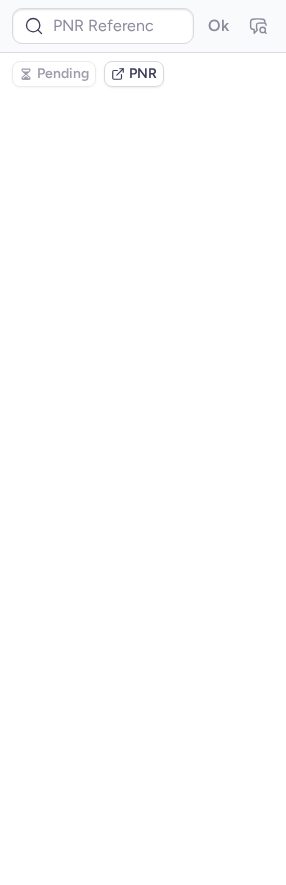 scroll, scrollTop: 0, scrollLeft: 0, axis: both 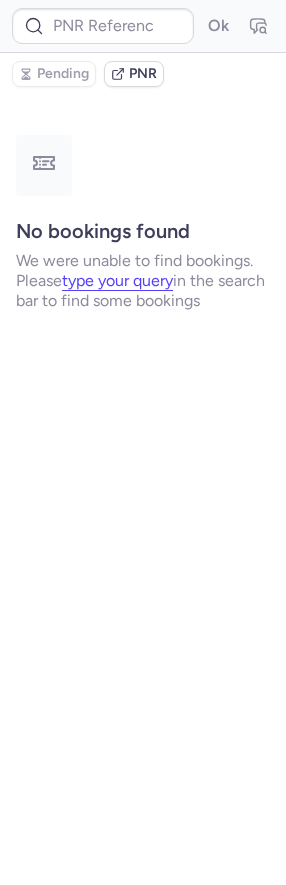 type on "CPLX7L" 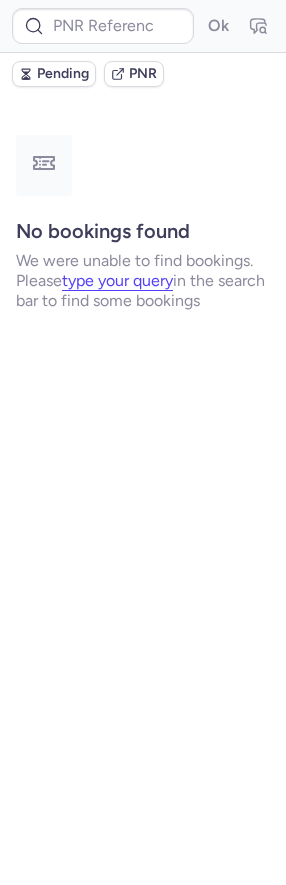 type on "CPO84I" 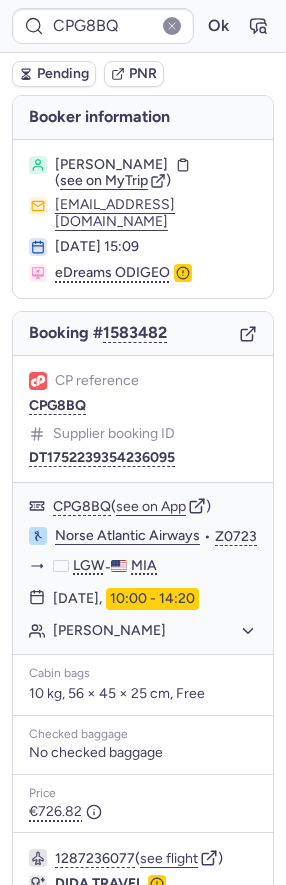 type on "CPO84I" 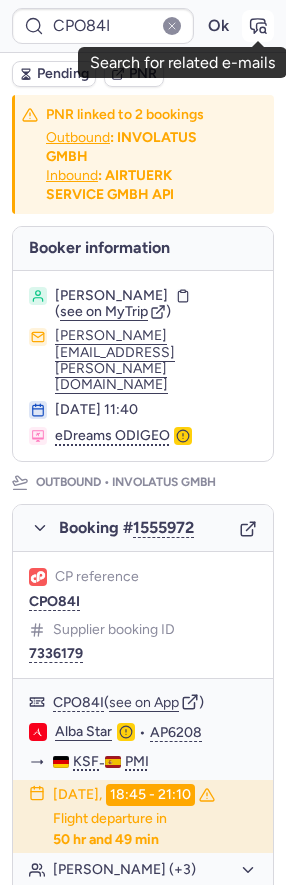 click 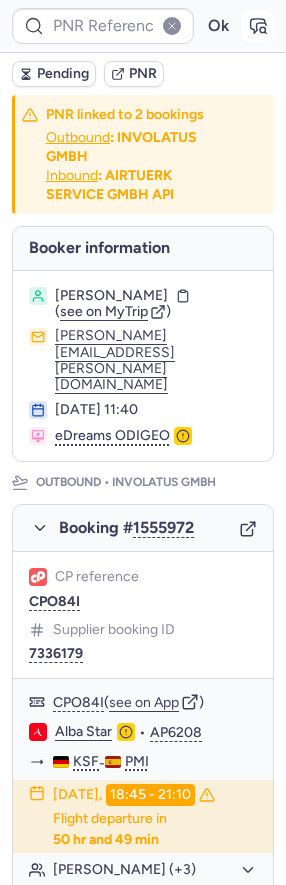 type on "CPO84I" 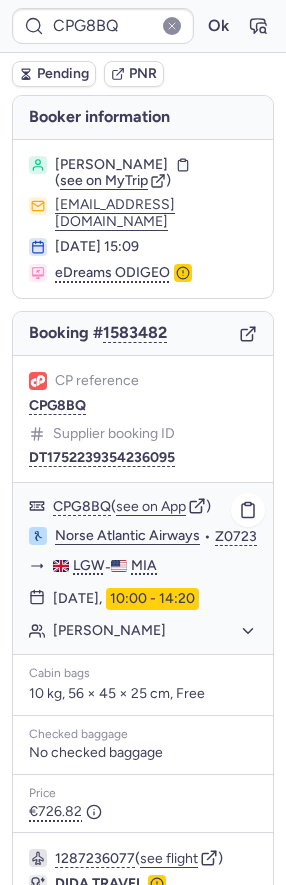 click on "Norse Atlantic Airways" 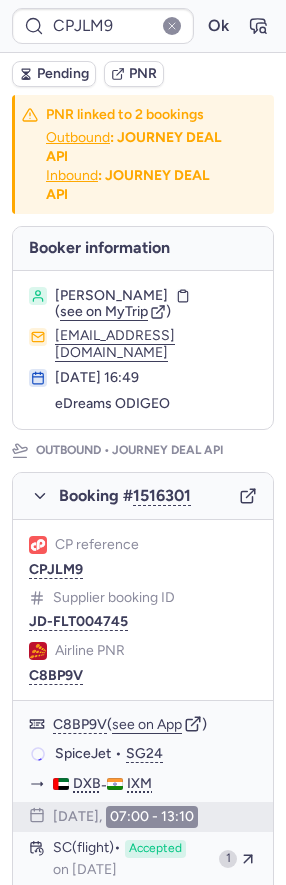 type on "CPYWJW" 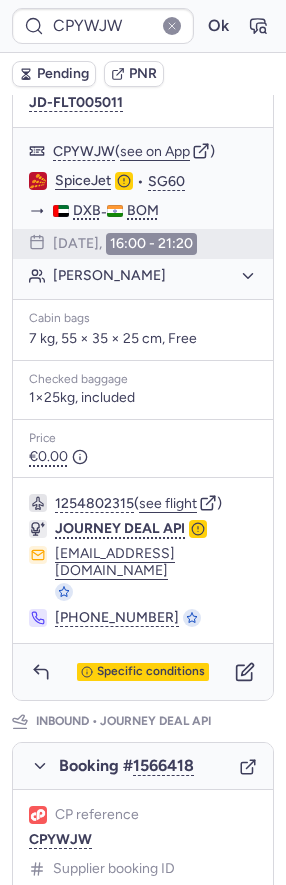 scroll, scrollTop: 827, scrollLeft: 0, axis: vertical 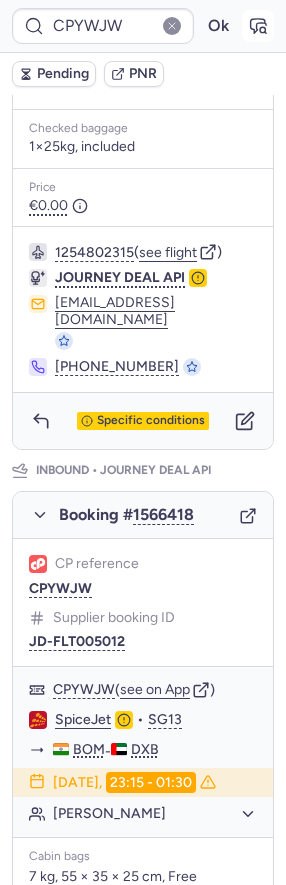 click 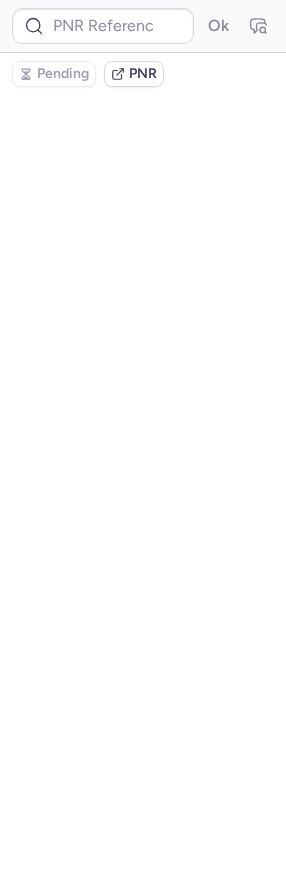 type on "CPYWJW" 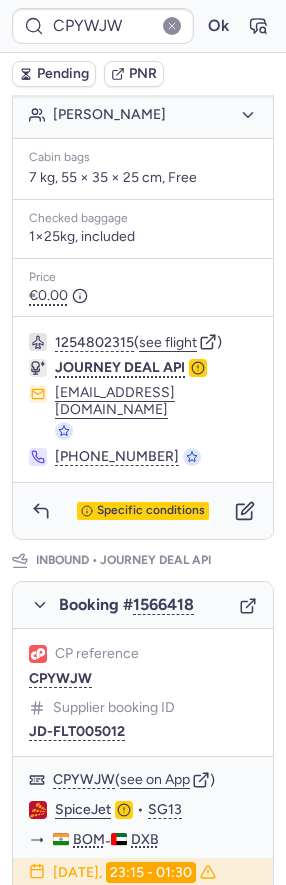 scroll, scrollTop: 697, scrollLeft: 0, axis: vertical 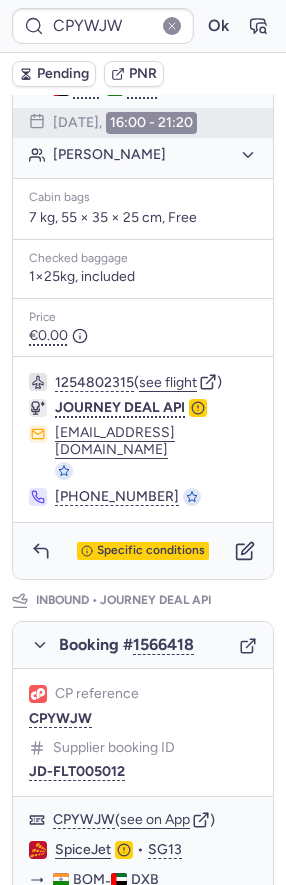 click on "see on App" 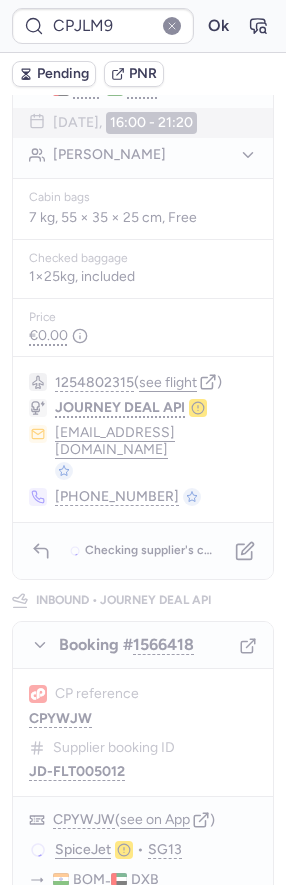 scroll, scrollTop: 0, scrollLeft: 0, axis: both 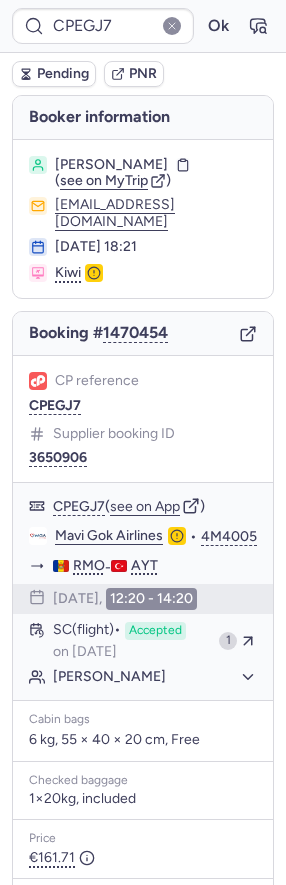 type on "CPJLM9" 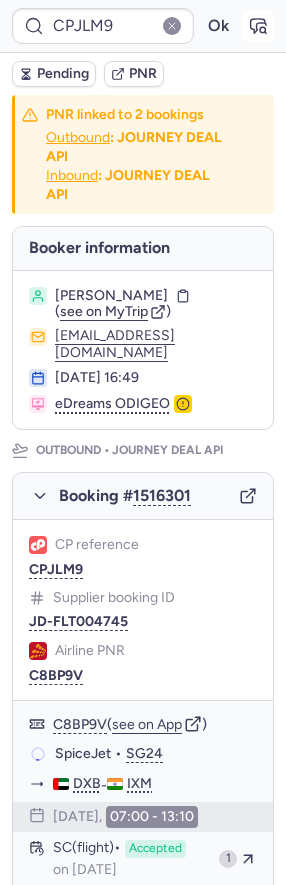 click 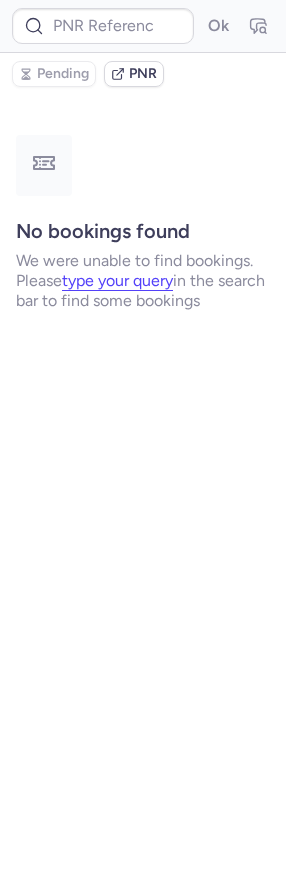 type on "CPJLM9" 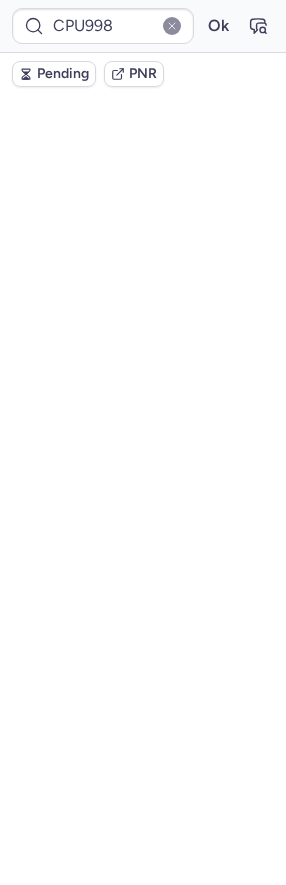 type on "CPC3VB" 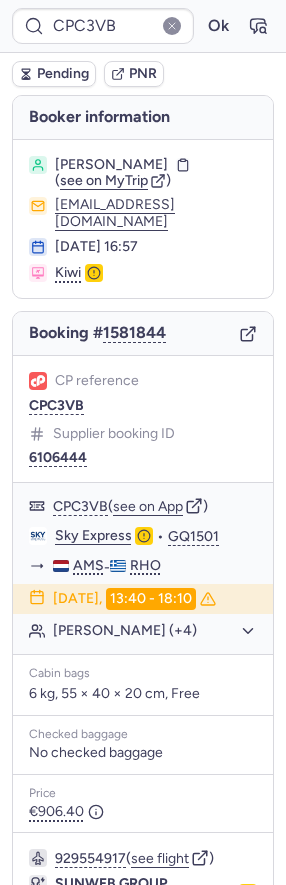 scroll, scrollTop: 187, scrollLeft: 0, axis: vertical 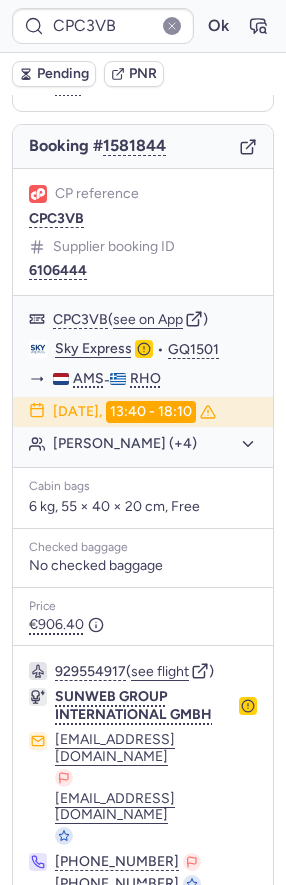 click on "Specific conditions" at bounding box center (143, 938) 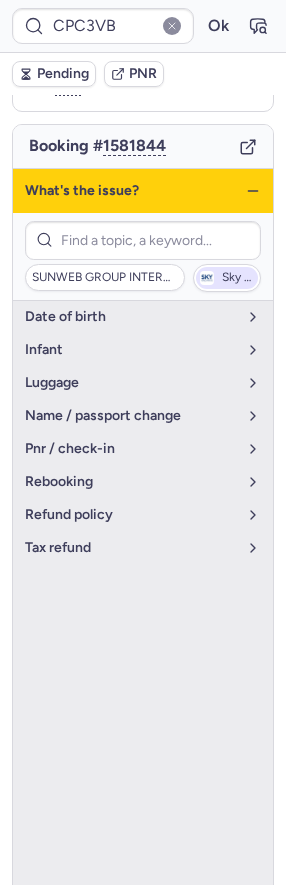 click 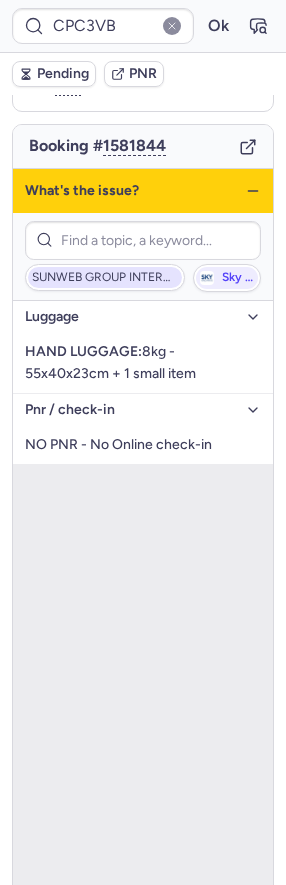 click on "SUNWEB GROUP INTERNATIONAL GMBH" at bounding box center [105, 278] 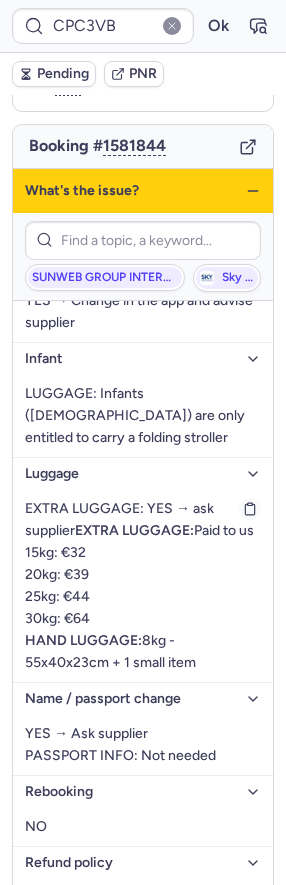 scroll, scrollTop: 88, scrollLeft: 0, axis: vertical 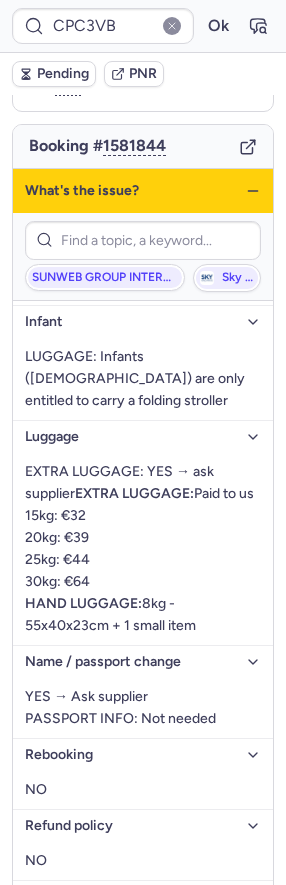 click 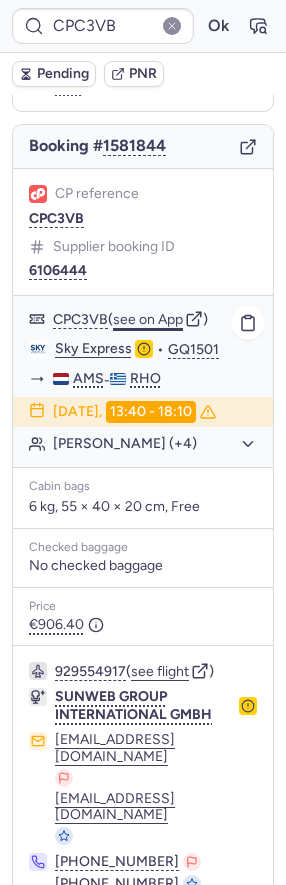 click on "see on App" 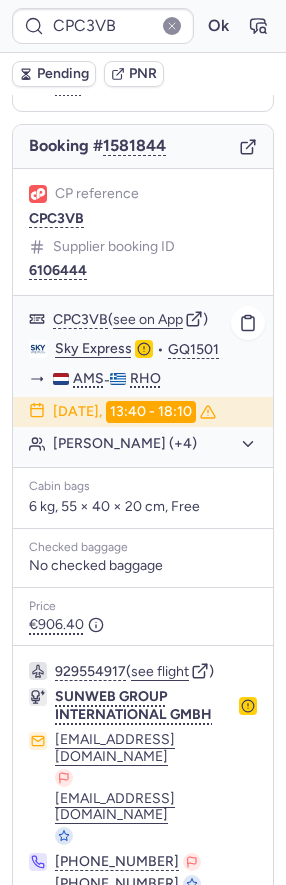 click on "Immanuel SILVA (+4)" 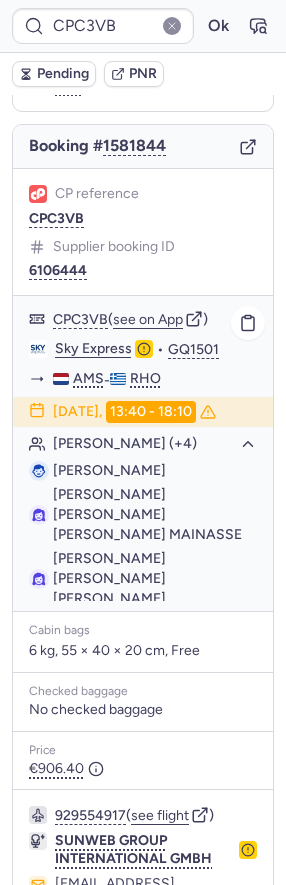 click on "Immanuel SILVA (+4)" 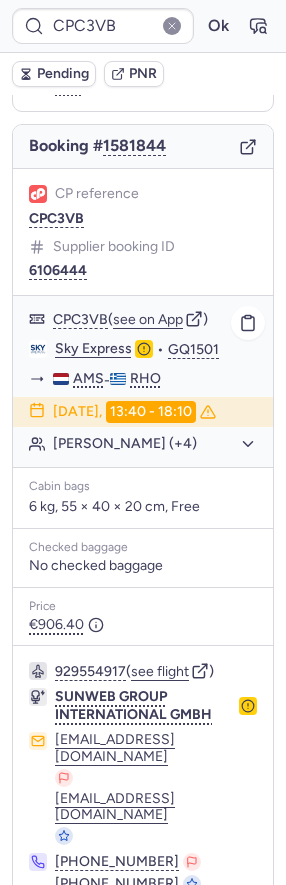 click on "Immanuel SILVA (+4)" 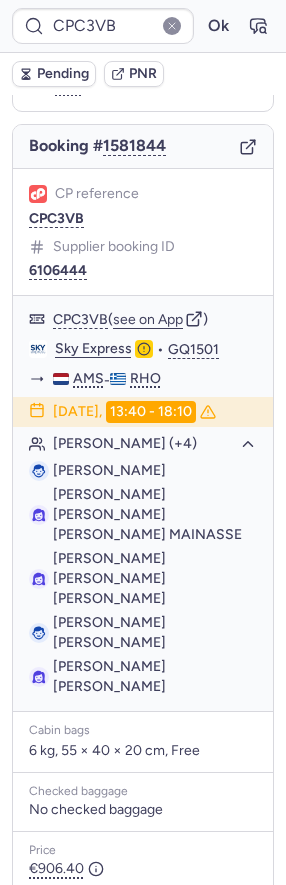 scroll, scrollTop: 0, scrollLeft: 0, axis: both 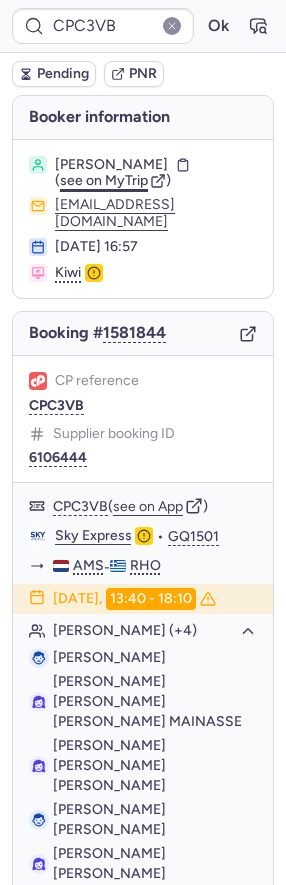 click on "see on MyTrip" at bounding box center [104, 180] 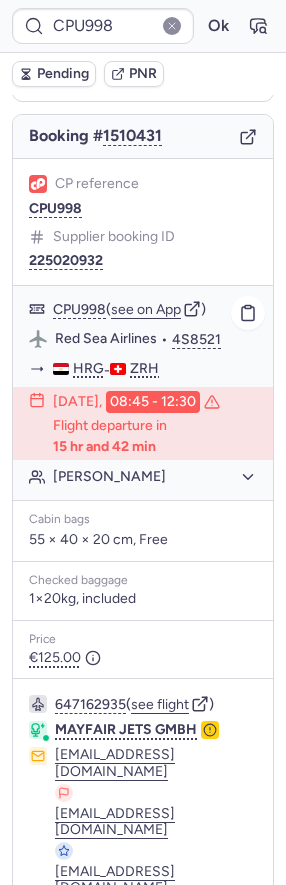 scroll, scrollTop: 280, scrollLeft: 0, axis: vertical 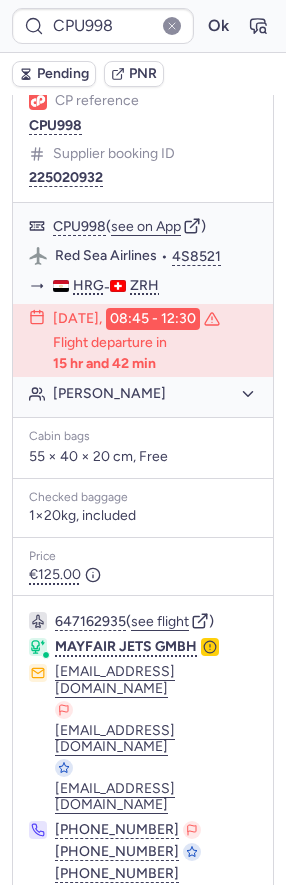 click 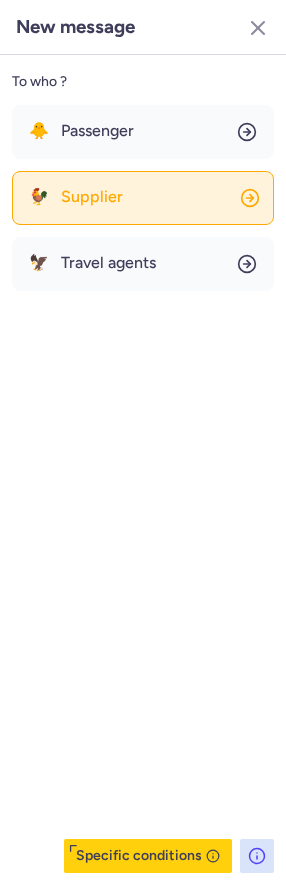 click on "Supplier" at bounding box center (92, 197) 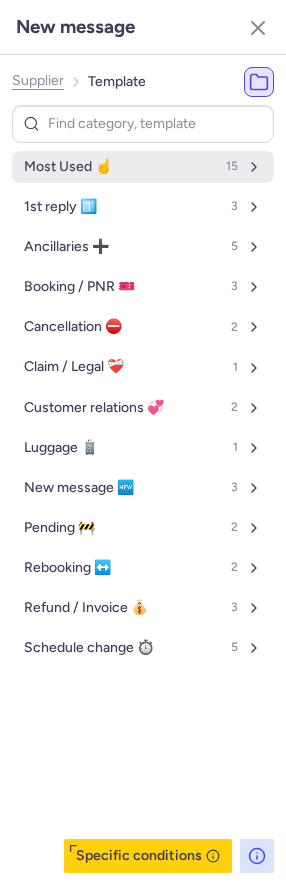 click on "Most Used ☝️" at bounding box center (68, 167) 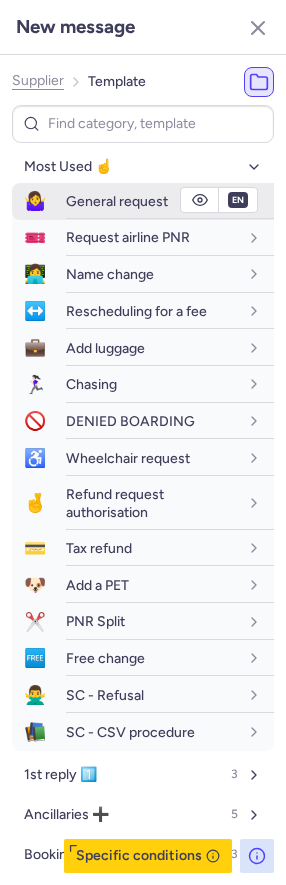 click on "General request" at bounding box center (117, 201) 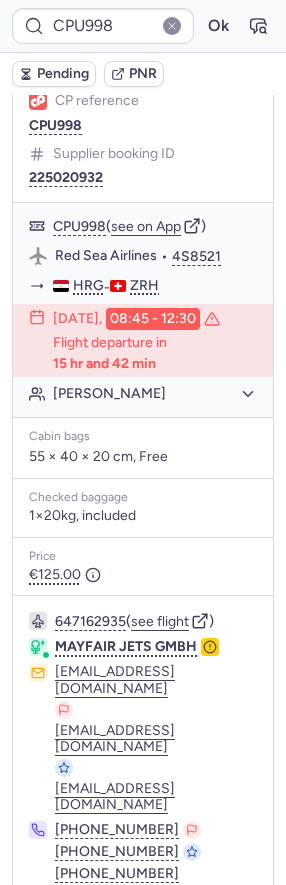 click on "Pending" at bounding box center [63, 74] 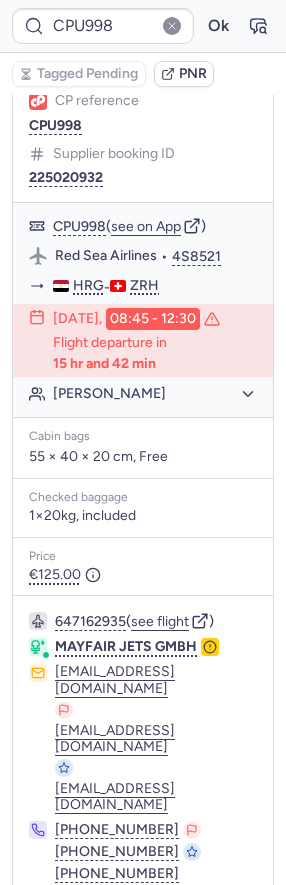 type on "CPEGJ7" 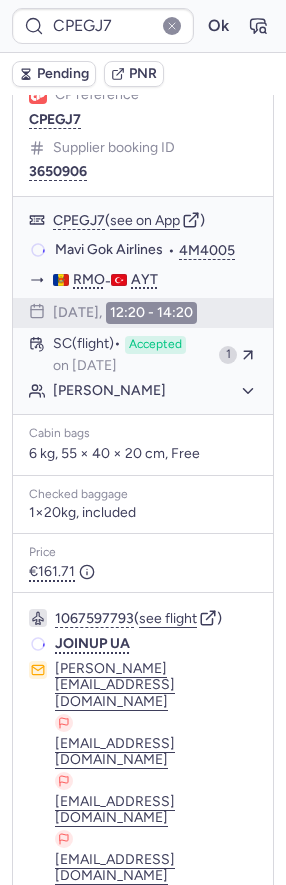 scroll, scrollTop: 280, scrollLeft: 0, axis: vertical 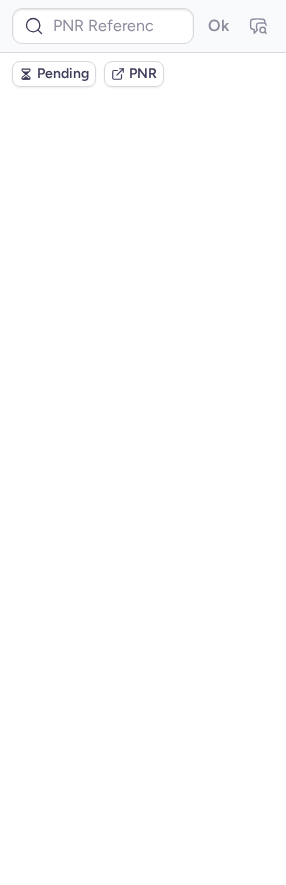 type on "CPH8QO" 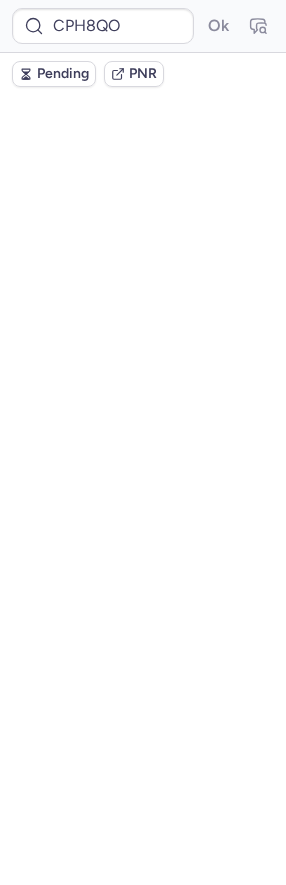 scroll, scrollTop: 0, scrollLeft: 0, axis: both 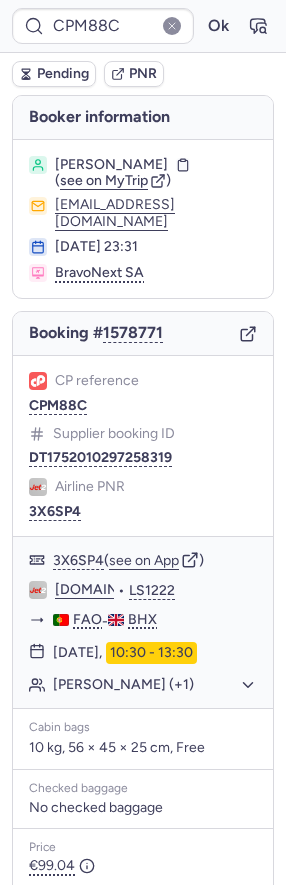 type on "CPEGJ7" 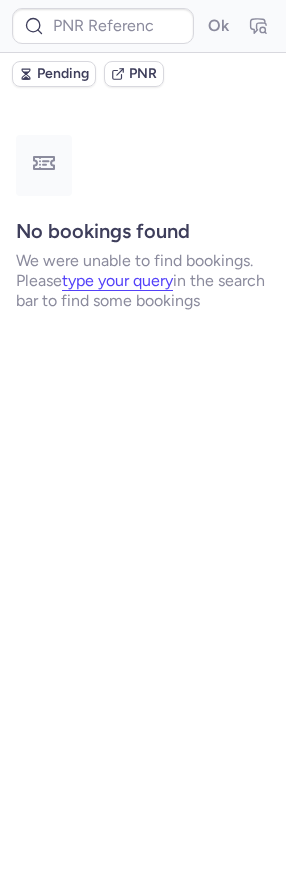 type on "CPH8QO" 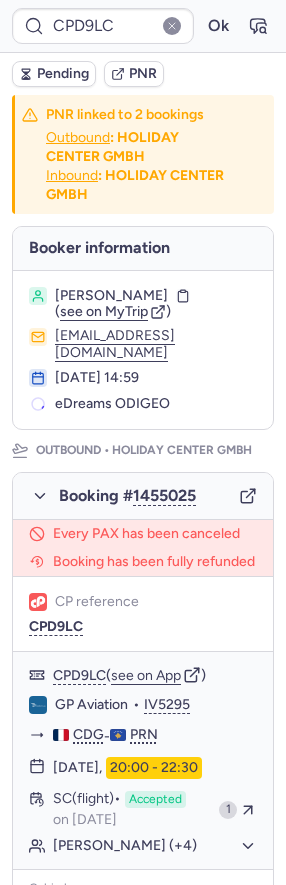type on "CP86CW" 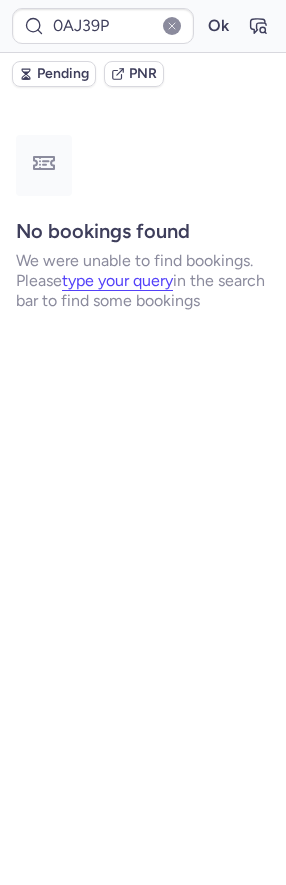 type on "CP4XDD" 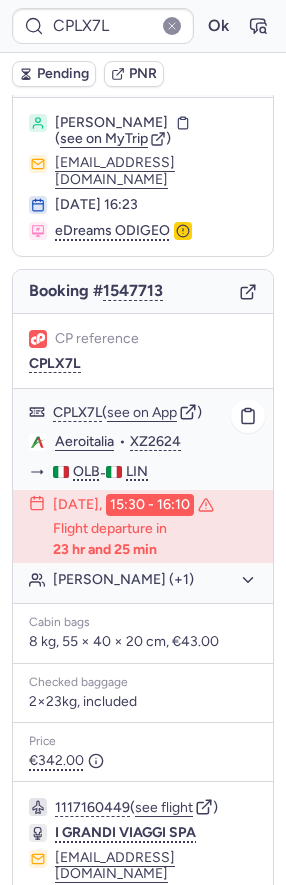 scroll, scrollTop: 0, scrollLeft: 0, axis: both 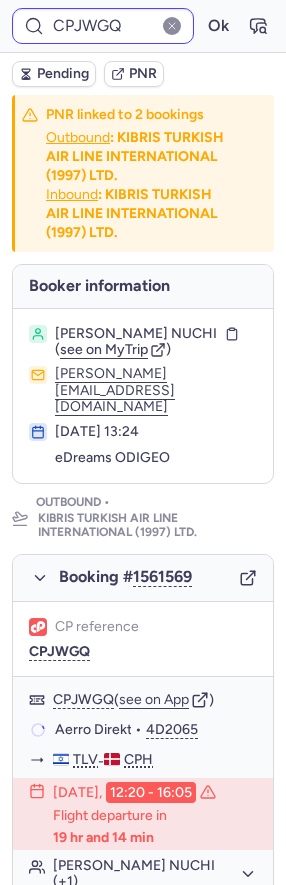 type on "CPYD7Y" 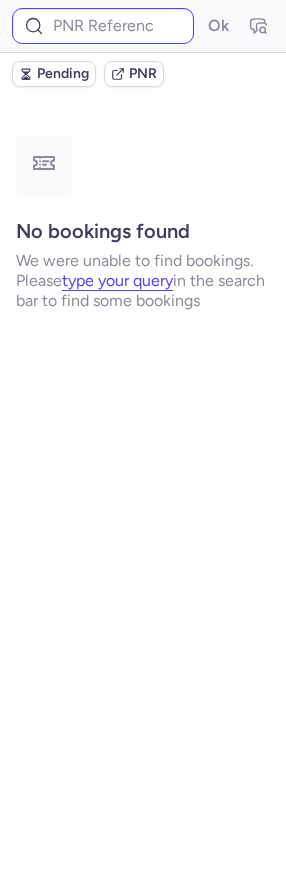 type on "CPQPBW" 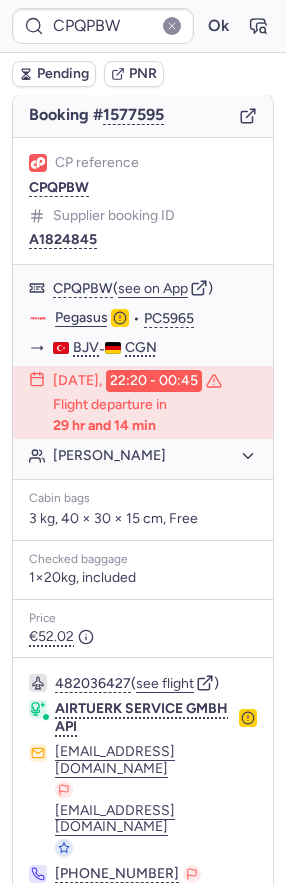 scroll, scrollTop: 230, scrollLeft: 0, axis: vertical 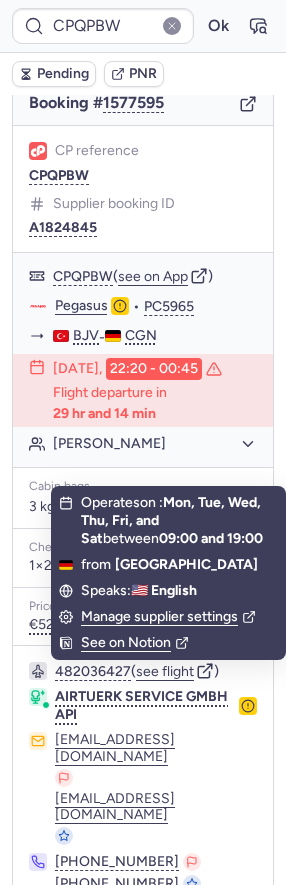 click 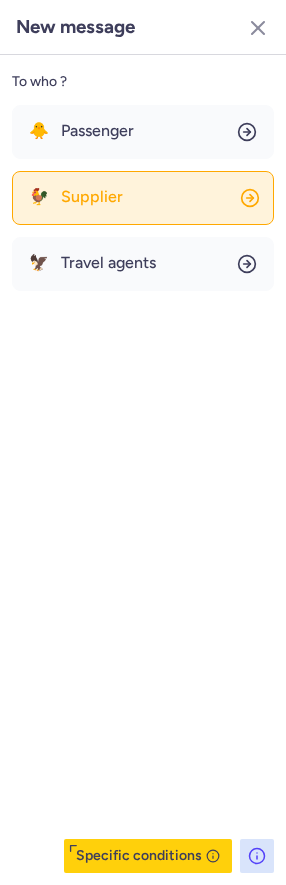 click on "🐓 Supplier" 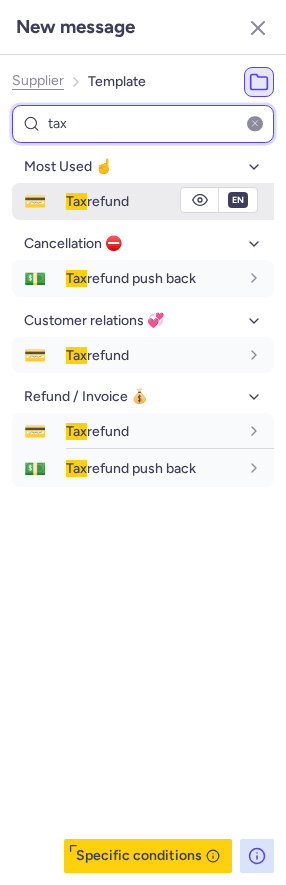 type on "tax" 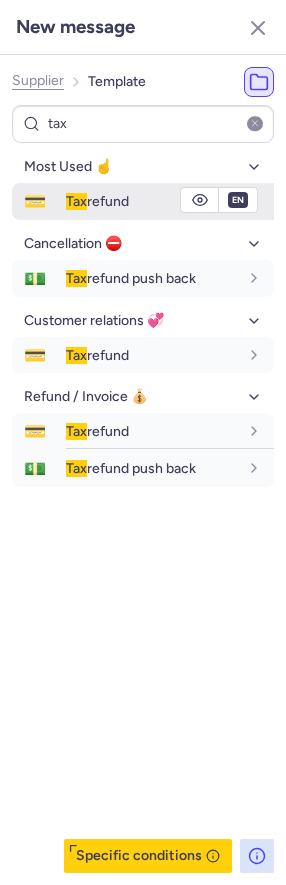 click on "💳" at bounding box center [35, 201] 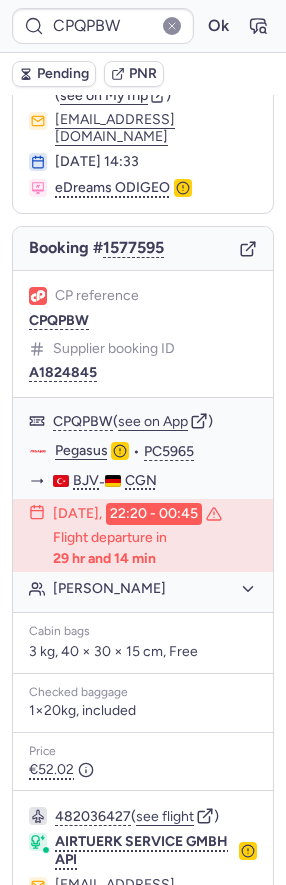 scroll, scrollTop: 230, scrollLeft: 0, axis: vertical 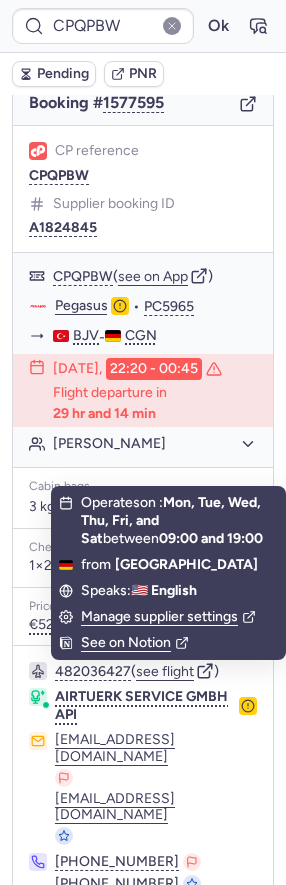 click 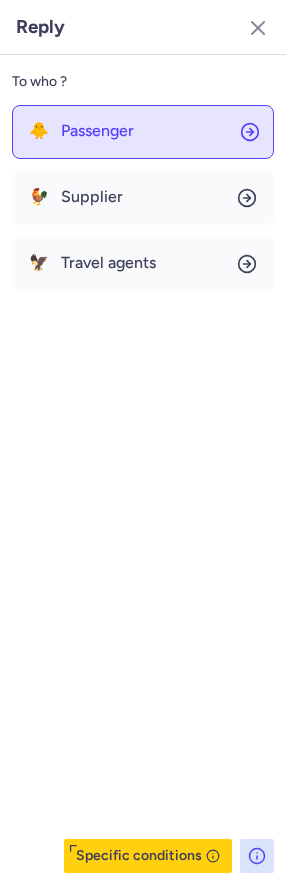 click on "🐥 Passenger" 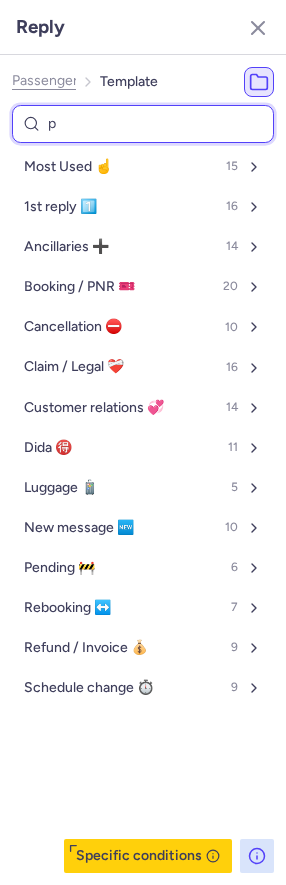 type on "pe" 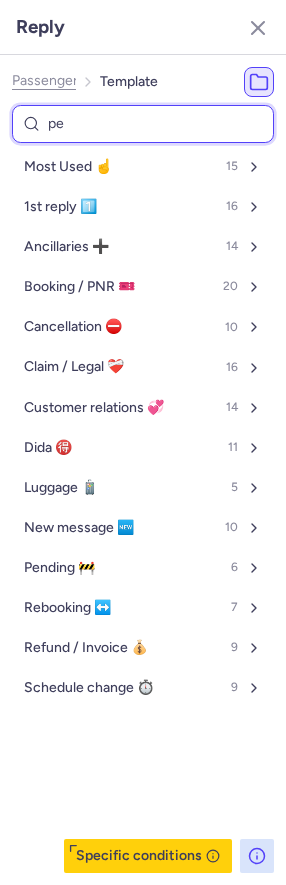 select on "en" 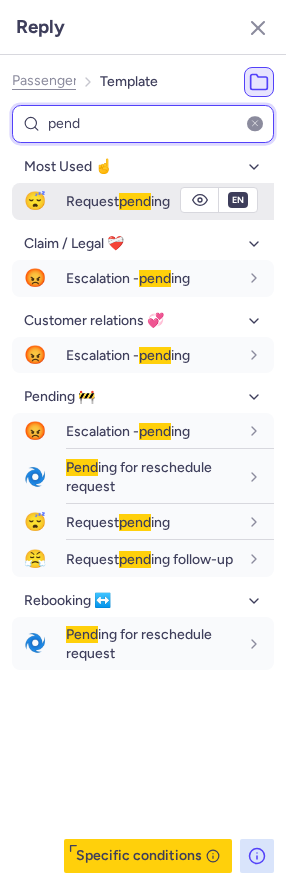 type on "pend" 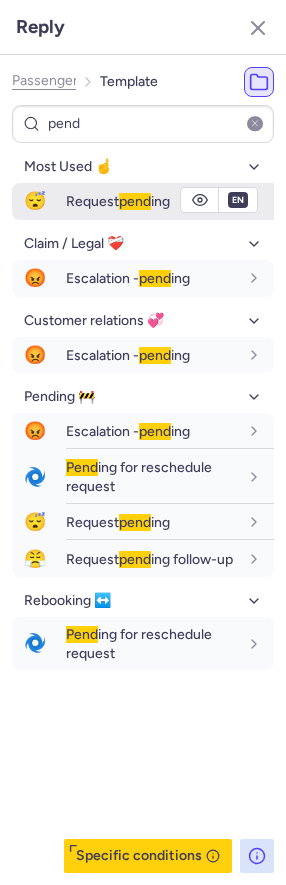 click on "😴" at bounding box center [35, 201] 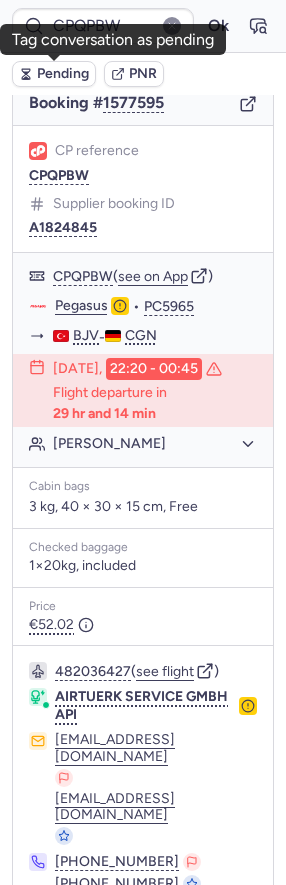click 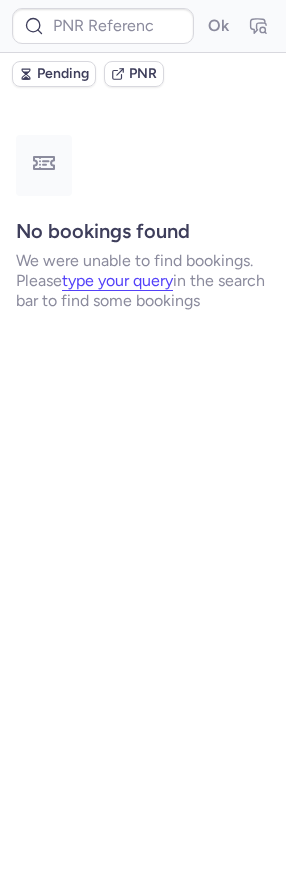 scroll, scrollTop: 0, scrollLeft: 0, axis: both 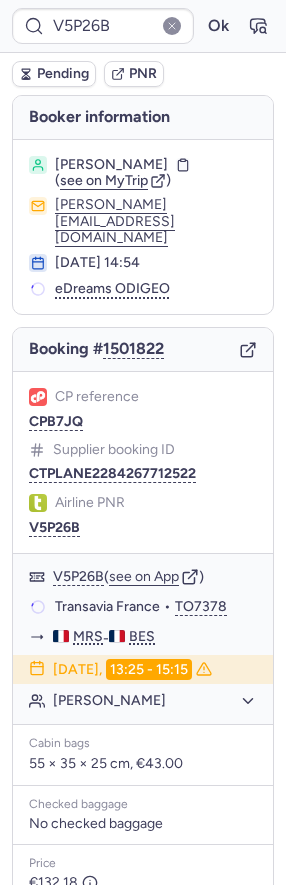 click on "Airline PNR V5P26B" 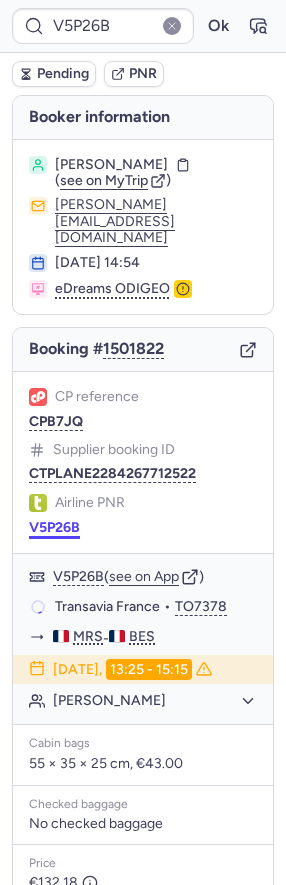 click on "V5P26B" at bounding box center [54, 528] 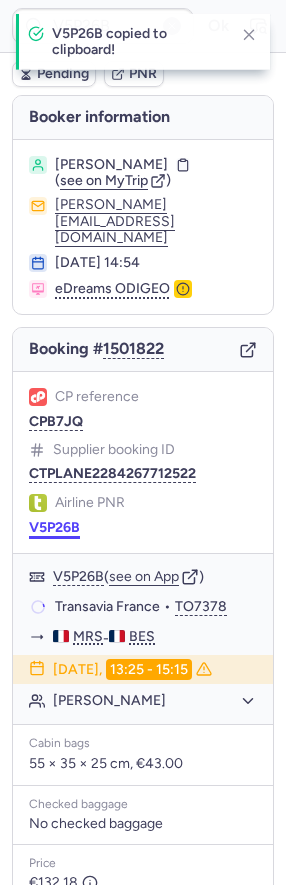 scroll, scrollTop: 179, scrollLeft: 0, axis: vertical 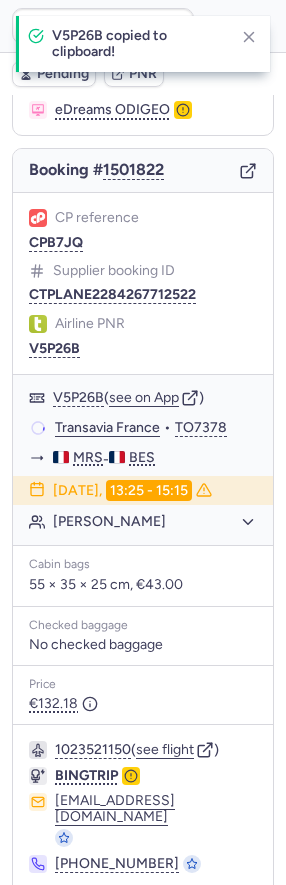 click at bounding box center (41, 918) 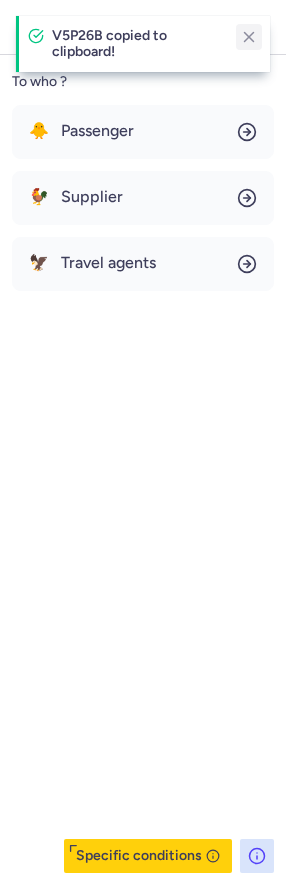click at bounding box center [249, 37] 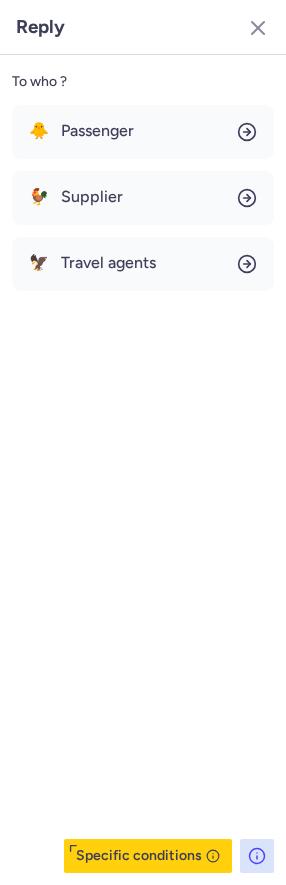 click 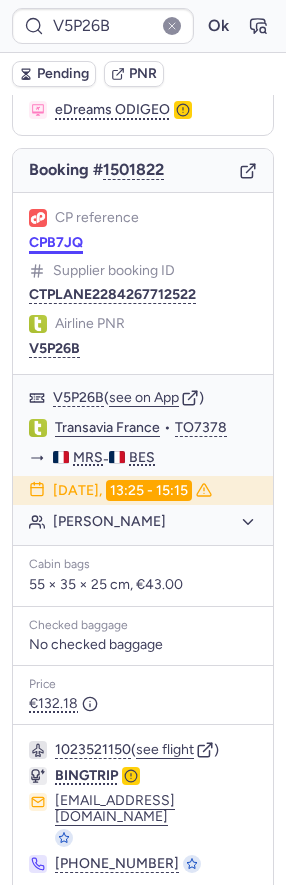 click on "CPB7JQ" at bounding box center (56, 243) 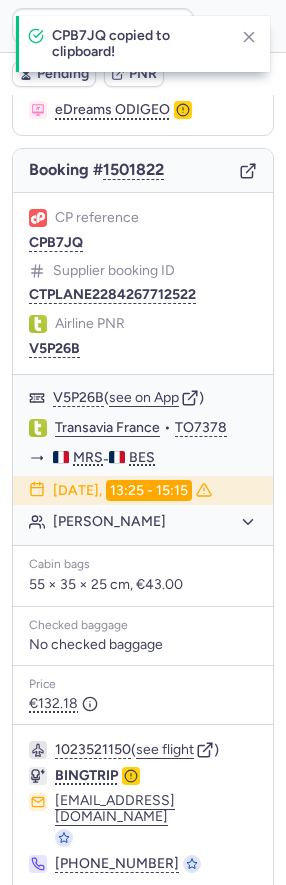type on "CPB7JQ" 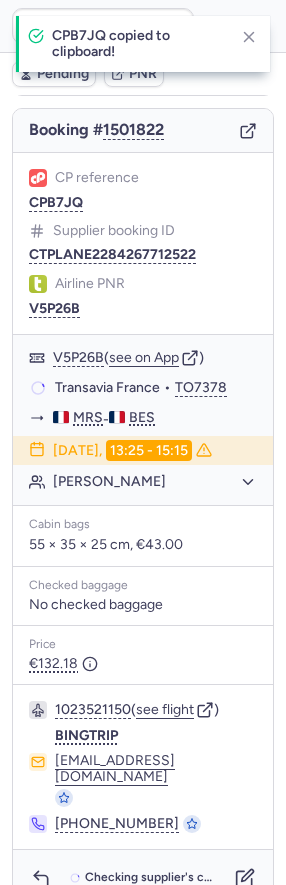 scroll, scrollTop: 179, scrollLeft: 0, axis: vertical 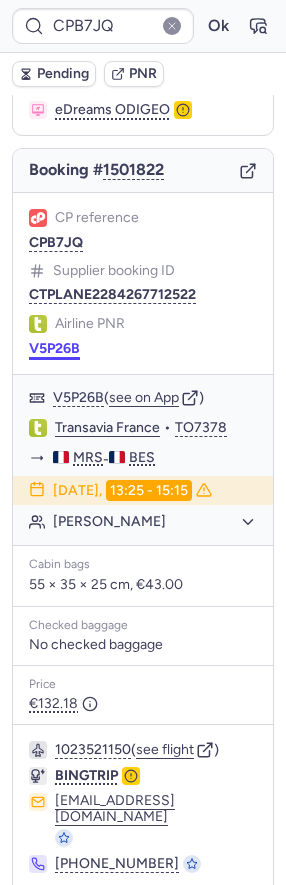 click on "V5P26B" at bounding box center [54, 349] 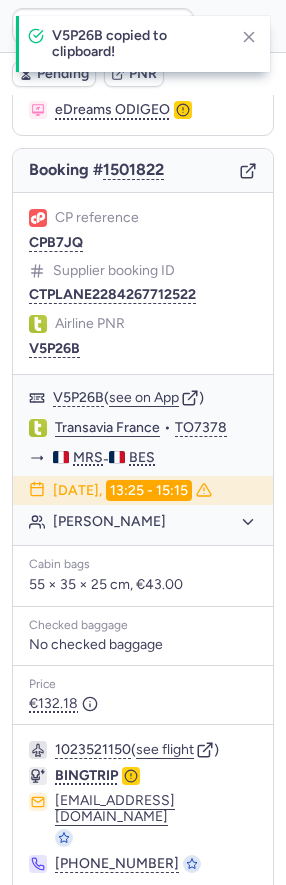 click at bounding box center (41, 918) 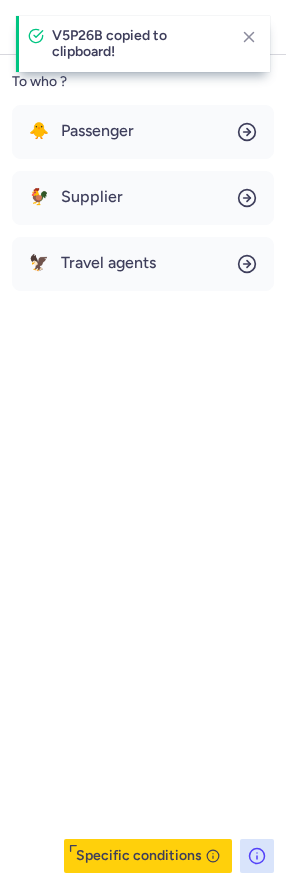 click on "To who ? 🐥 Passenger 🐓 Supplier 🦅 Travel agents  Specific conditions" 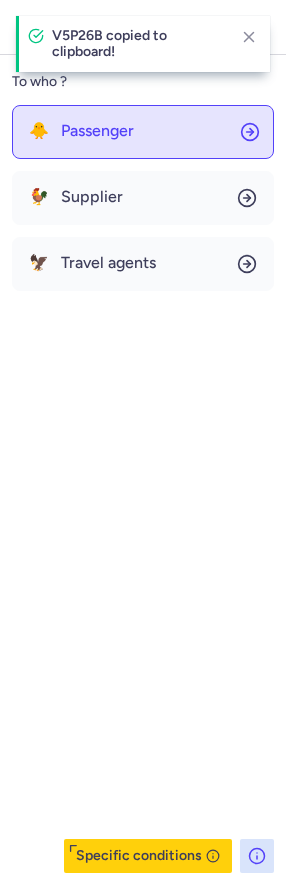 click on "Passenger" at bounding box center [97, 131] 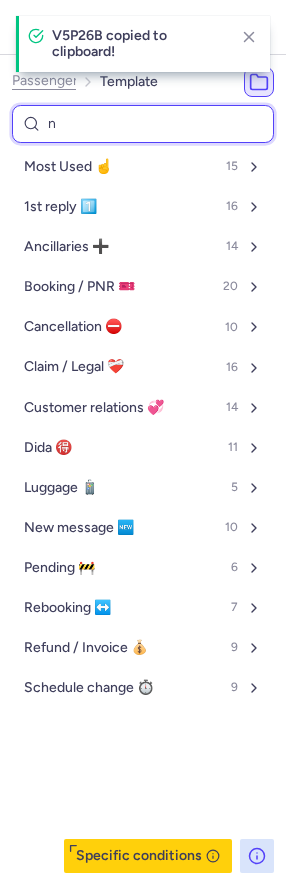 type on "nr" 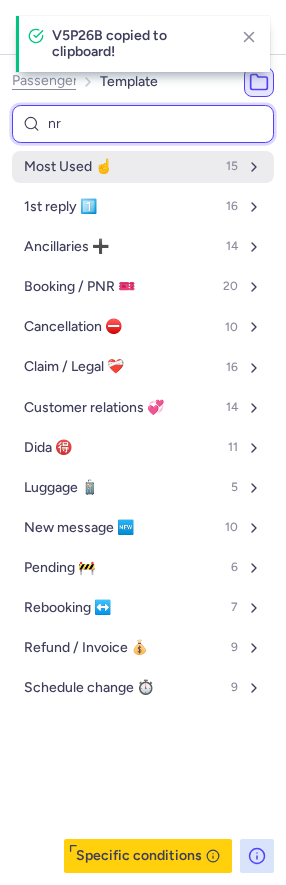 select on "en" 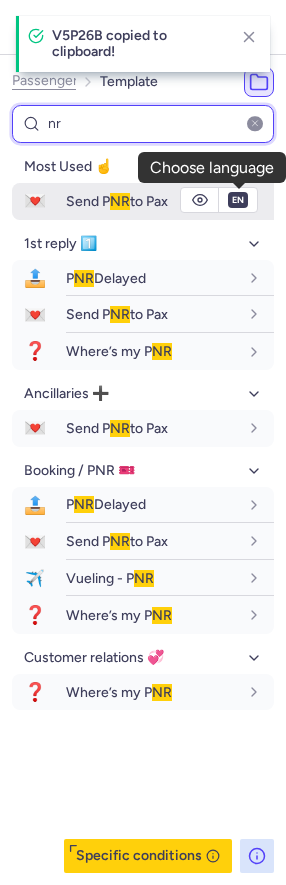 type on "nr" 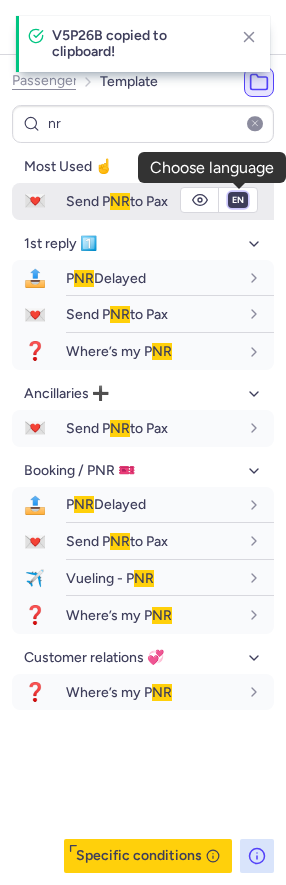 click on "fr en de nl pt es it ru" at bounding box center (238, 200) 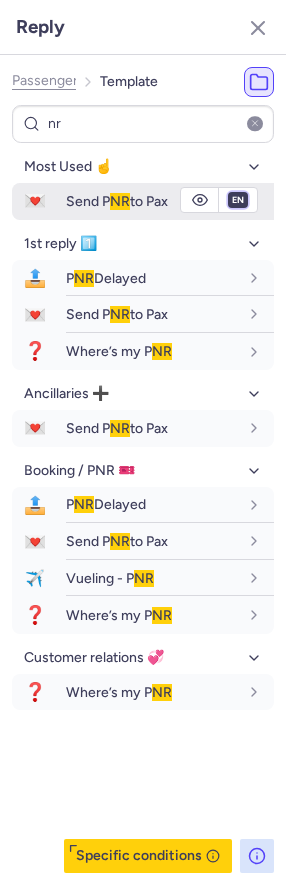 select on "fr" 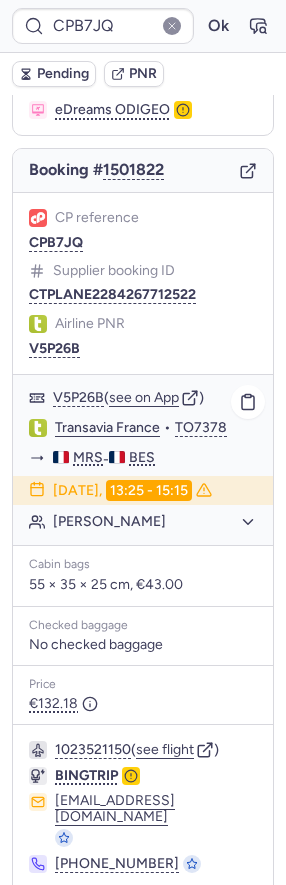 click on "Transavia France" 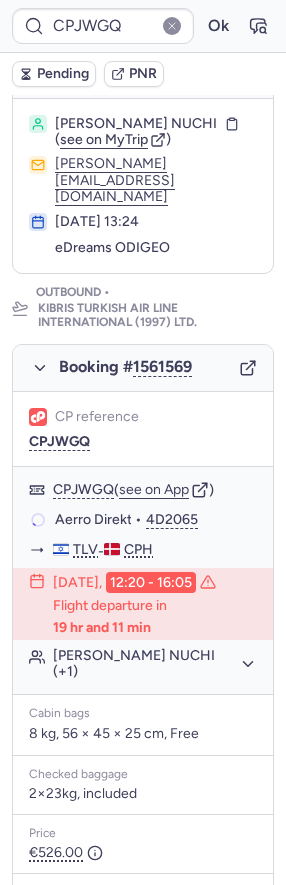 scroll, scrollTop: 339, scrollLeft: 0, axis: vertical 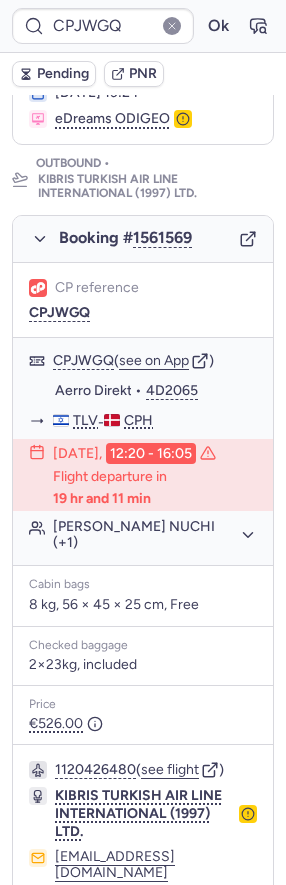type on "CPYD7Y" 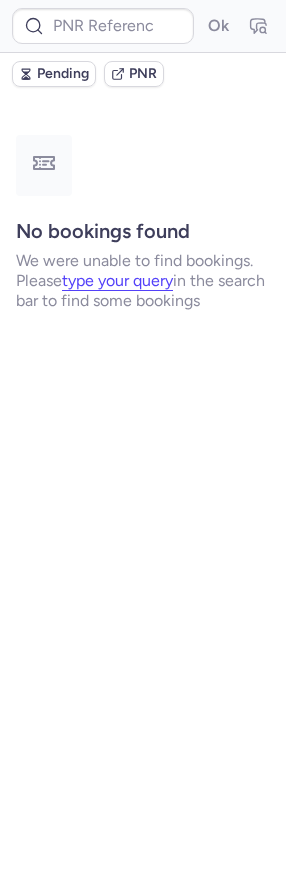 scroll, scrollTop: 0, scrollLeft: 0, axis: both 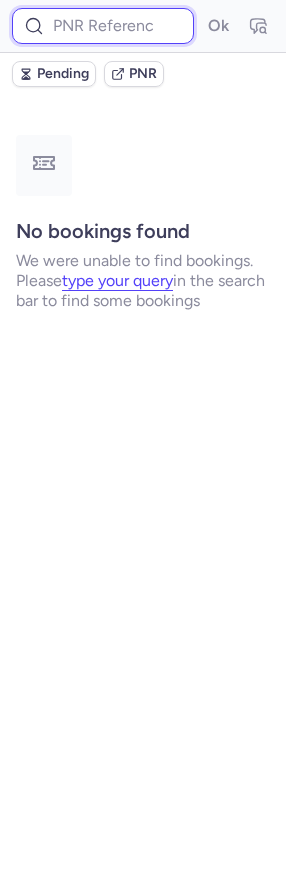 click at bounding box center [103, 26] 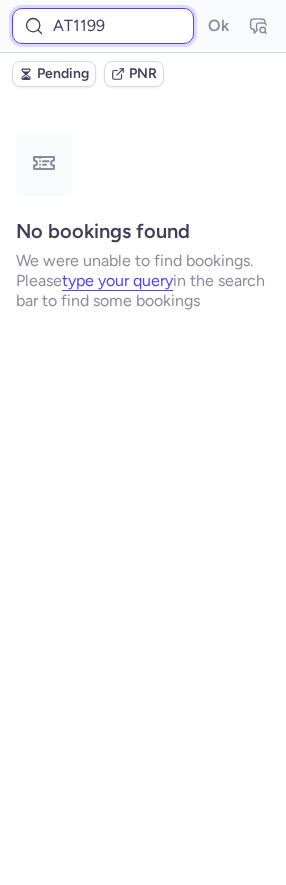 type on "AT1199" 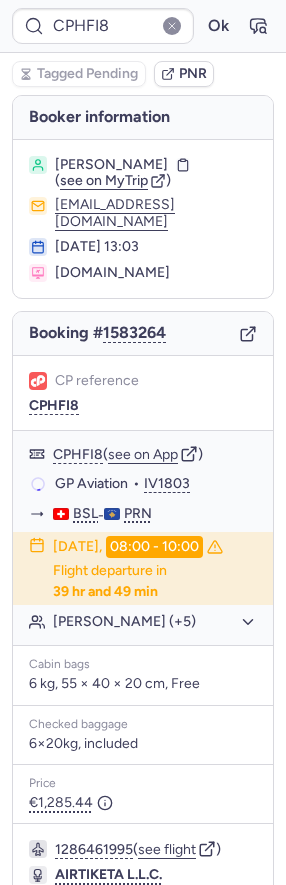 type on "CPYD7Y" 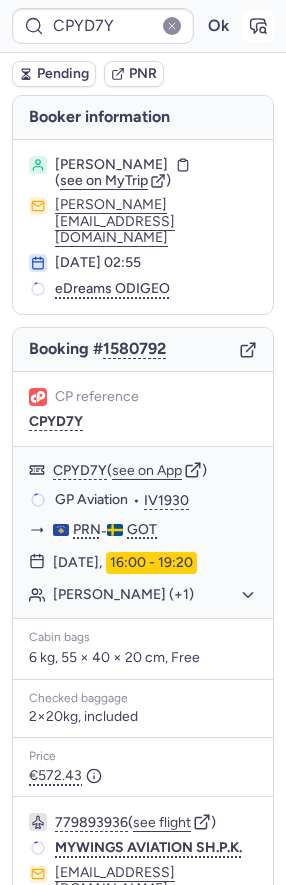 click 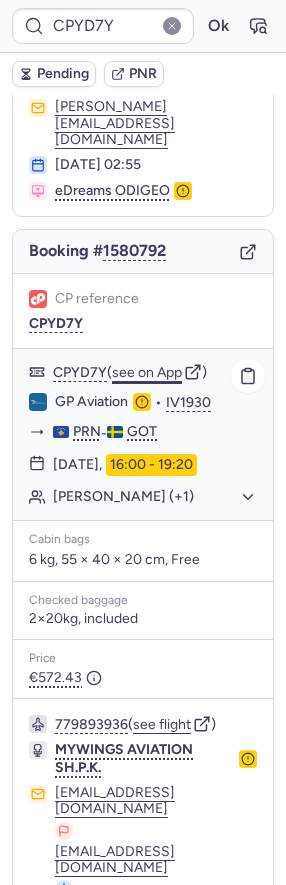scroll, scrollTop: 13, scrollLeft: 0, axis: vertical 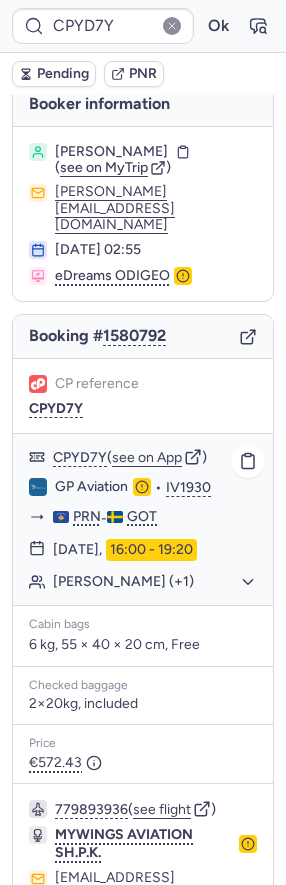 click on "CPYD7Y  ( see on App )" 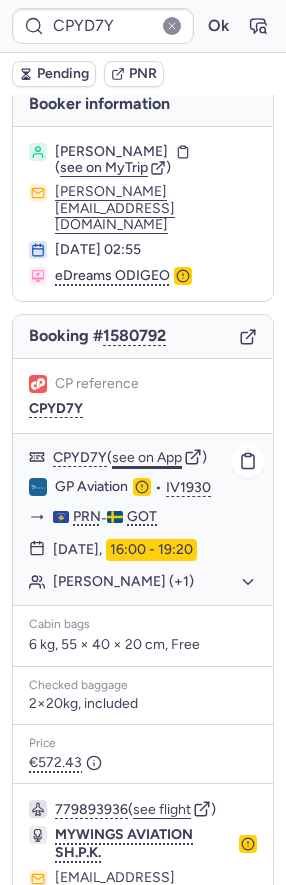 click on "see on App" 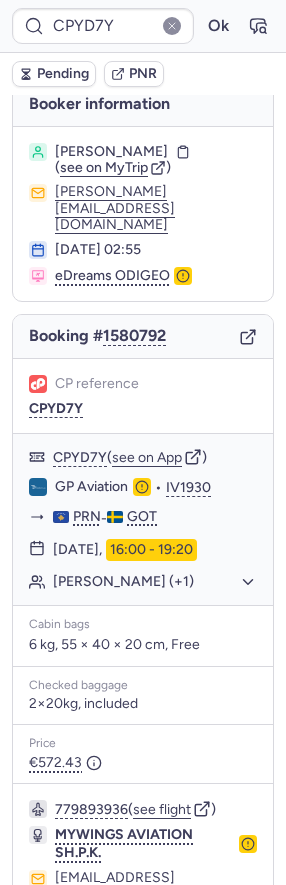 scroll, scrollTop: 0, scrollLeft: 0, axis: both 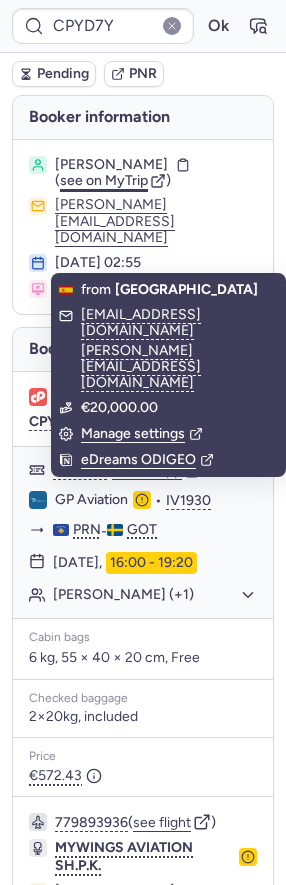 click on "see on MyTrip" at bounding box center [104, 180] 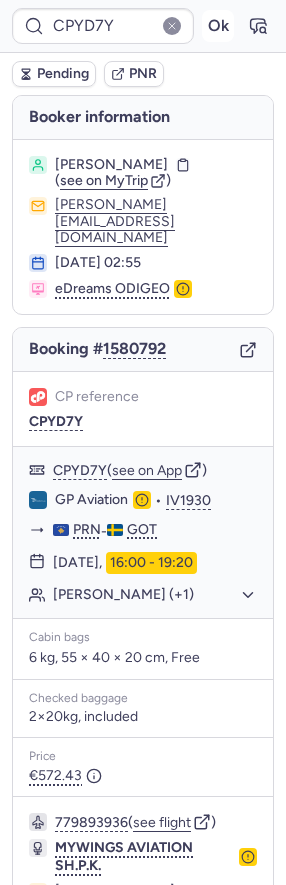 click on "Ok" at bounding box center [218, 26] 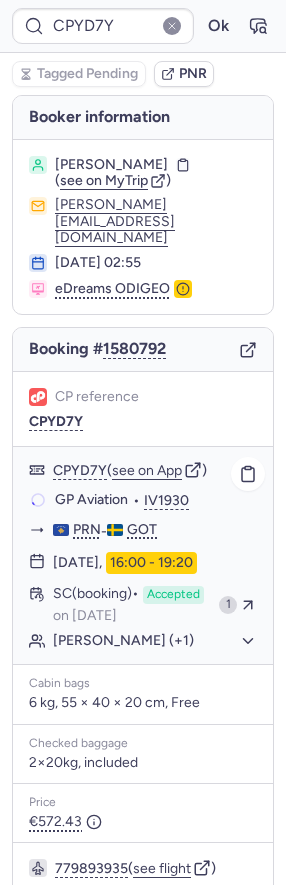 scroll, scrollTop: 226, scrollLeft: 0, axis: vertical 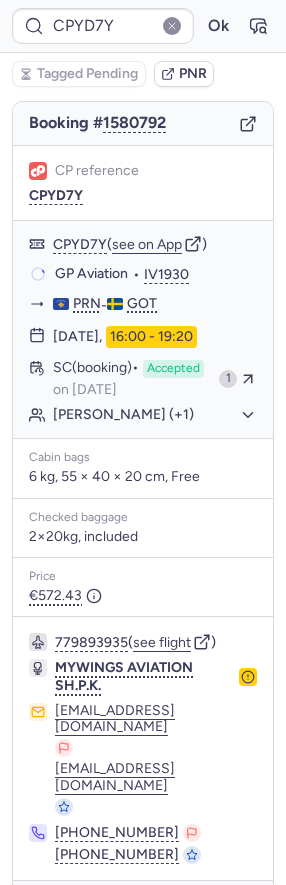 click 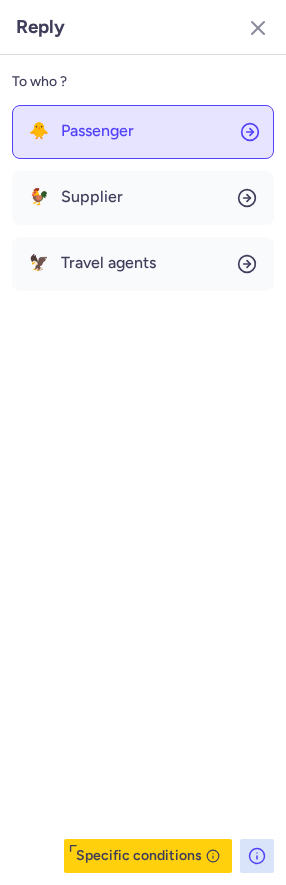 click on "🐥 Passenger" 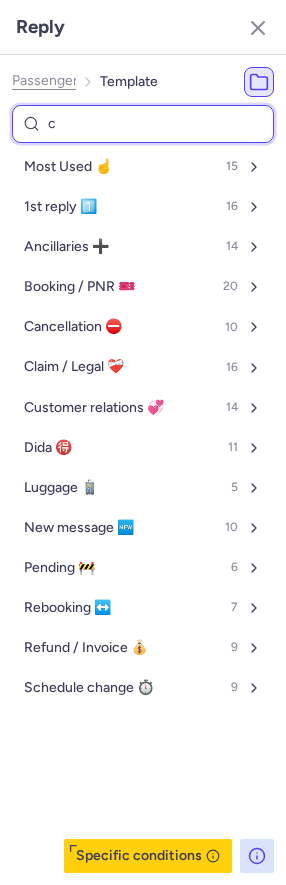 type on "co" 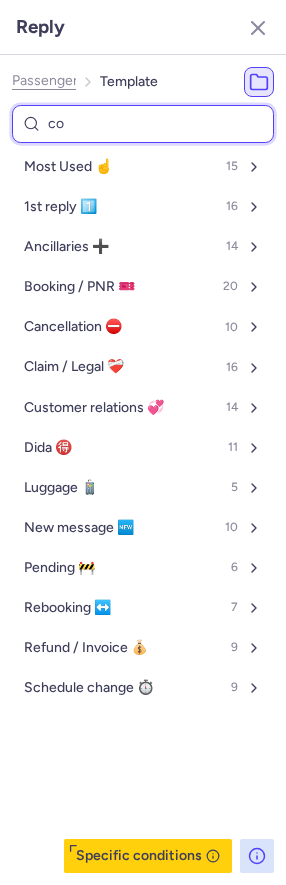 select on "en" 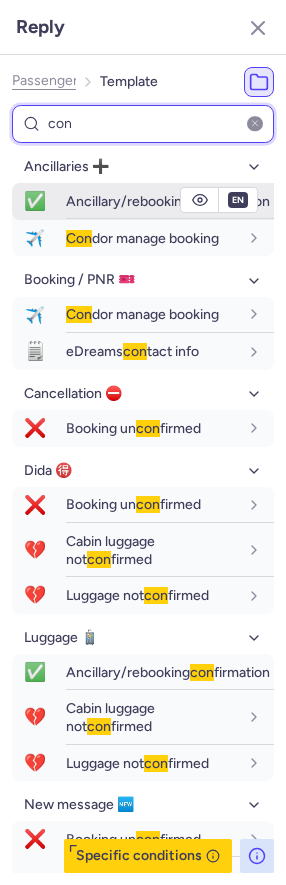 type on "con" 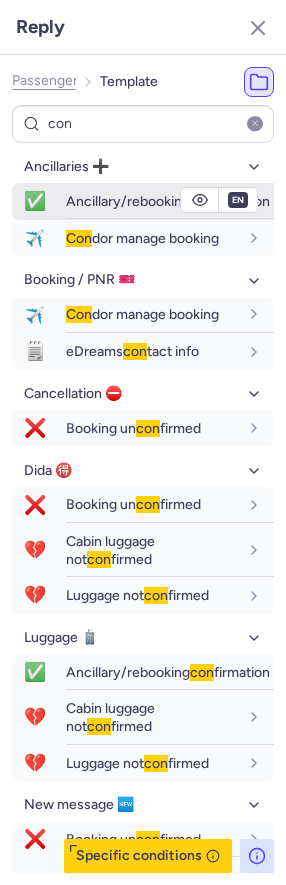 click on "Ancillary/rebooking  con firmation" at bounding box center [168, 201] 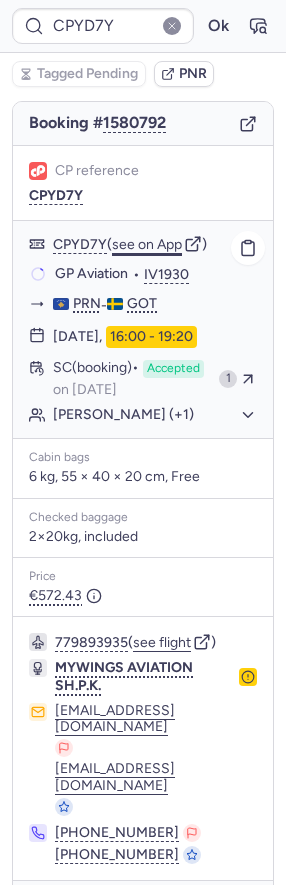 scroll, scrollTop: 0, scrollLeft: 0, axis: both 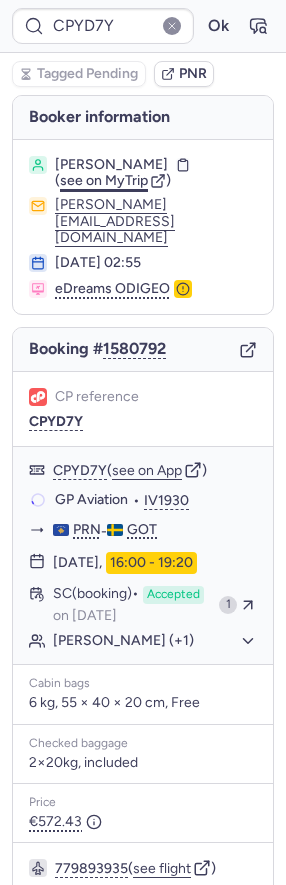 click on "see on MyTrip" at bounding box center [104, 180] 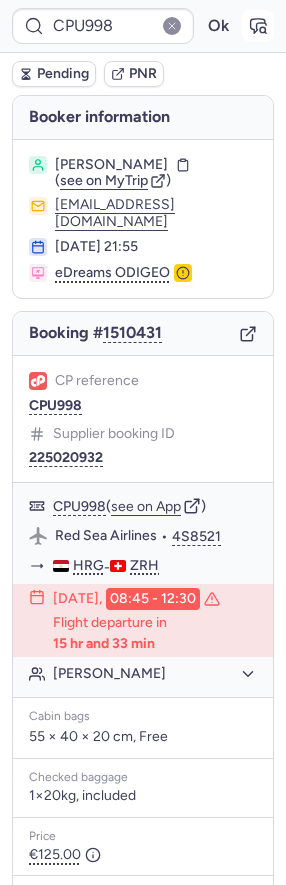 click at bounding box center [258, 26] 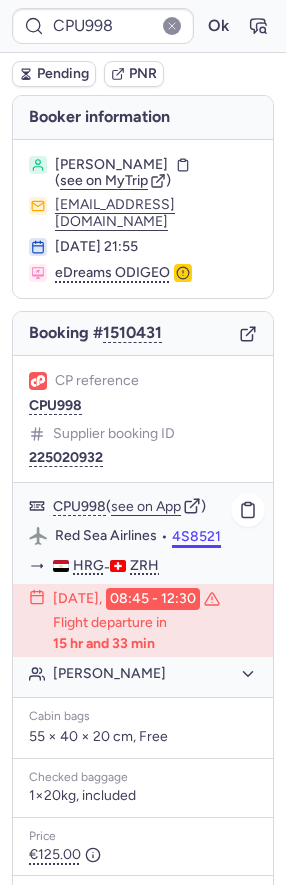 click on "4S8521" at bounding box center [196, 537] 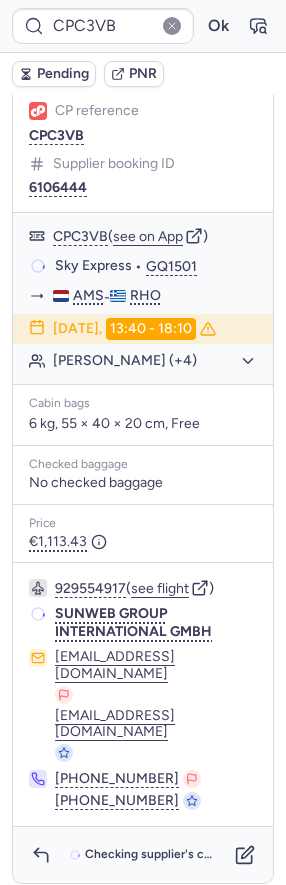 scroll, scrollTop: 187, scrollLeft: 0, axis: vertical 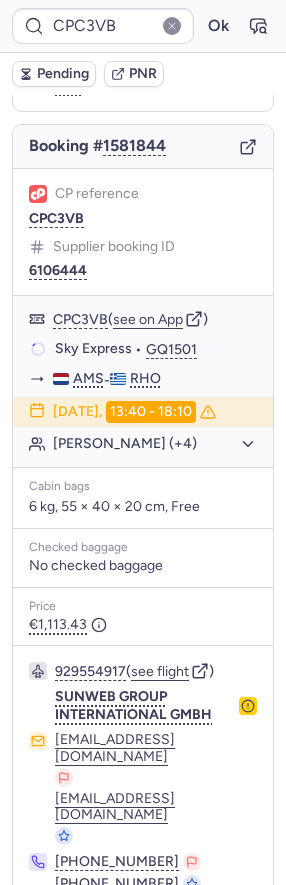 type on "W747XB" 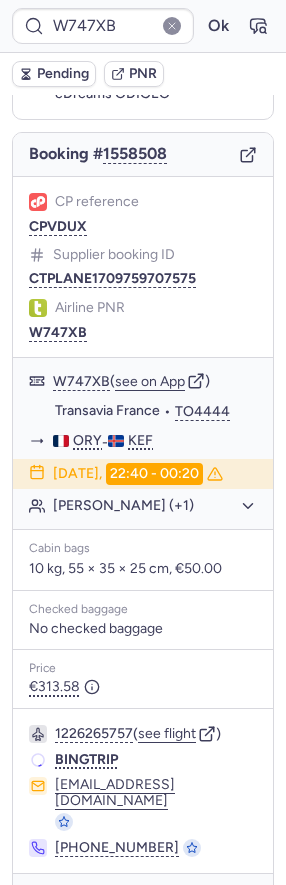 scroll, scrollTop: 179, scrollLeft: 0, axis: vertical 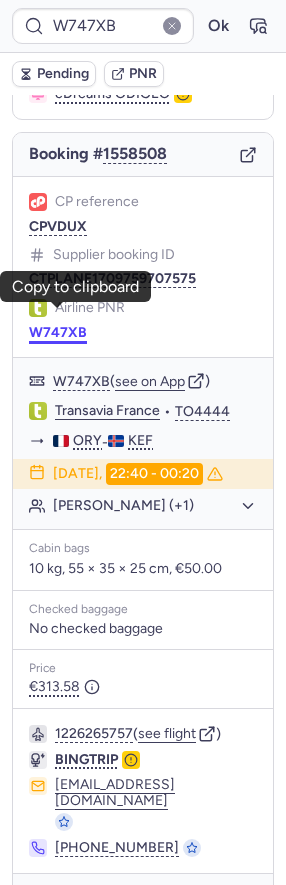 click on "W747XB" at bounding box center (58, 333) 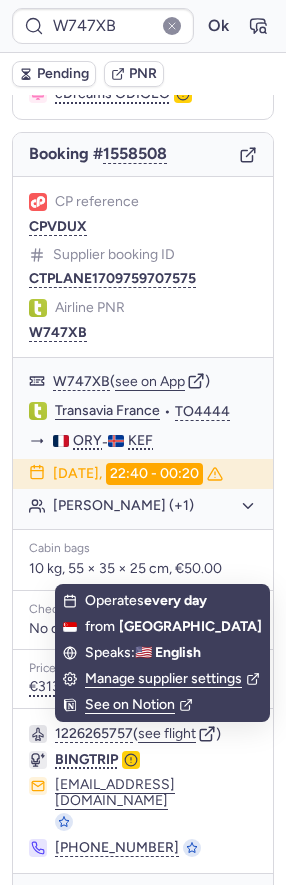 click 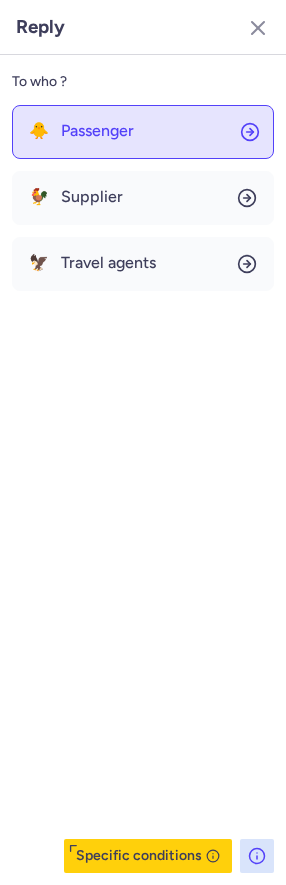 click on "Passenger" at bounding box center [97, 131] 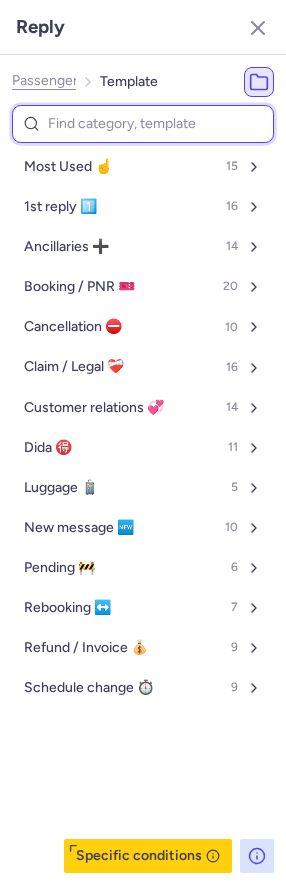 type on "p" 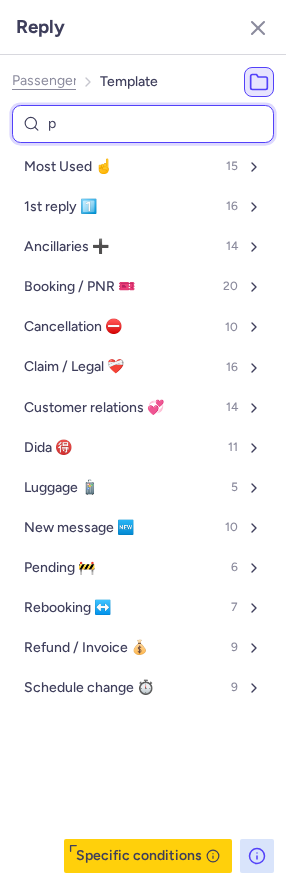 select on "en" 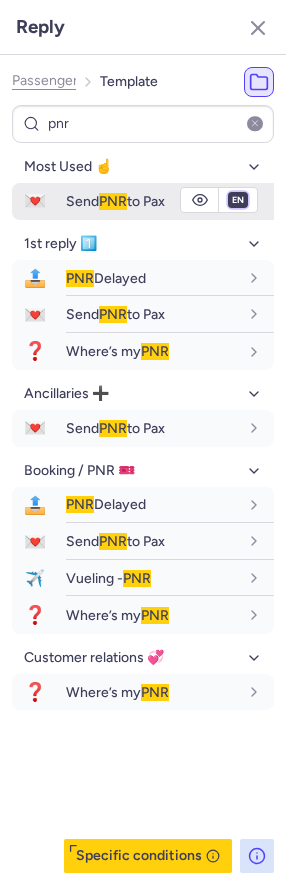 click on "fr en de nl pt es it ru" at bounding box center (238, 200) 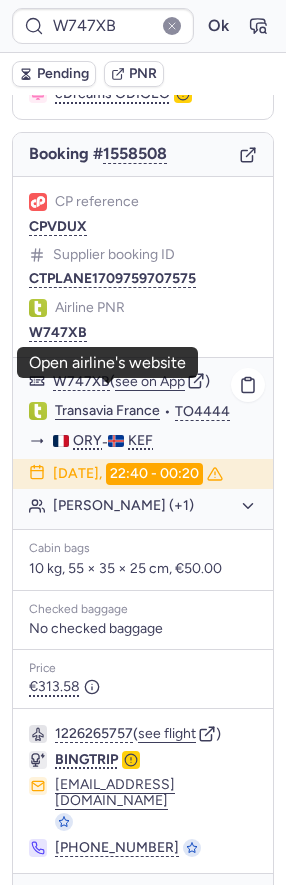 click on "Transavia France" 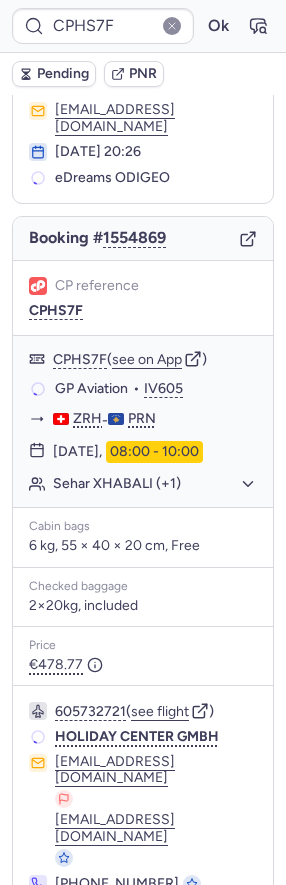scroll, scrollTop: 95, scrollLeft: 0, axis: vertical 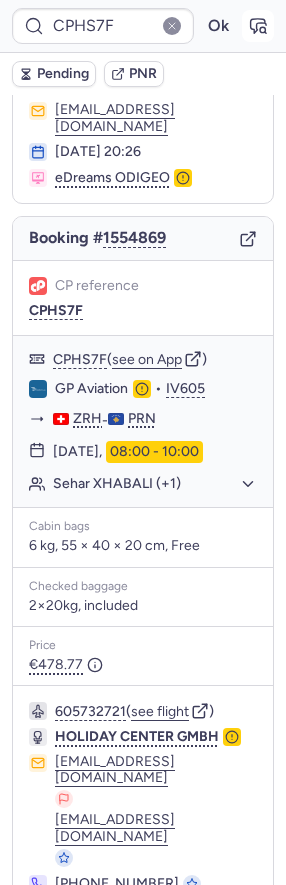 click 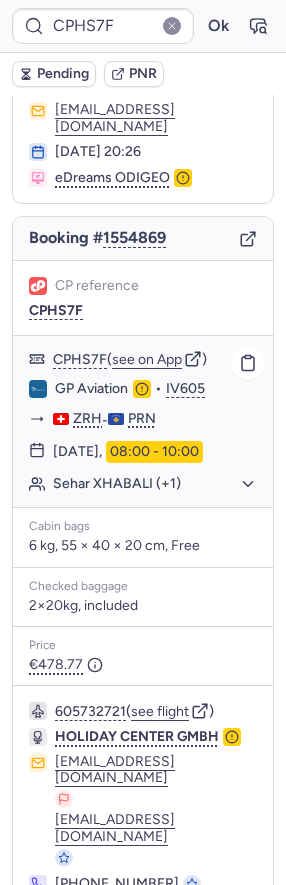 click on "Sehar XHABALI (+1)" 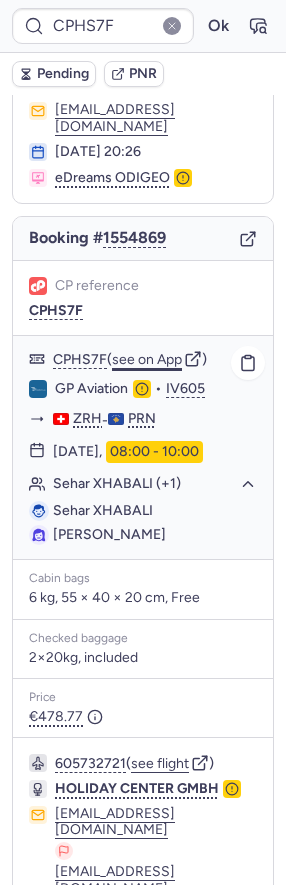 click on "see on App" 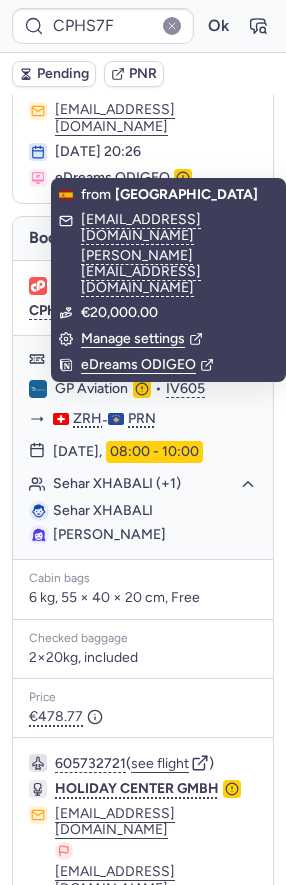 scroll, scrollTop: 0, scrollLeft: 0, axis: both 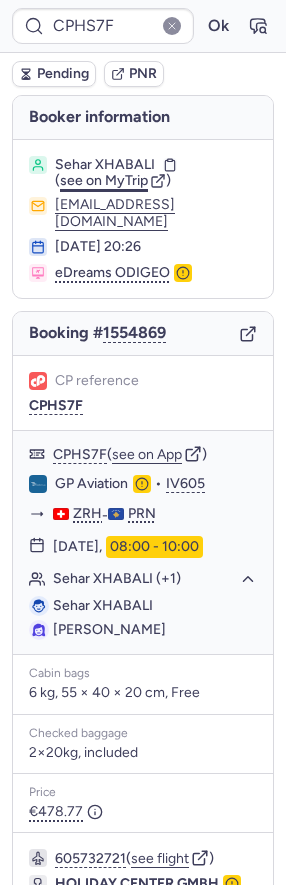 click on "see on MyTrip" at bounding box center [104, 180] 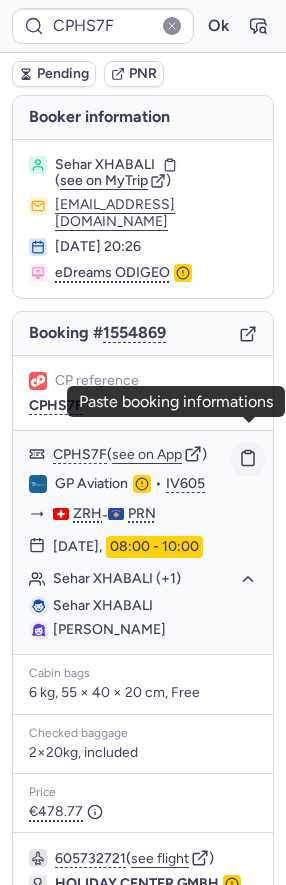 click 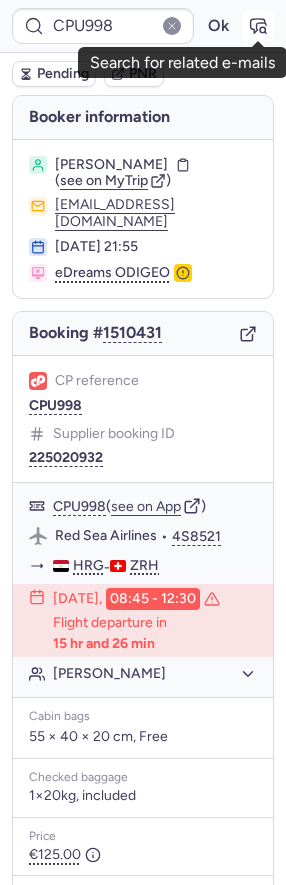 click at bounding box center [258, 26] 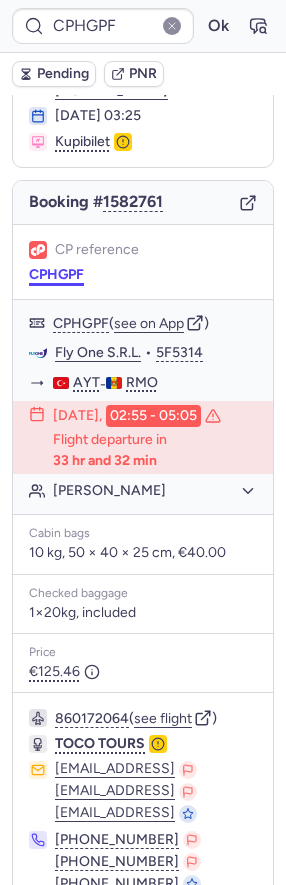 scroll, scrollTop: 78, scrollLeft: 0, axis: vertical 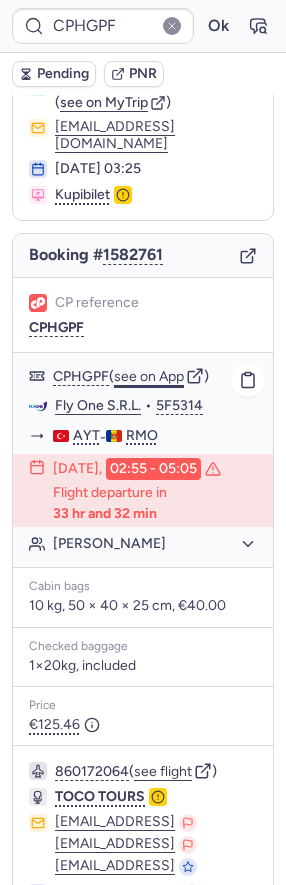 click on "see on App" 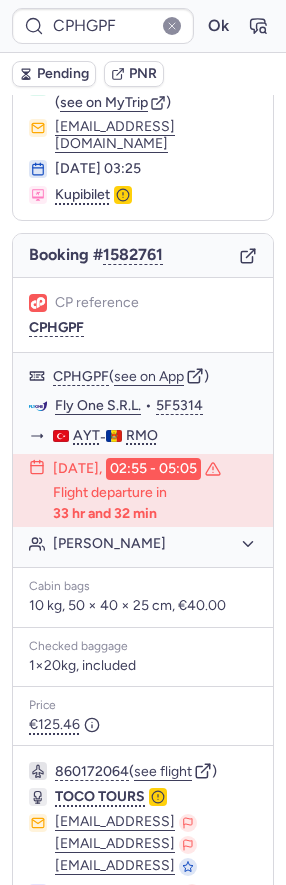 scroll, scrollTop: 204, scrollLeft: 0, axis: vertical 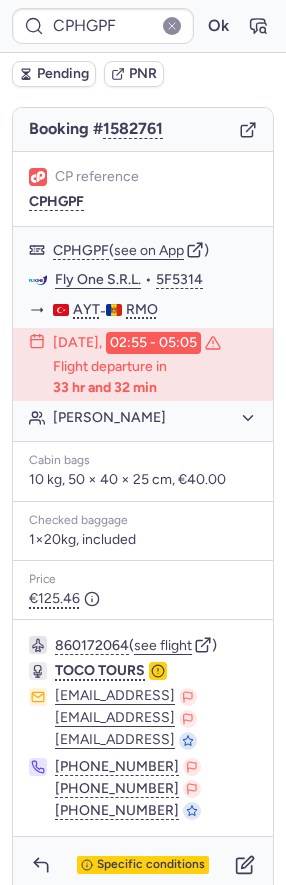 click on "Specific conditions" at bounding box center (143, 865) 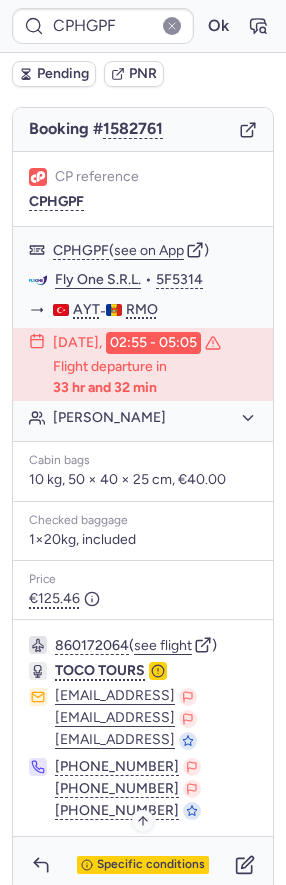 click on "Specific conditions" at bounding box center [151, 865] 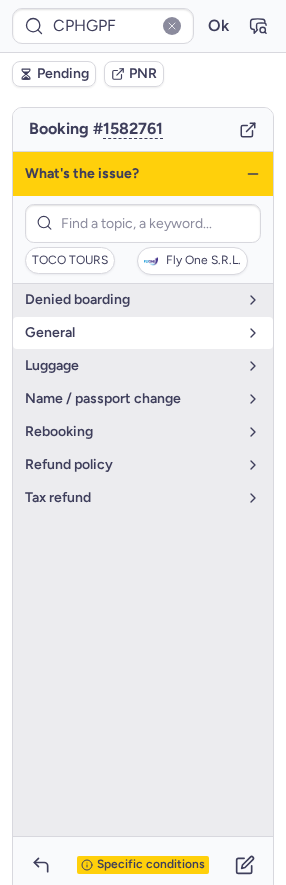 click on "general" at bounding box center (131, 333) 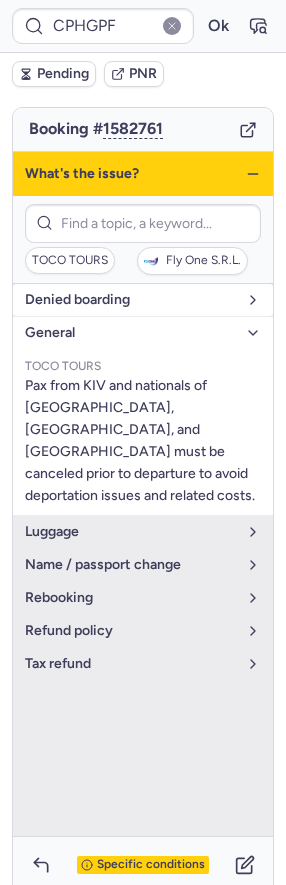 click on "denied boarding" at bounding box center [131, 300] 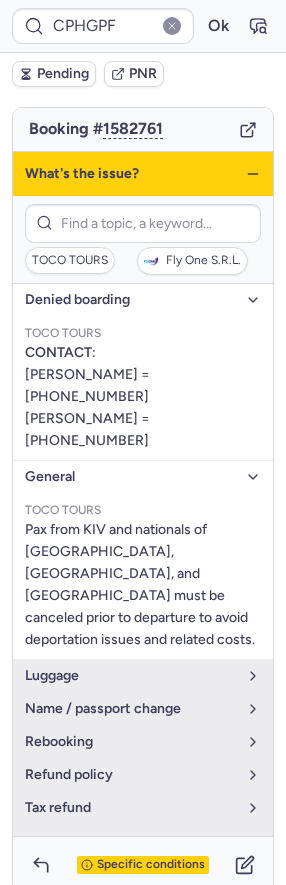 click on "denied boarding" at bounding box center (131, 300) 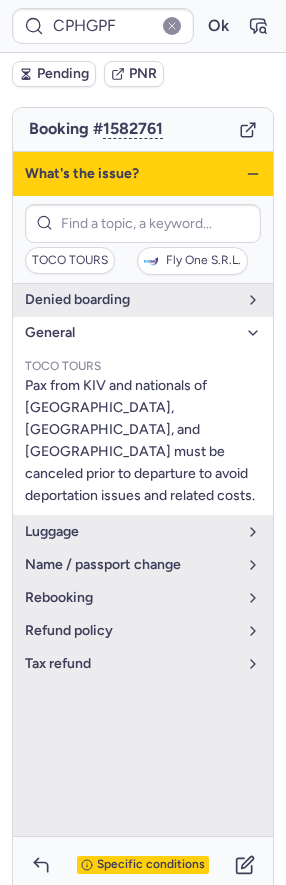 click on "general" at bounding box center [131, 333] 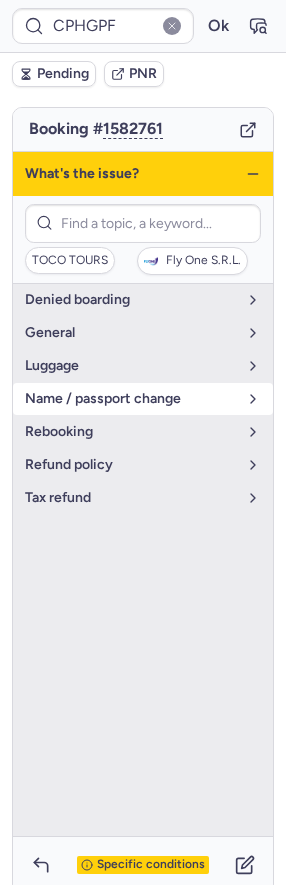 click on "name / passport change" at bounding box center (131, 399) 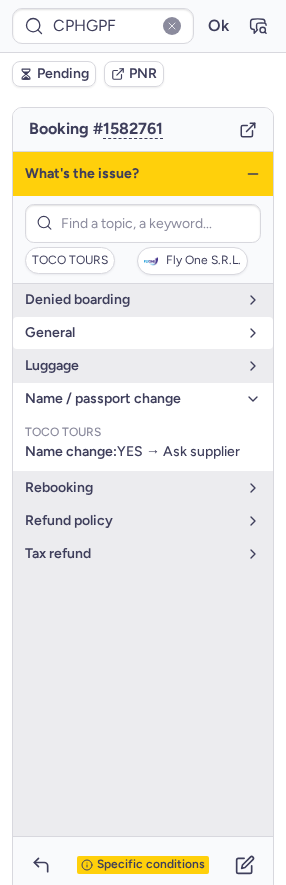 scroll, scrollTop: 168, scrollLeft: 0, axis: vertical 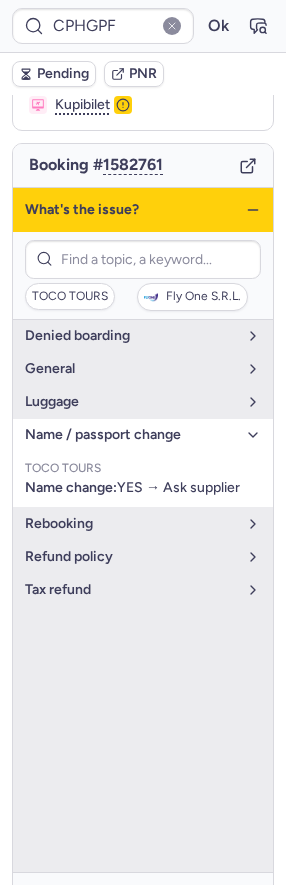 click 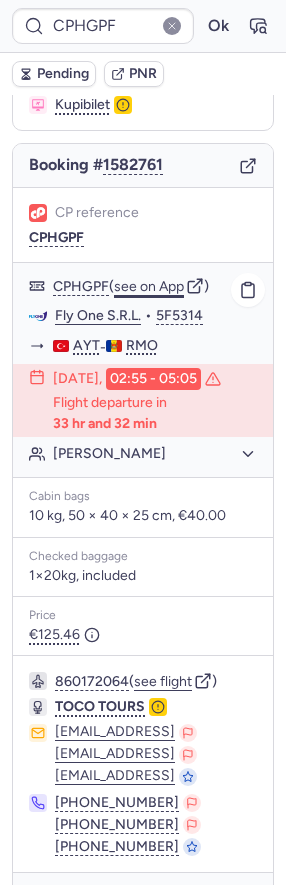 click on "see on App" 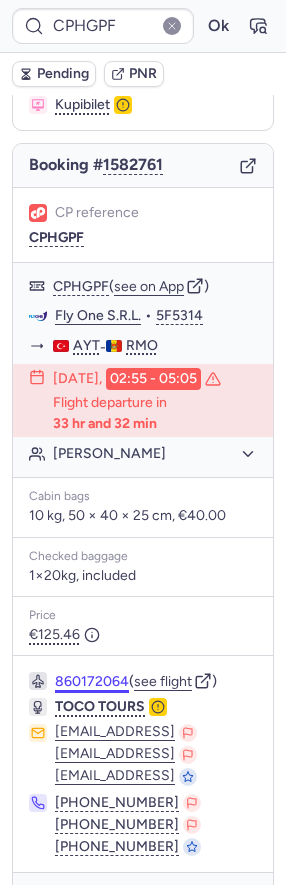 scroll, scrollTop: 204, scrollLeft: 0, axis: vertical 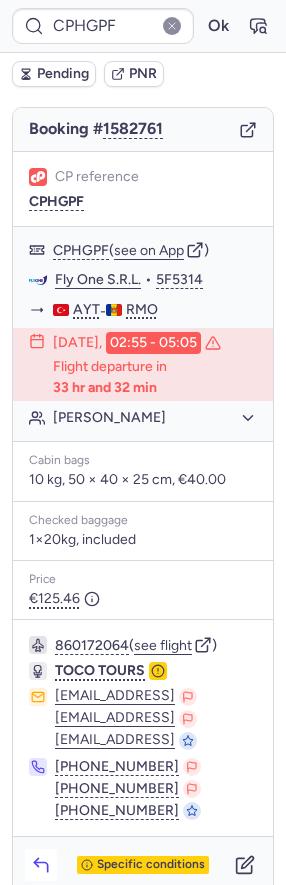 click 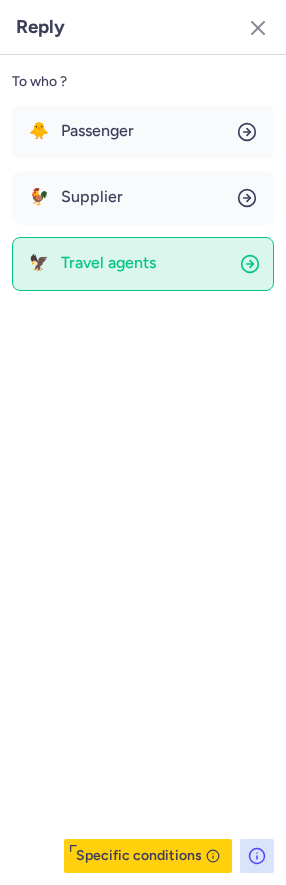 drag, startPoint x: 75, startPoint y: 126, endPoint x: 89, endPoint y: 263, distance: 137.71347 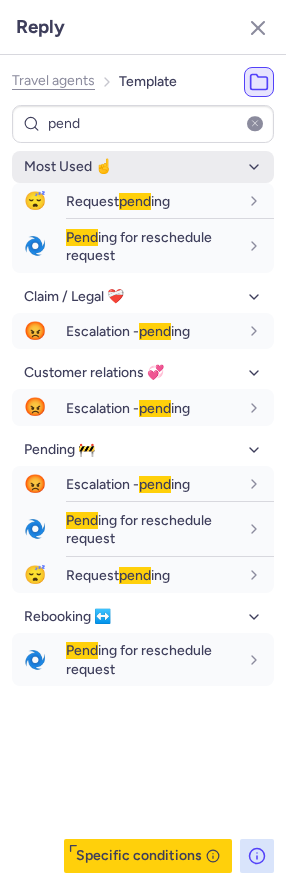click on "Most Used ☝️" at bounding box center (143, 167) 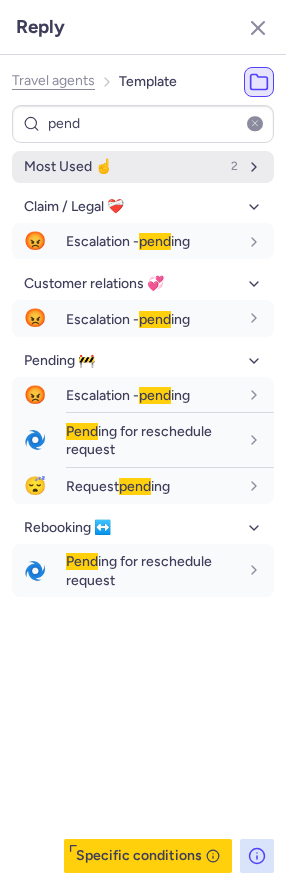 click on "Most Used ☝️ 2" at bounding box center (143, 167) 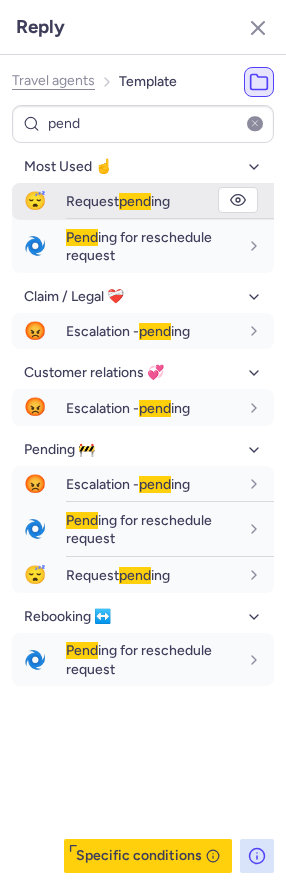 click on "Request  pend ing" at bounding box center (152, 201) 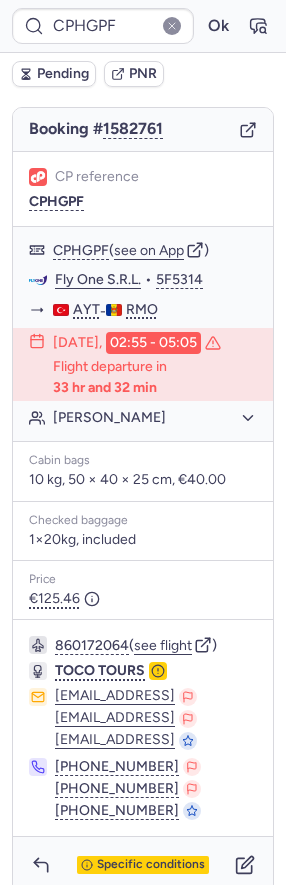 click on "Pending" at bounding box center [63, 74] 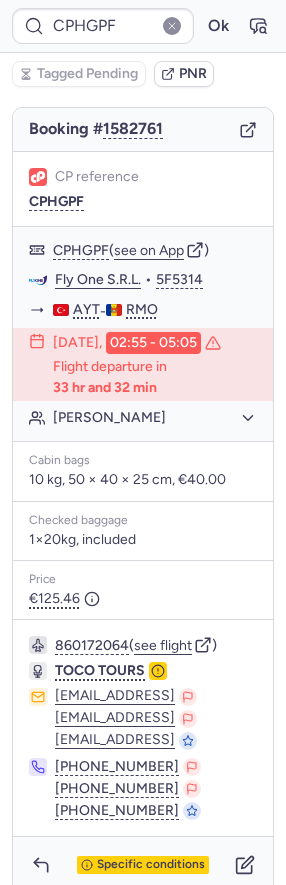 click on "Specific conditions" at bounding box center (143, 865) 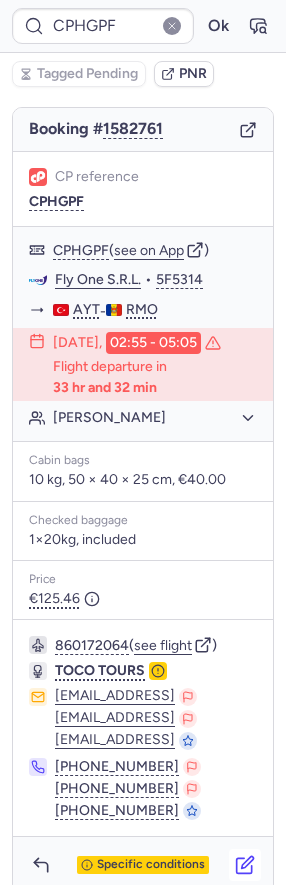 click at bounding box center [245, 865] 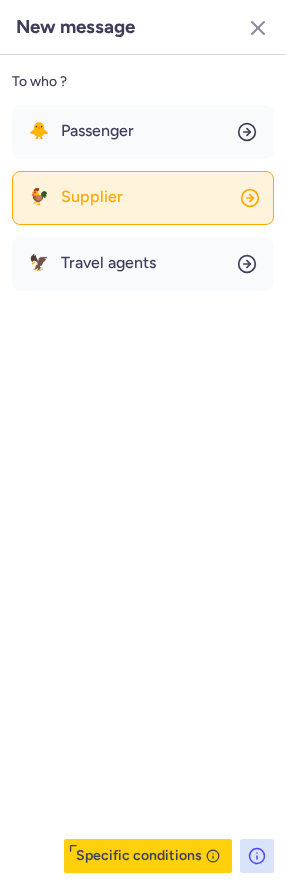 click on "🐓 Supplier" 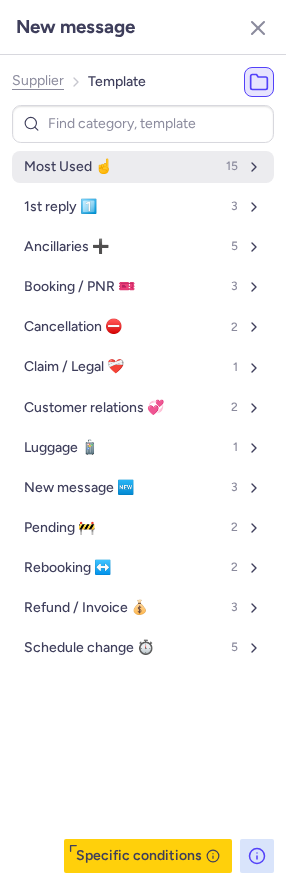 click on "Most Used ☝️ 15" at bounding box center [143, 167] 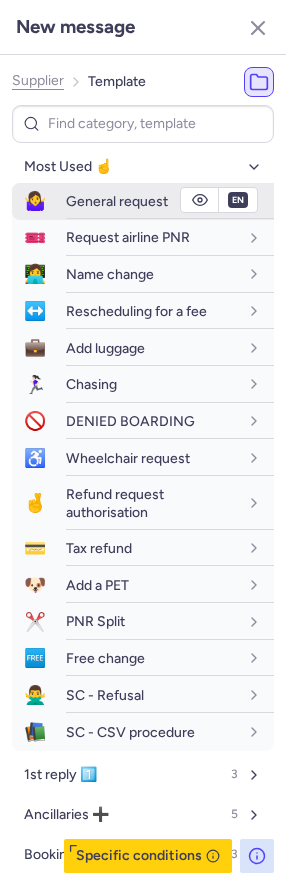 click on "General request" at bounding box center (117, 201) 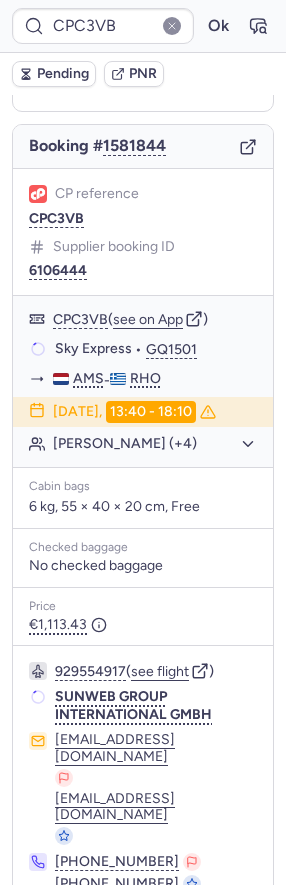 scroll, scrollTop: 187, scrollLeft: 0, axis: vertical 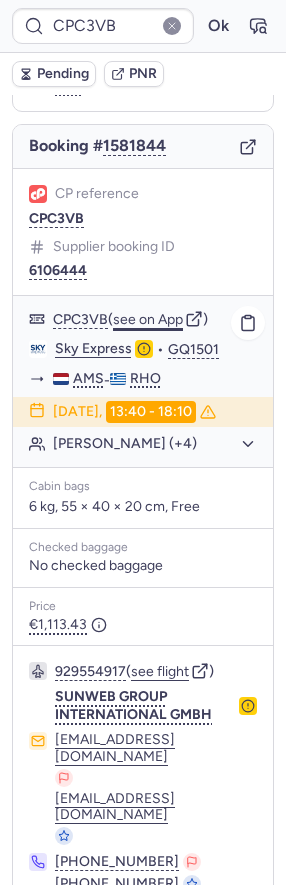 click on "see on App" 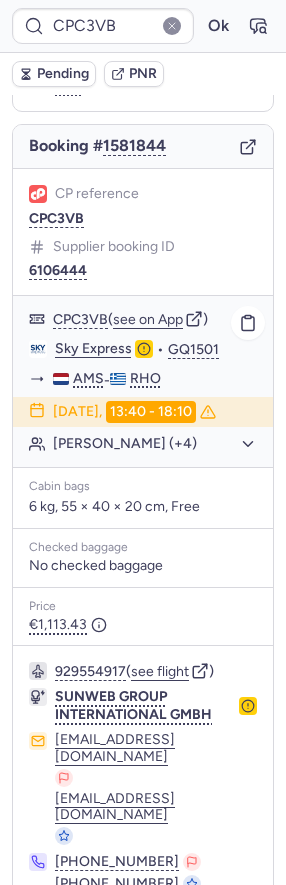 scroll, scrollTop: 0, scrollLeft: 0, axis: both 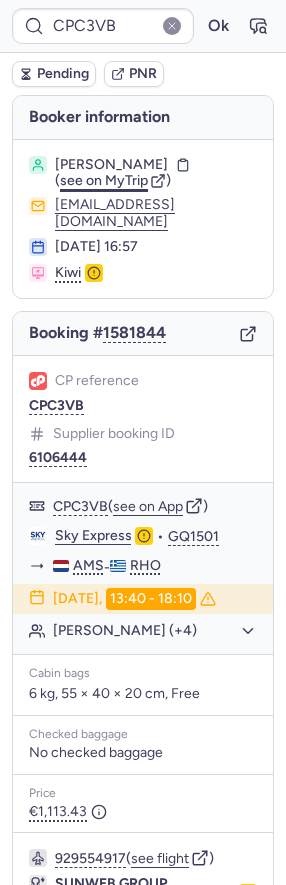 click on "see on MyTrip" at bounding box center [104, 180] 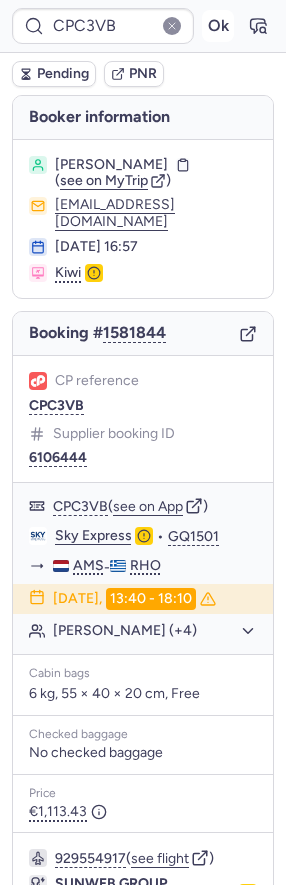 click on "Ok" at bounding box center (218, 26) 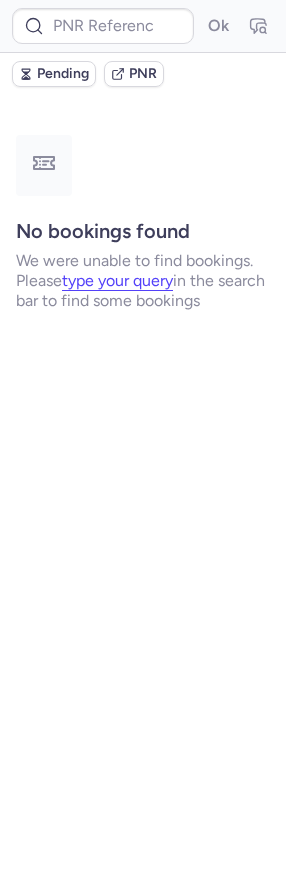 scroll, scrollTop: 0, scrollLeft: 0, axis: both 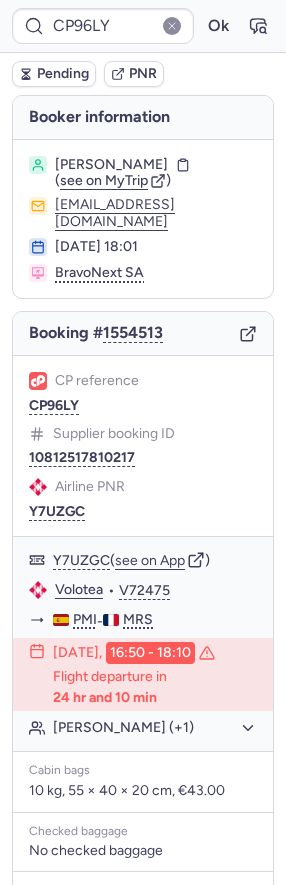 click on "Airline PNR Y7UZGC" 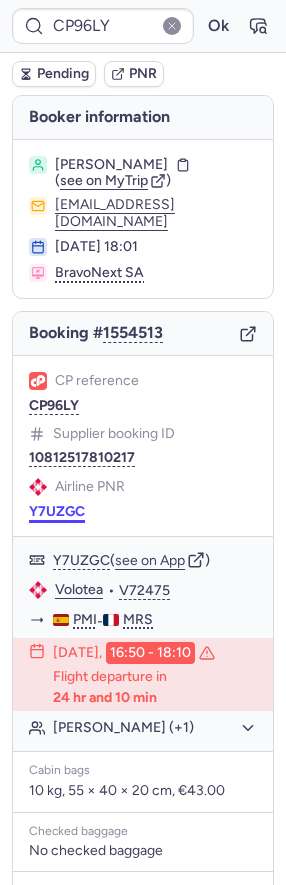 click on "Y7UZGC" at bounding box center [57, 512] 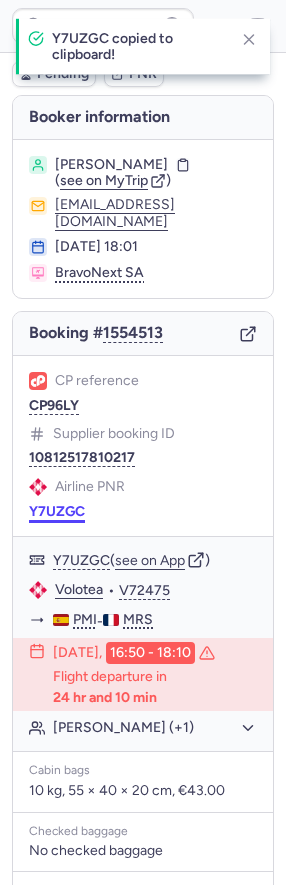 scroll, scrollTop: 326, scrollLeft: 0, axis: vertical 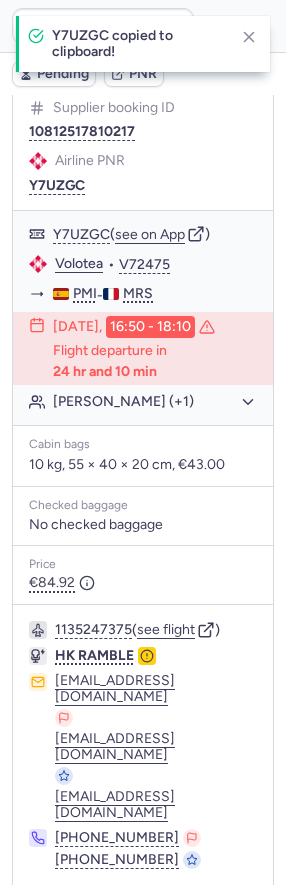 click 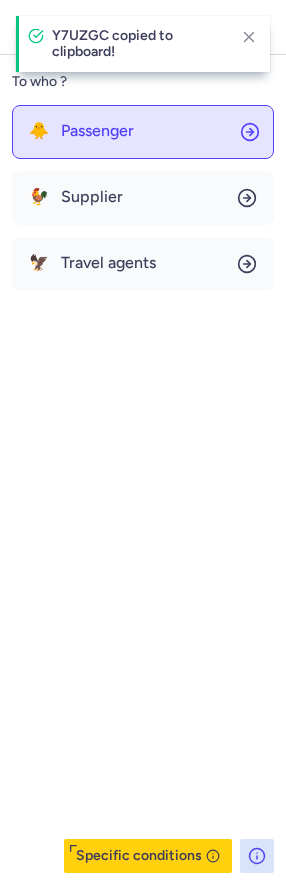 click on "Passenger" at bounding box center (97, 131) 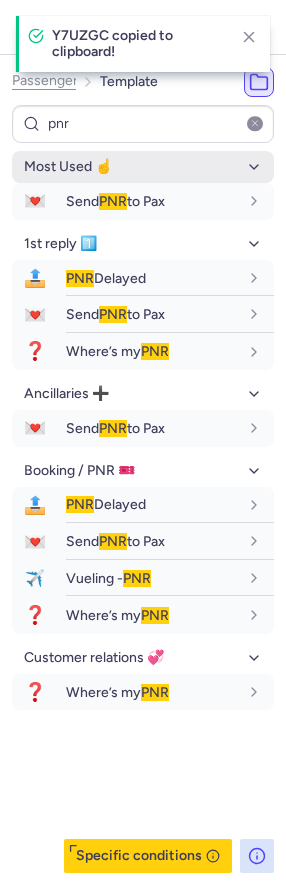 click on "Most Used ☝️" at bounding box center (143, 167) 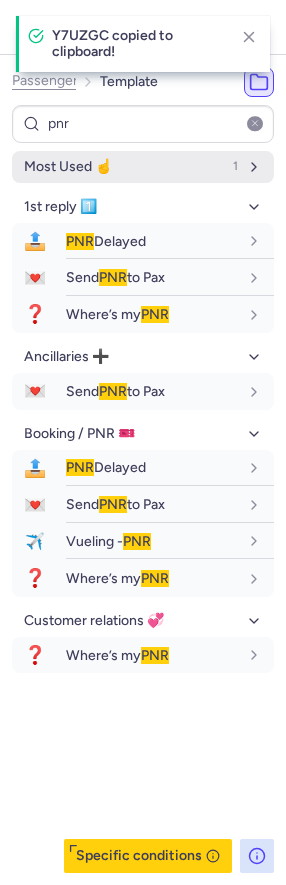 click on "Most Used ☝️ 1" at bounding box center (143, 167) 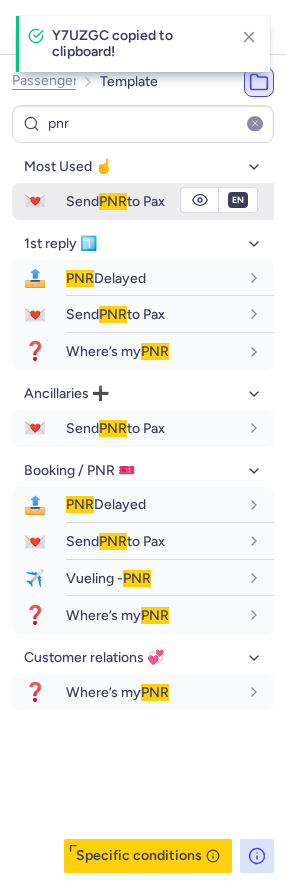 click on "Send  PNR  to Pax" at bounding box center (115, 201) 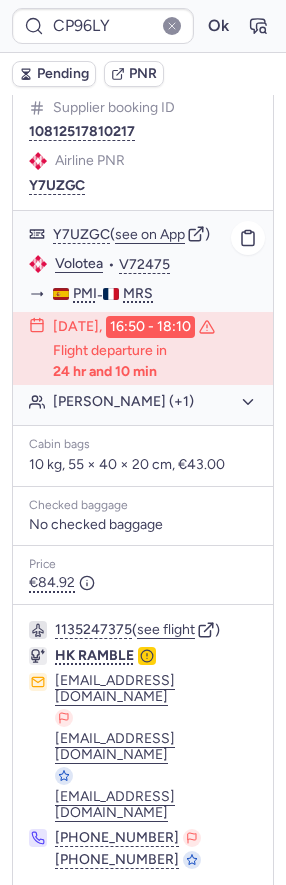 click on "Volotea" 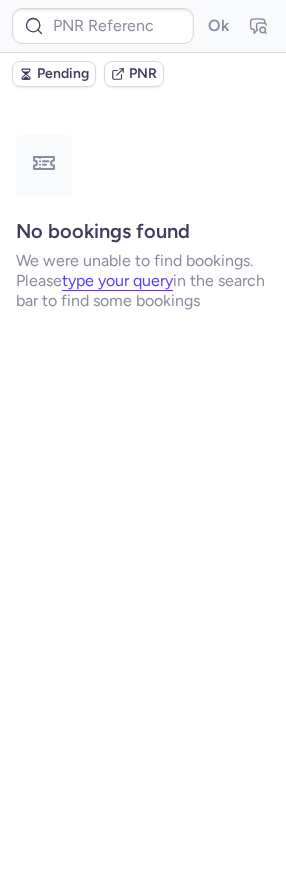 scroll, scrollTop: 0, scrollLeft: 0, axis: both 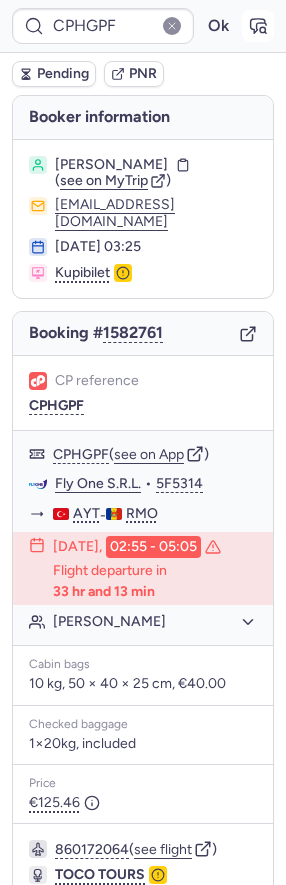 click 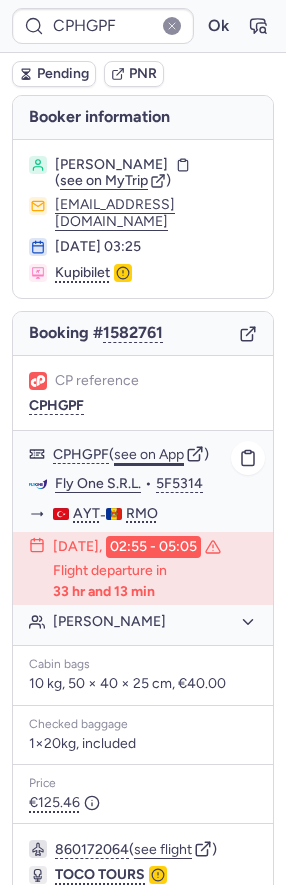 click on "see on App" 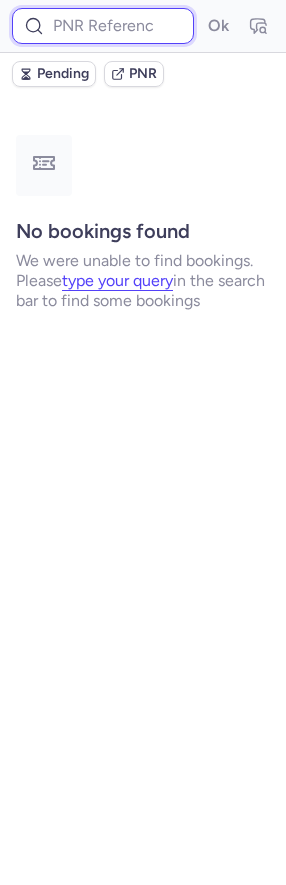click at bounding box center (103, 26) 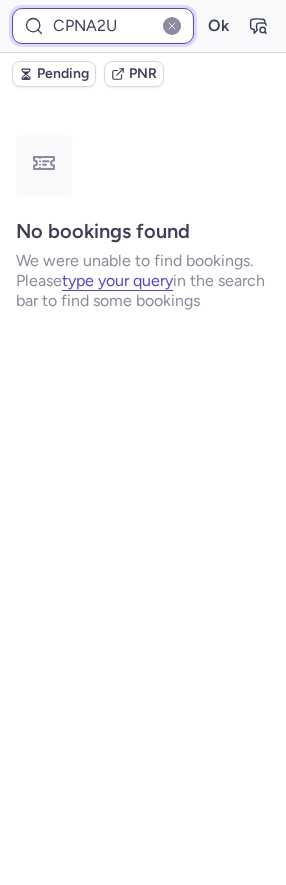 click on "Ok" at bounding box center [218, 26] 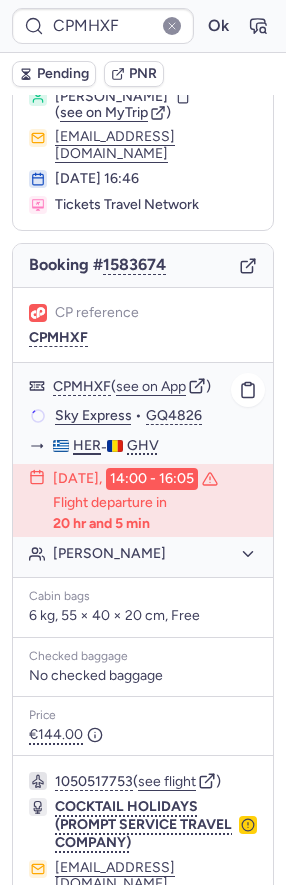 scroll, scrollTop: 247, scrollLeft: 0, axis: vertical 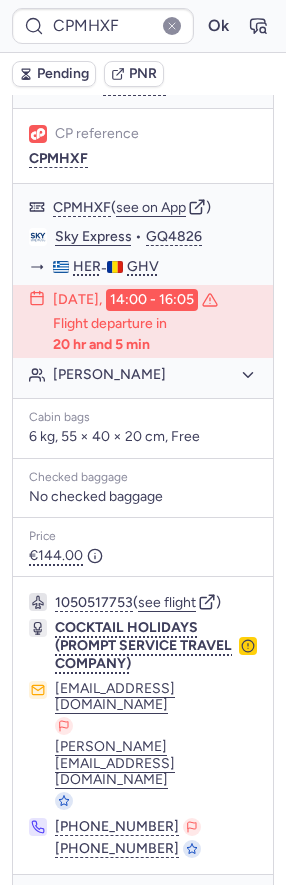 click at bounding box center (41, 903) 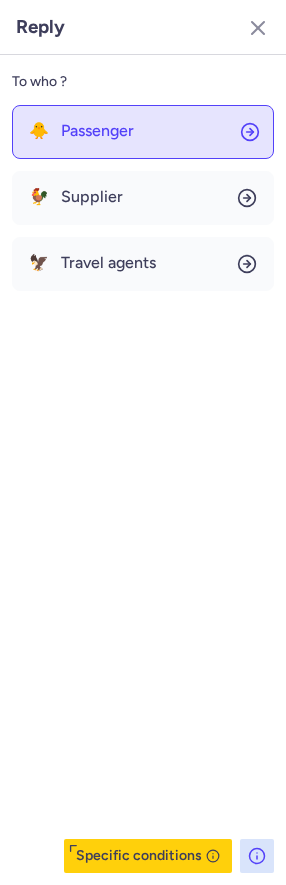 click on "Passenger" at bounding box center (97, 131) 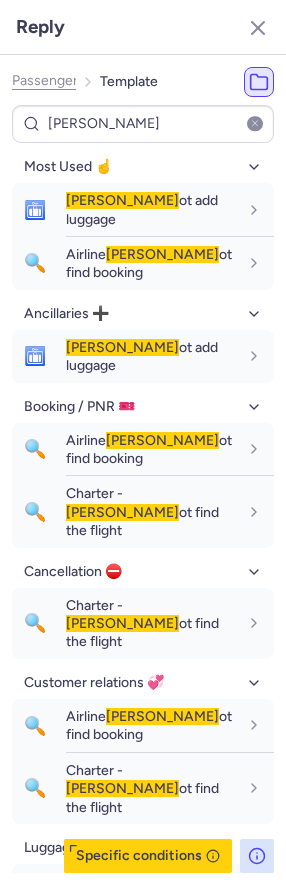 click on "Passenger" 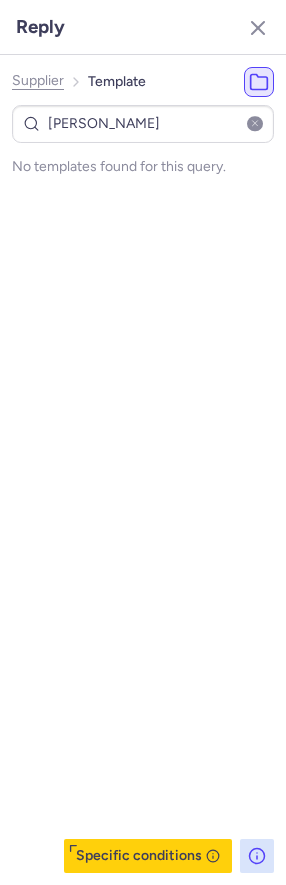click on "Supplier" 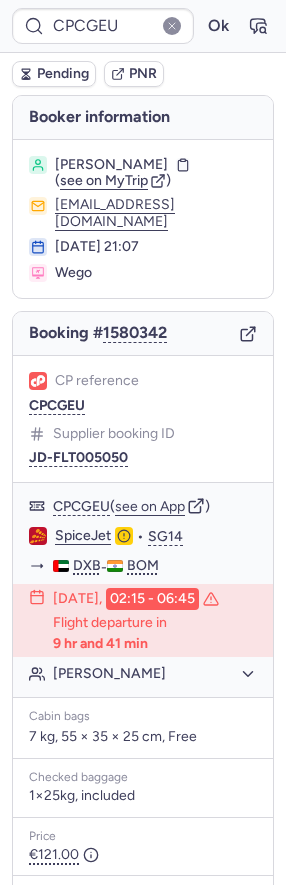 scroll, scrollTop: 0, scrollLeft: 0, axis: both 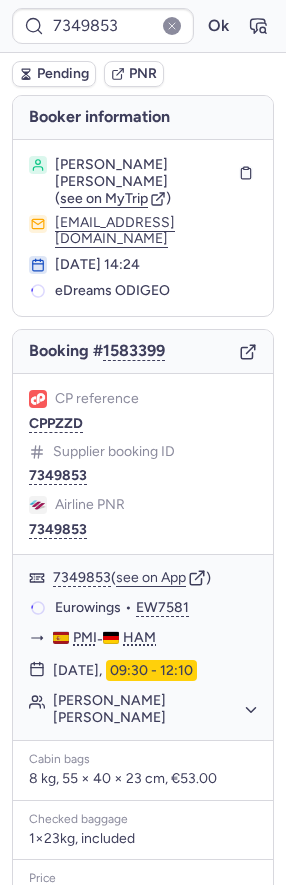 type on "CPYM7A" 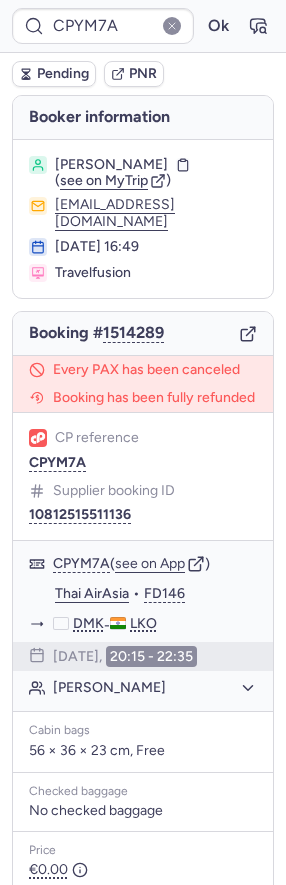 type 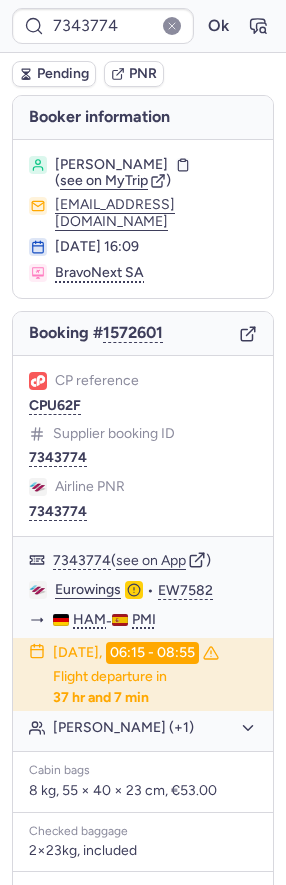 scroll, scrollTop: 0, scrollLeft: 0, axis: both 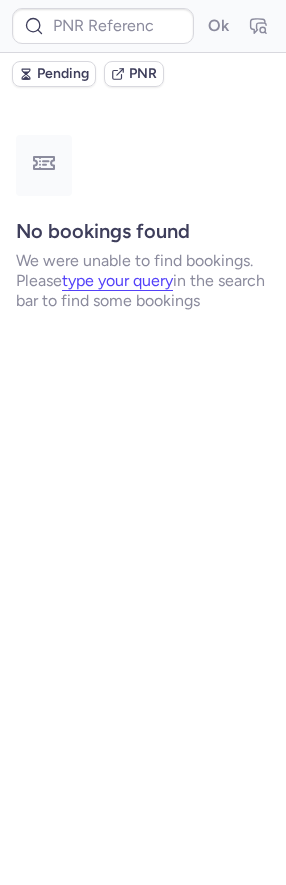 type on "CPZ9WT" 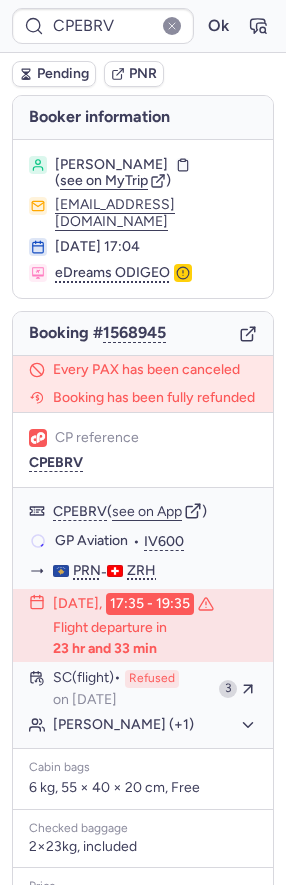 type on "CPXAN3" 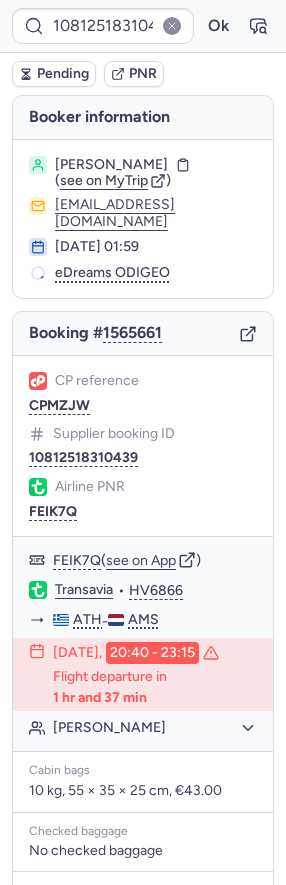 type on "CPEBRV" 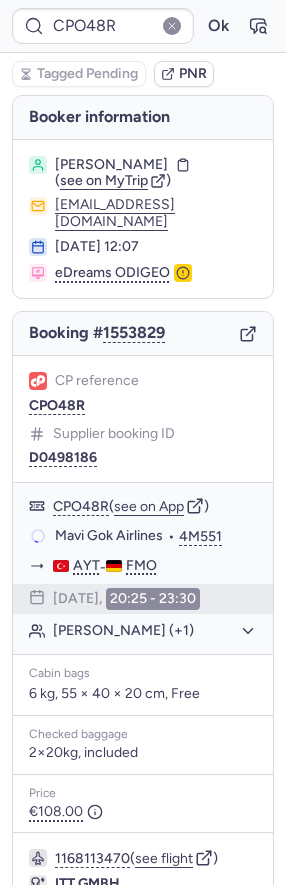 type on "CPEBRV" 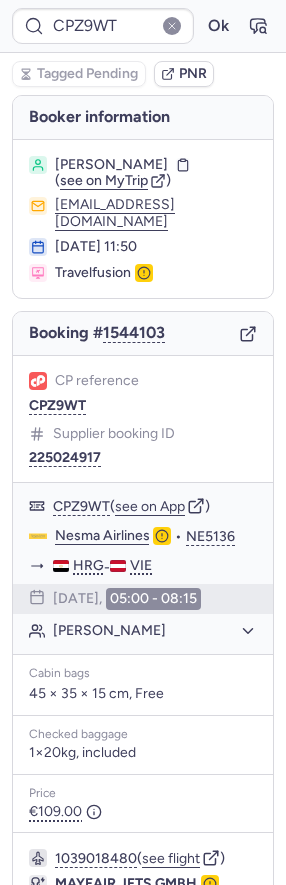 type on "CPRTSX" 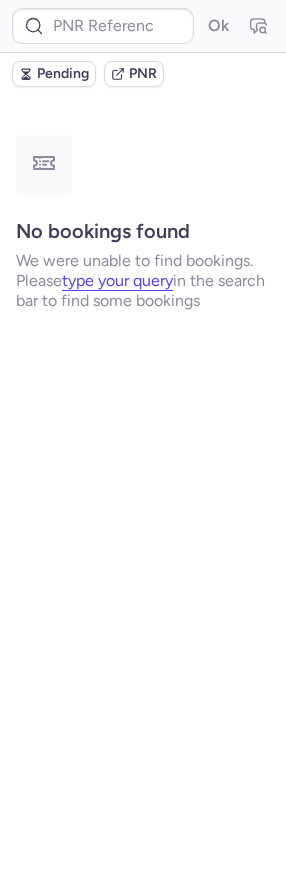 type on "CPFY6T" 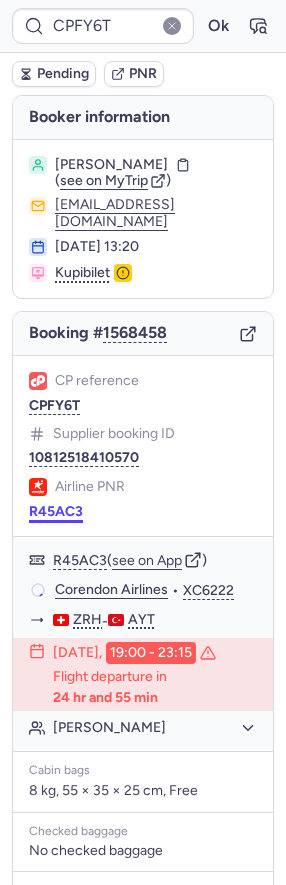 click on "R45AC3" at bounding box center (56, 512) 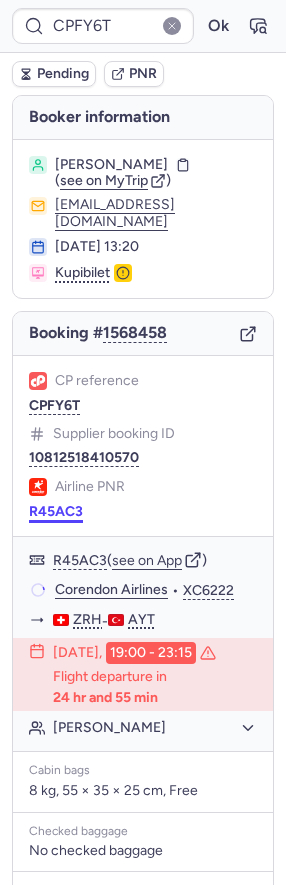 click on "R45AC3" at bounding box center (56, 512) 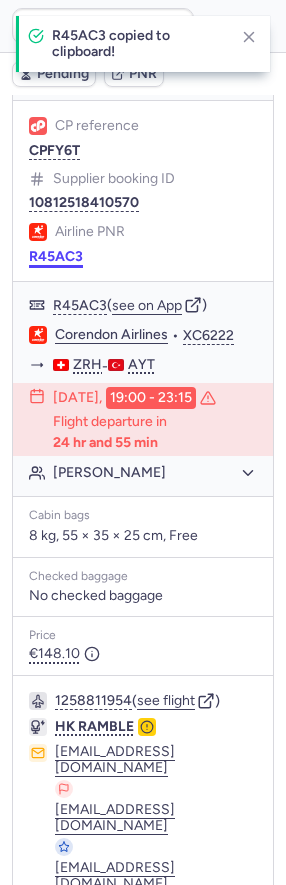 scroll, scrollTop: 326, scrollLeft: 0, axis: vertical 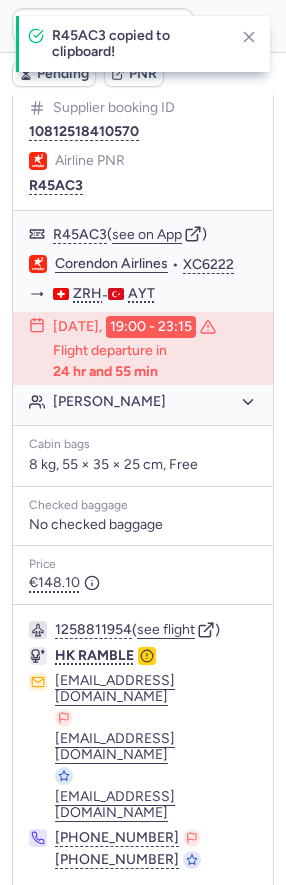 click 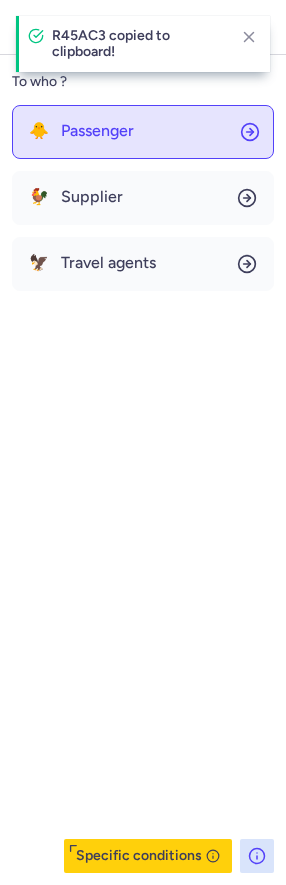 click on "🐥 Passenger" 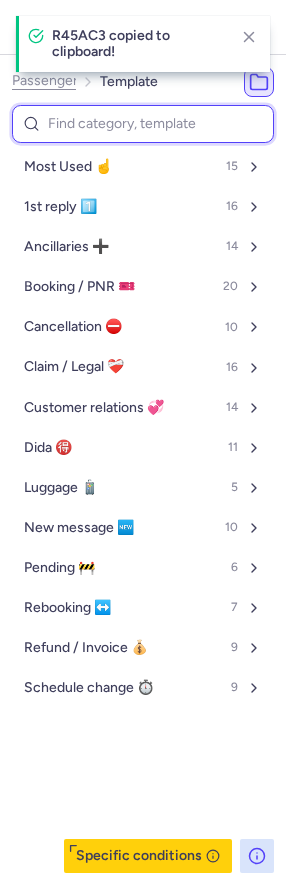 type on "p" 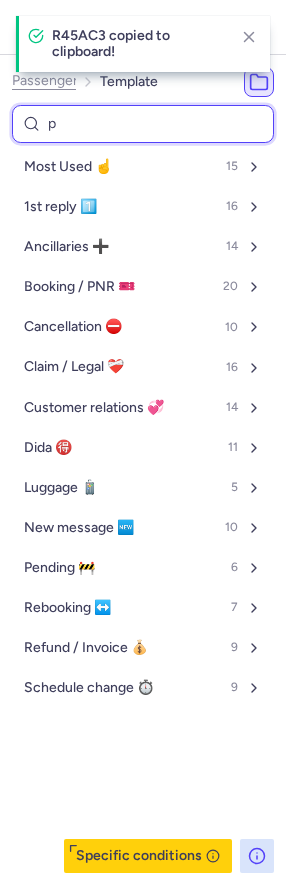 select on "en" 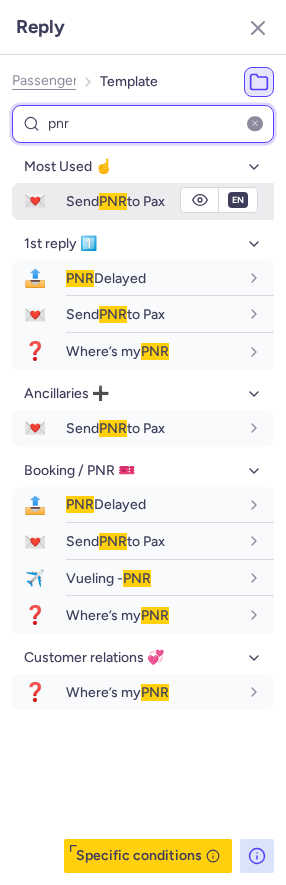 type on "pnr" 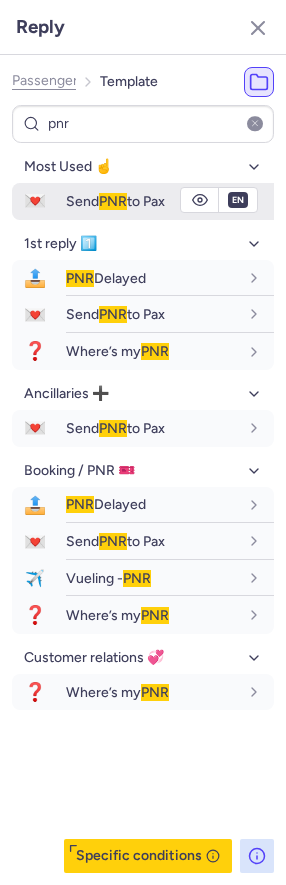 click on "Send  PNR  to Pax" at bounding box center (115, 201) 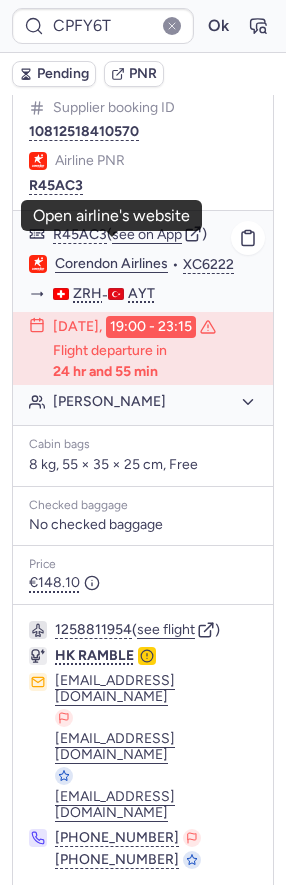 click on "Corendon Airlines" 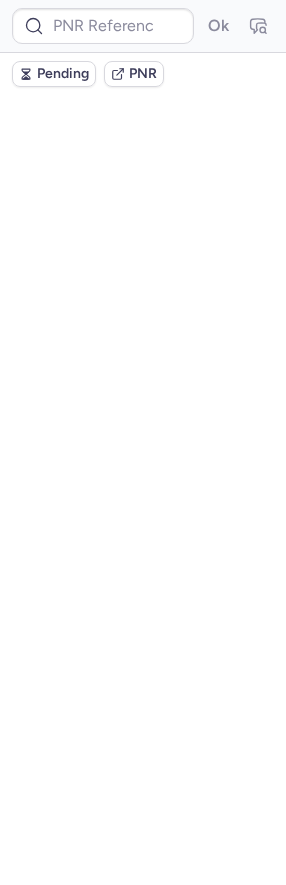 scroll, scrollTop: 0, scrollLeft: 0, axis: both 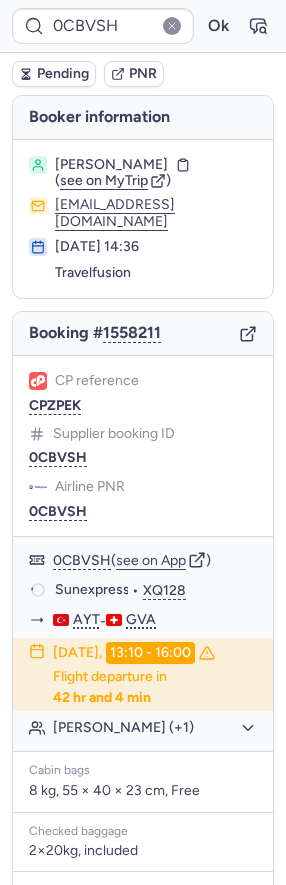 type on "CP47QI" 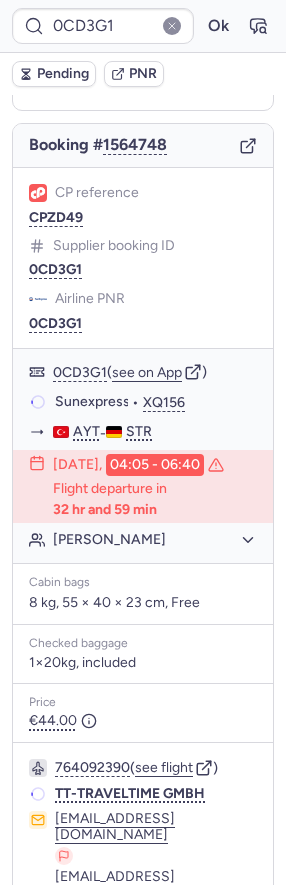 scroll, scrollTop: 181, scrollLeft: 0, axis: vertical 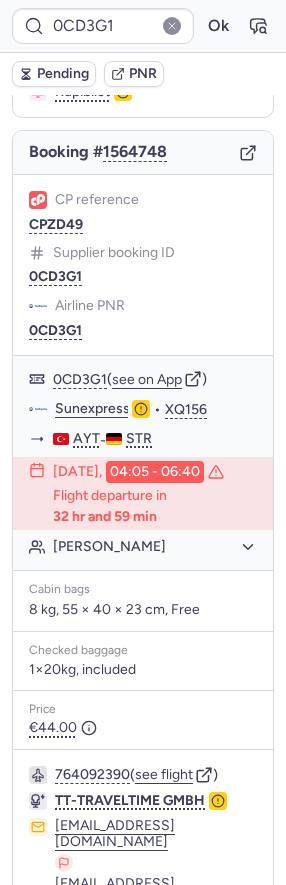 type on "0CBJ8N" 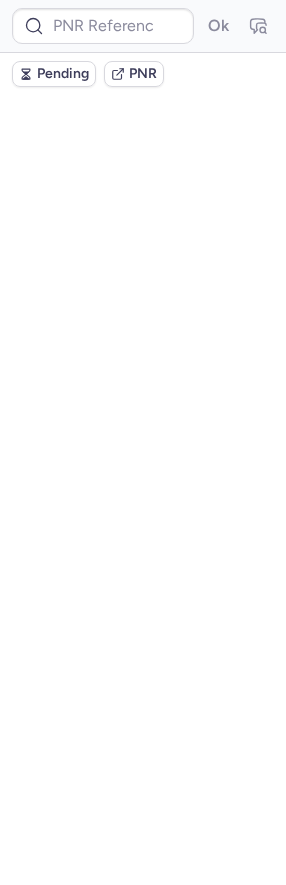 scroll, scrollTop: 0, scrollLeft: 0, axis: both 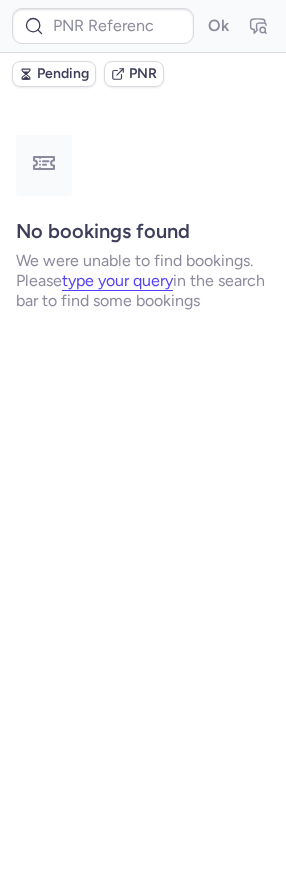 type on "0CBVSH" 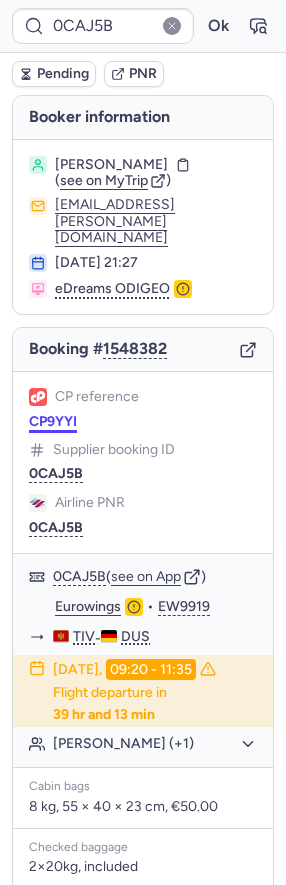 click on "CP9YYI" at bounding box center [53, 422] 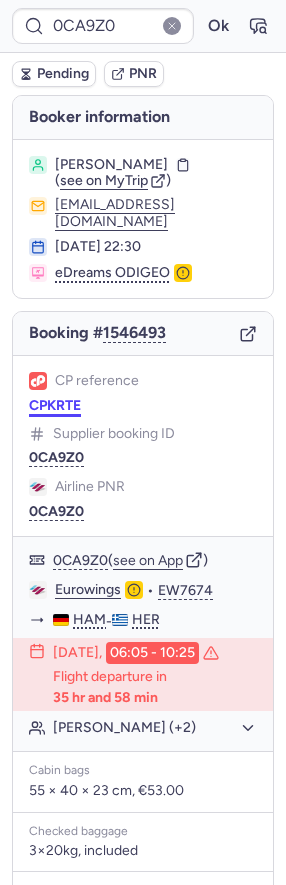 click on "CPKRTE" at bounding box center [55, 406] 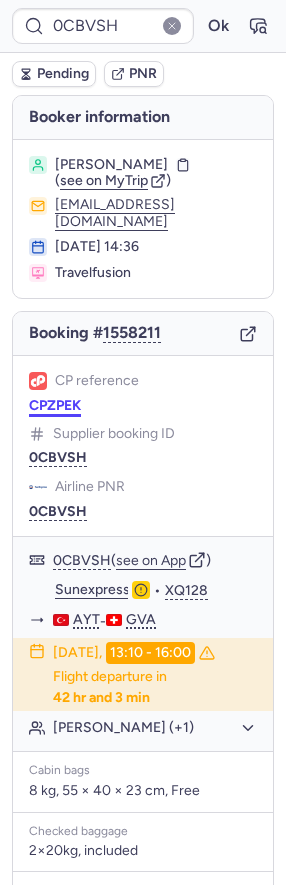 click on "CPZPEK" at bounding box center [55, 406] 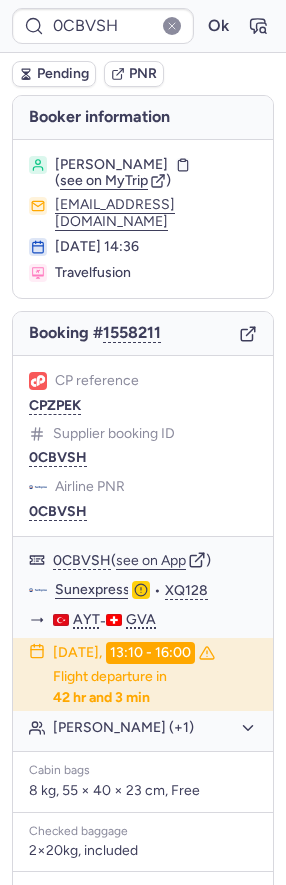 type on "0CBWME" 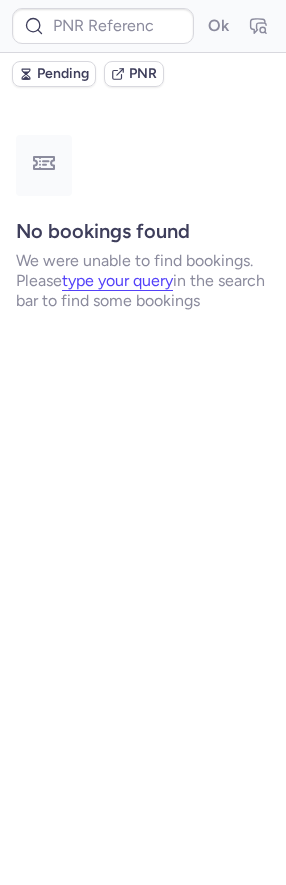type on "CP9EYO" 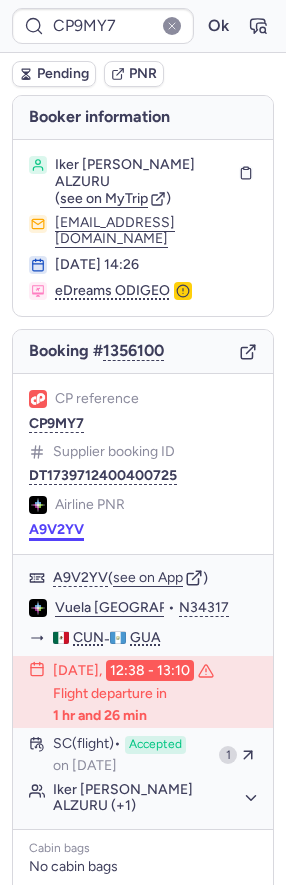 click on "A9V2YV" at bounding box center (56, 530) 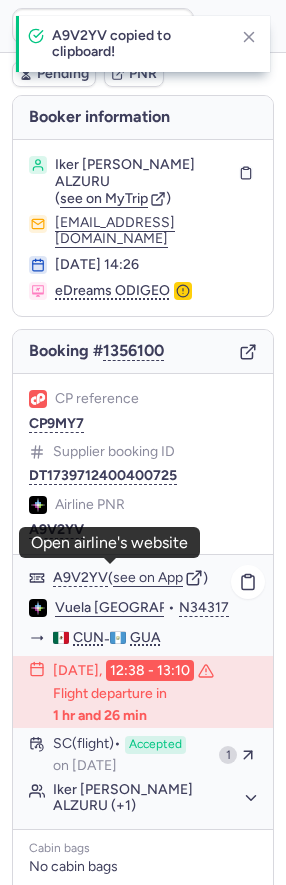 click on "Vuela El Salvador" 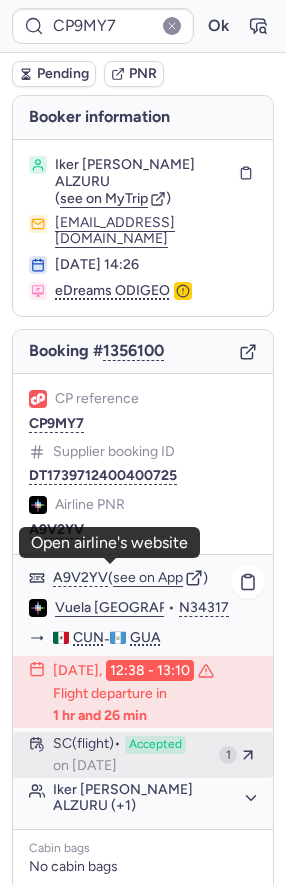 click on "SC   (flight)  Accepted  on May 24, 2025 1" 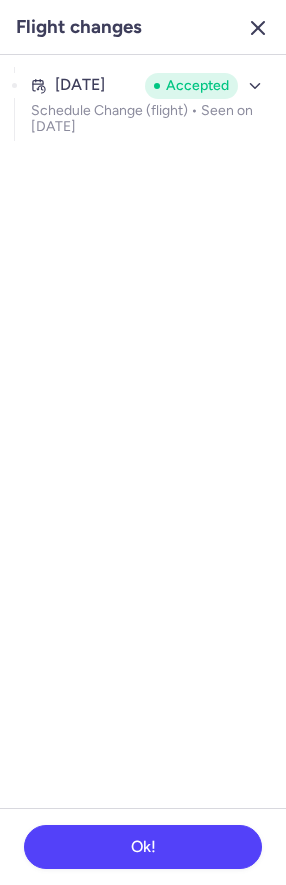 click 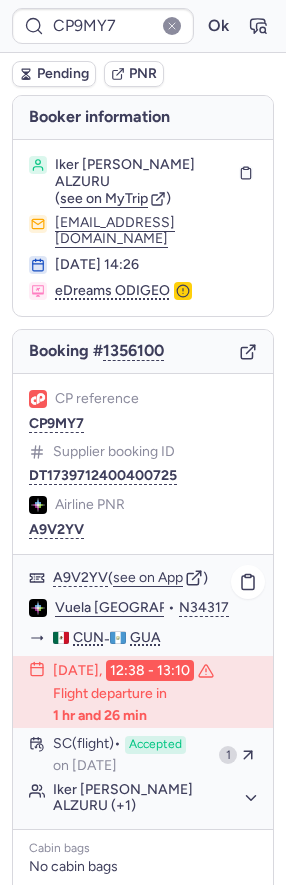 click on "Iker BASTIDA ALZURU (+1)" 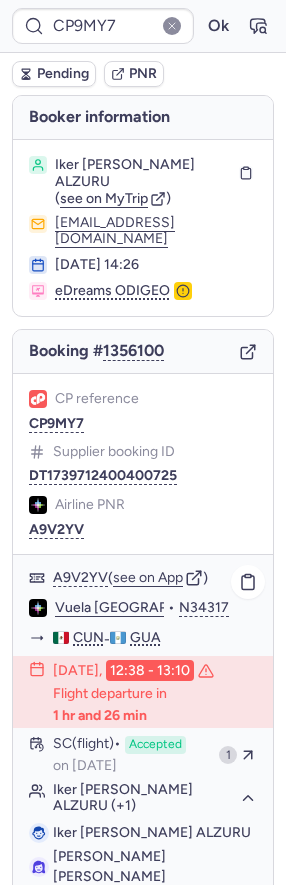 scroll, scrollTop: 318, scrollLeft: 0, axis: vertical 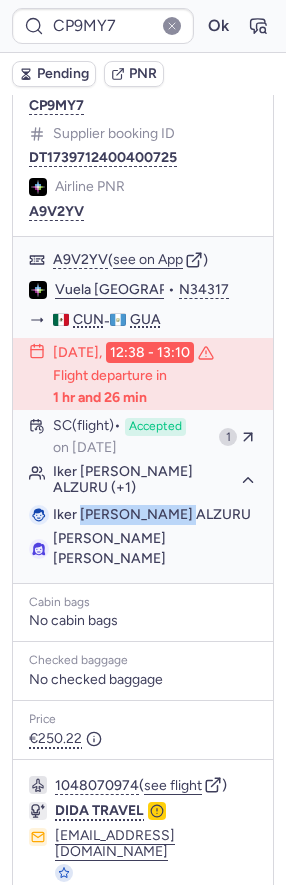 drag, startPoint x: 82, startPoint y: 458, endPoint x: 275, endPoint y: 458, distance: 193 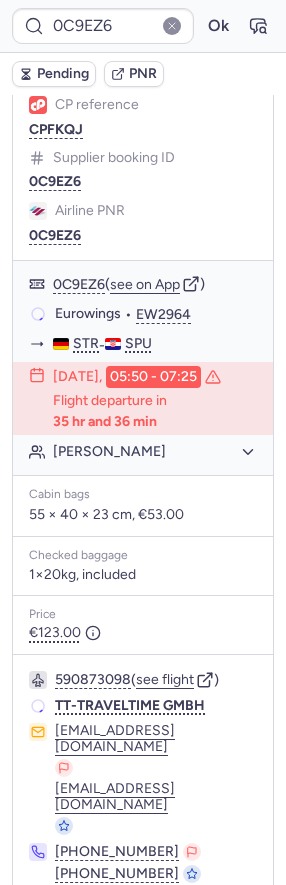 scroll, scrollTop: 261, scrollLeft: 0, axis: vertical 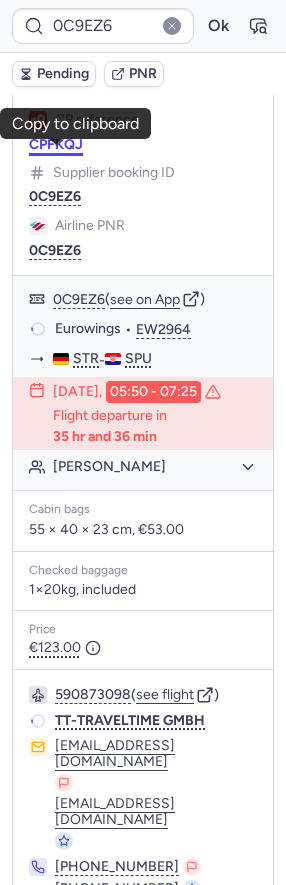 click on "CPFKQJ" at bounding box center [56, 145] 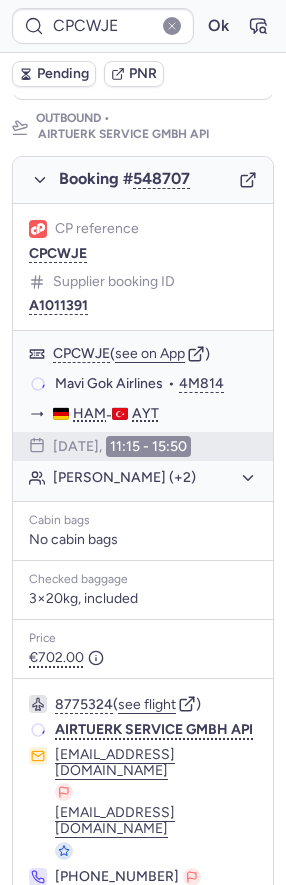 scroll, scrollTop: 318, scrollLeft: 0, axis: vertical 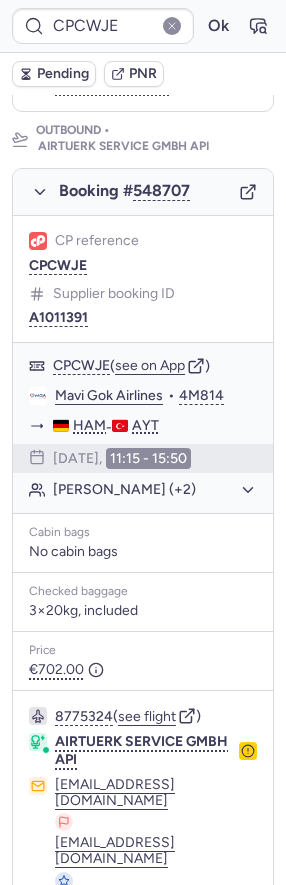 type on "CPZ9WT" 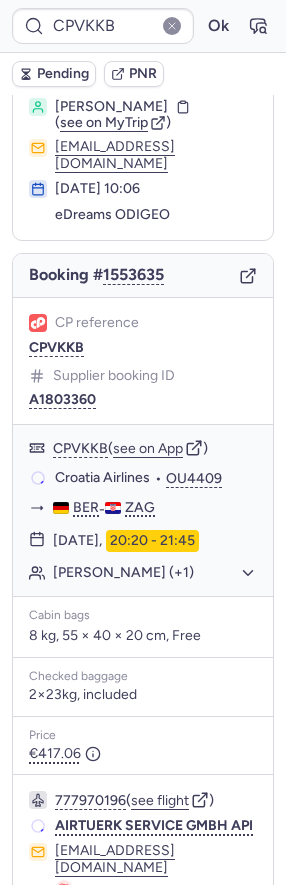 scroll, scrollTop: 58, scrollLeft: 0, axis: vertical 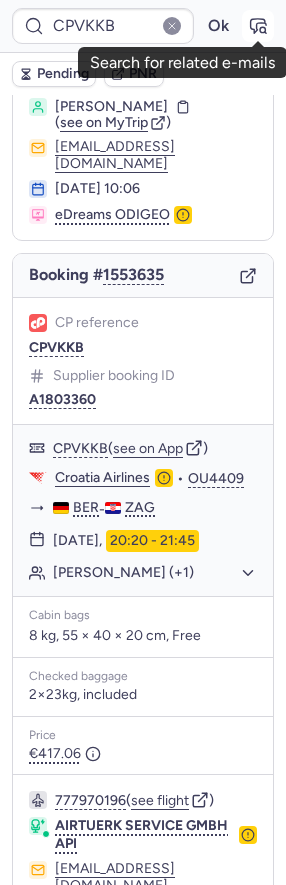 click 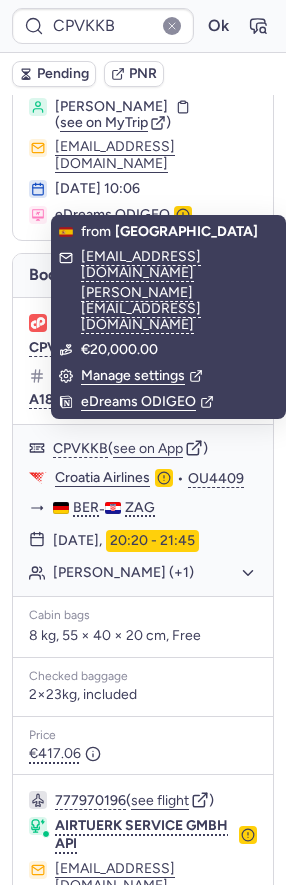 click on "Pending PNR" at bounding box center [143, 74] 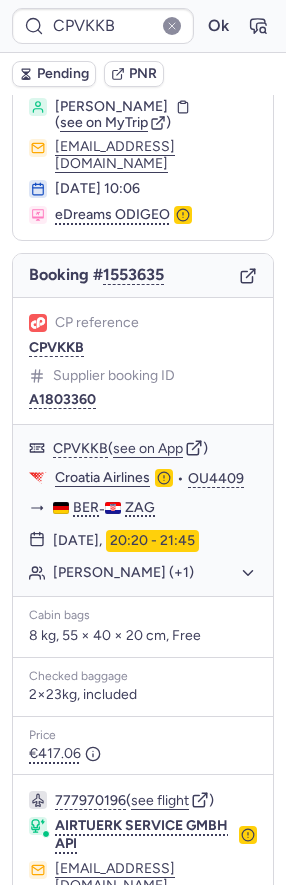 click on "Pending" at bounding box center (54, 74) 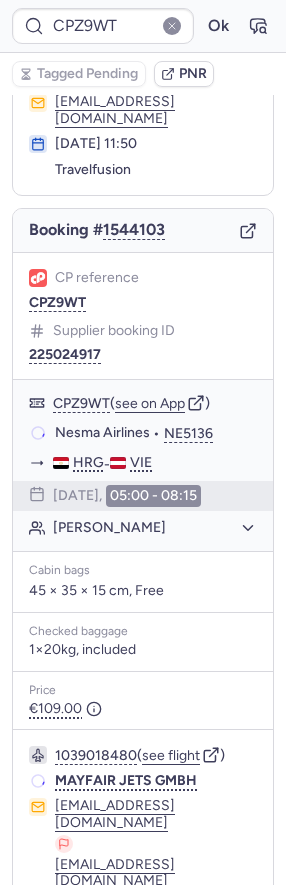 scroll, scrollTop: 97, scrollLeft: 0, axis: vertical 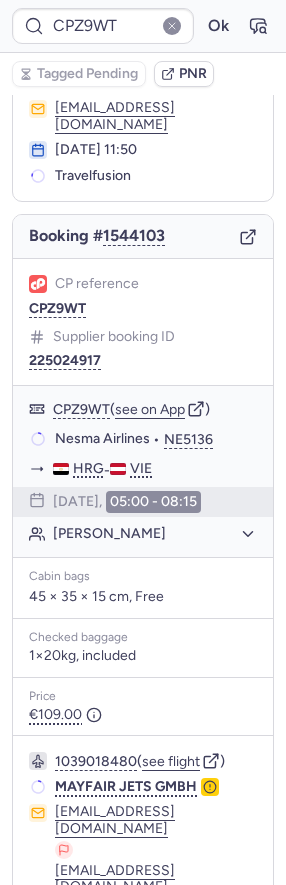 type on "CPREC8" 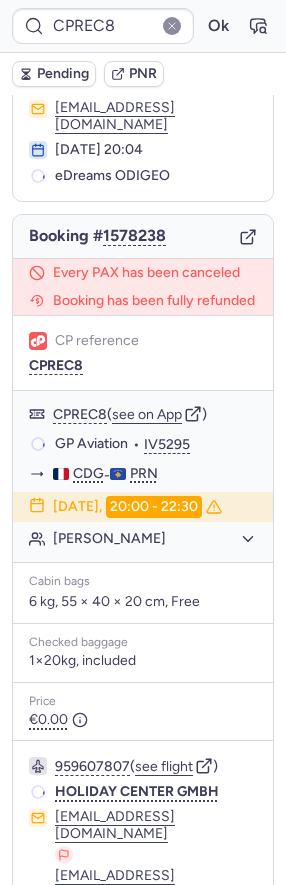 scroll, scrollTop: 97, scrollLeft: 0, axis: vertical 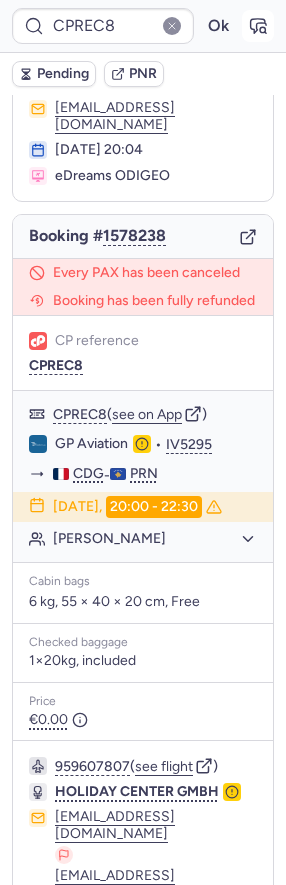 click 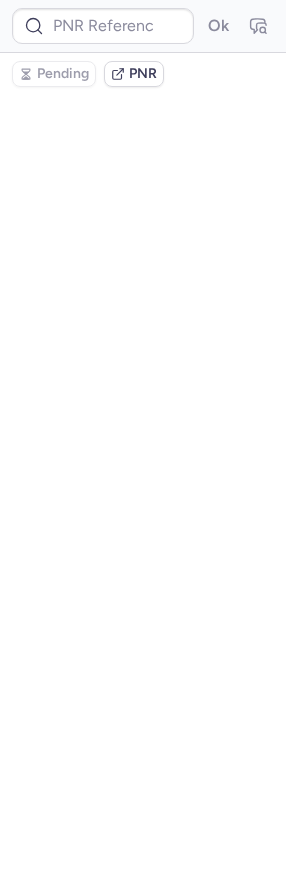 scroll, scrollTop: 0, scrollLeft: 0, axis: both 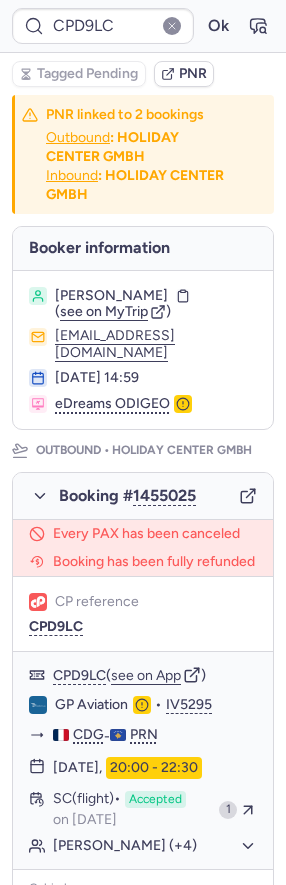 click on "Tagged Pending PNR" at bounding box center (143, 74) 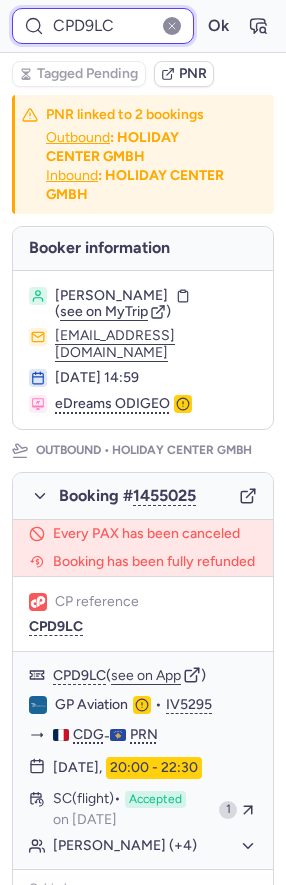 click on "CPD9LC" at bounding box center (103, 26) 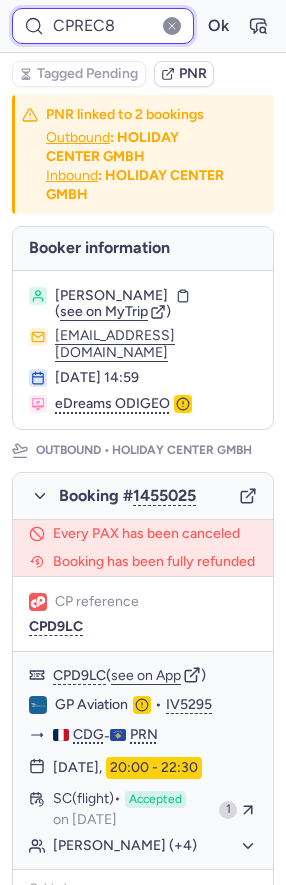click on "Ok" at bounding box center [218, 26] 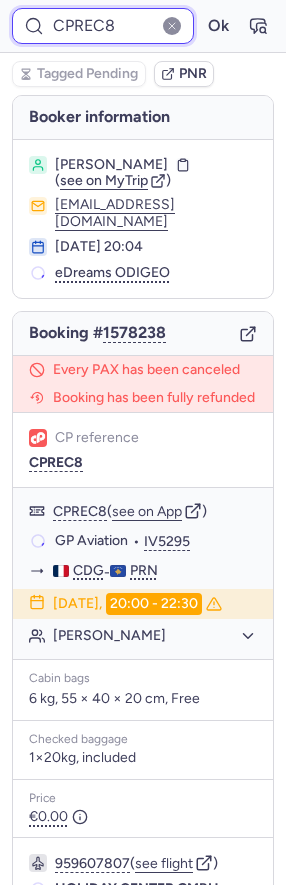 scroll, scrollTop: 151, scrollLeft: 0, axis: vertical 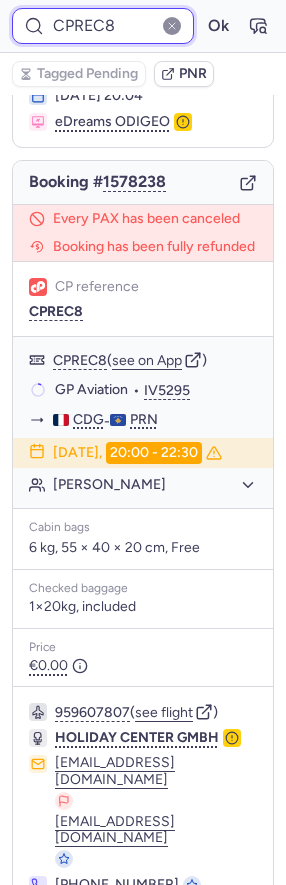 click on "CPREC8" at bounding box center (103, 26) 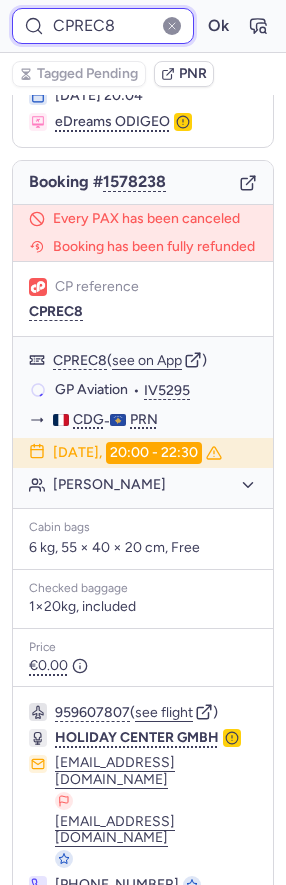 click on "CPREC8" at bounding box center [103, 26] 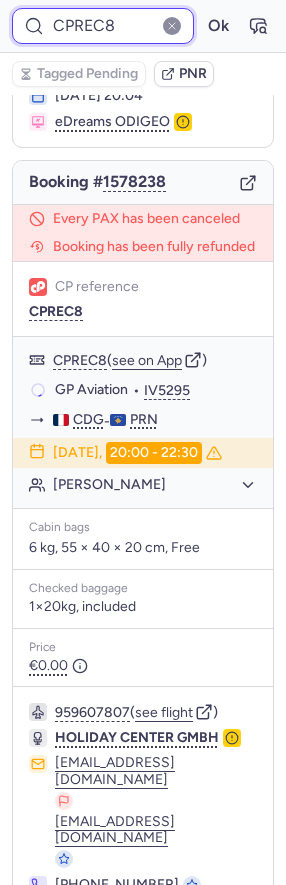 paste on "3CXR" 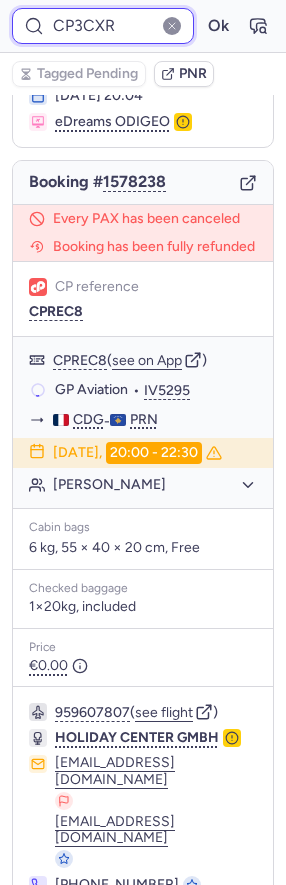 click on "Ok" at bounding box center [218, 26] 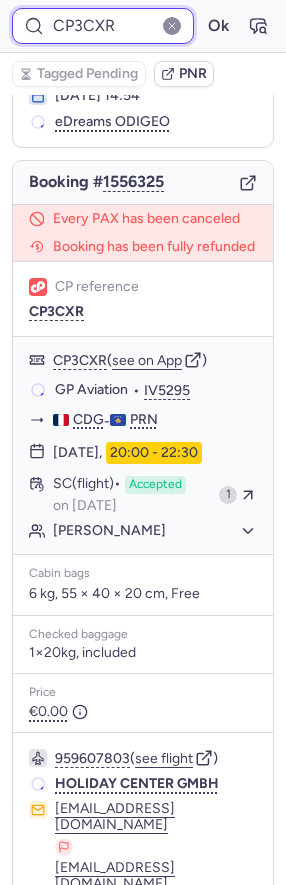 scroll, scrollTop: 198, scrollLeft: 0, axis: vertical 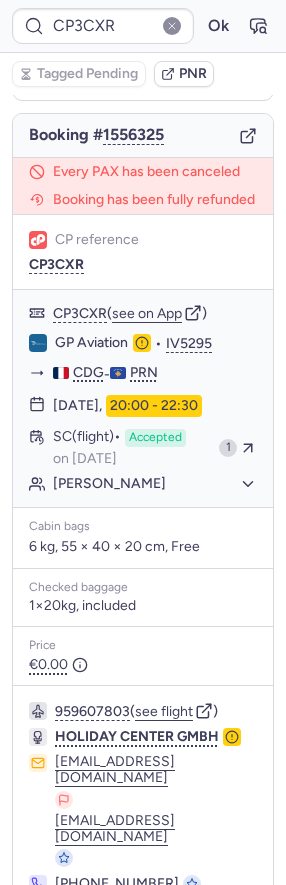 type on "CPD9LC" 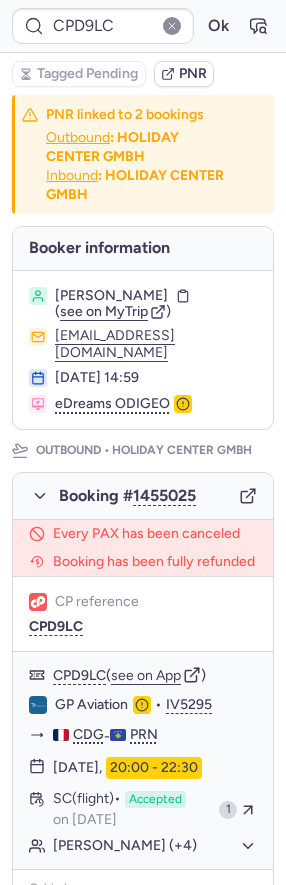 scroll, scrollTop: 427, scrollLeft: 0, axis: vertical 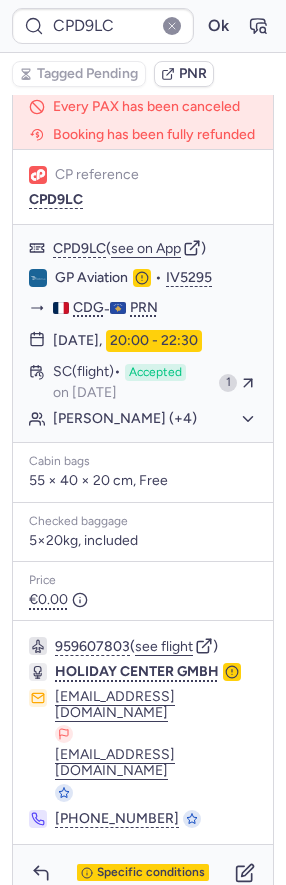 click on "Specific conditions" at bounding box center (143, 873) 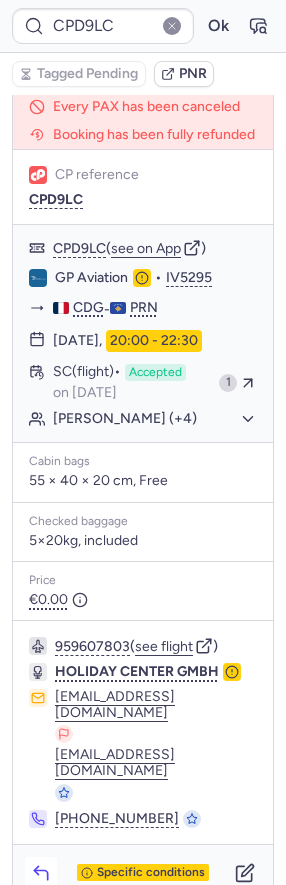 click 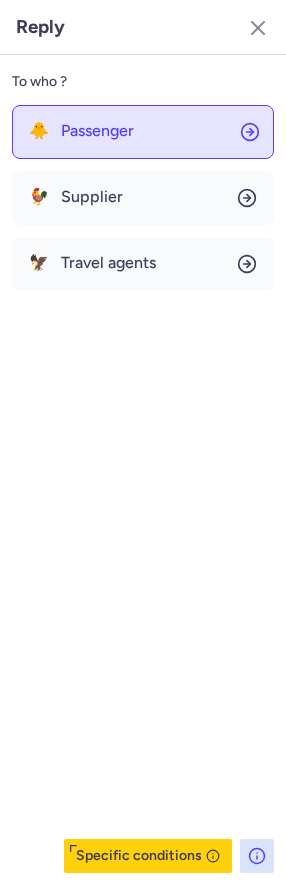 click on "🐥 Passenger" 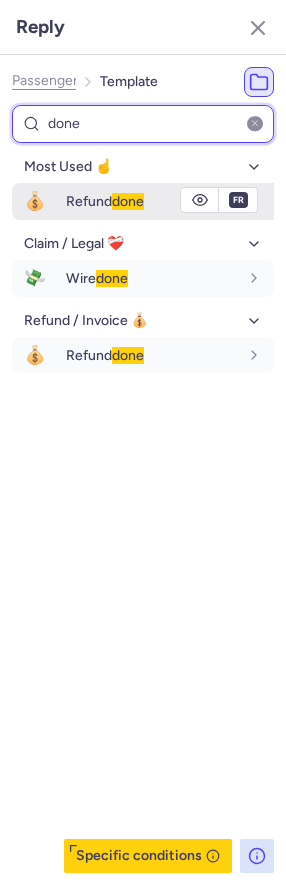 type on "done" 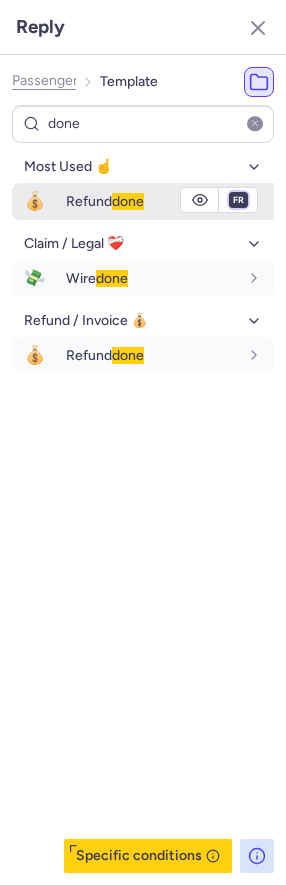 click on "fr en de nl pt es it ru" at bounding box center (238, 200) 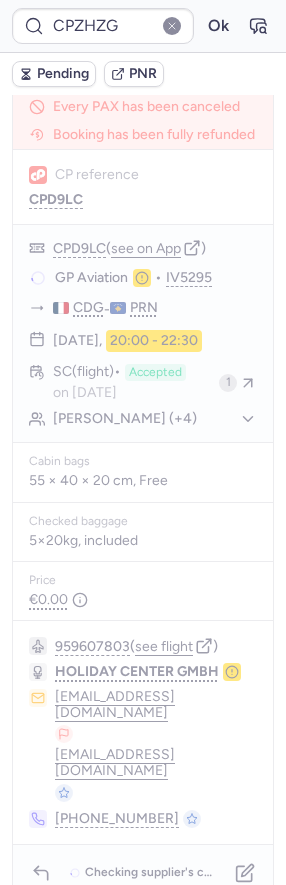 scroll, scrollTop: 0, scrollLeft: 0, axis: both 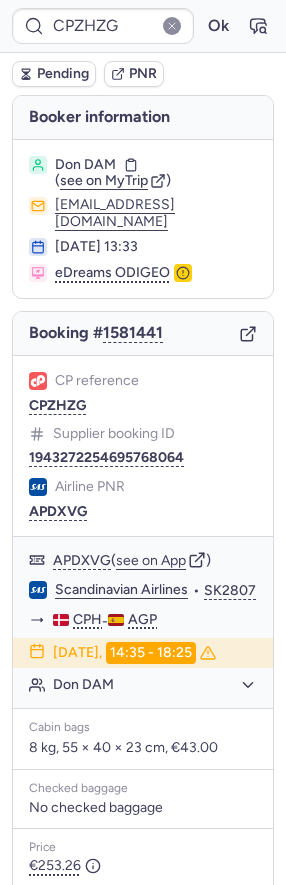type on "PVBSH4" 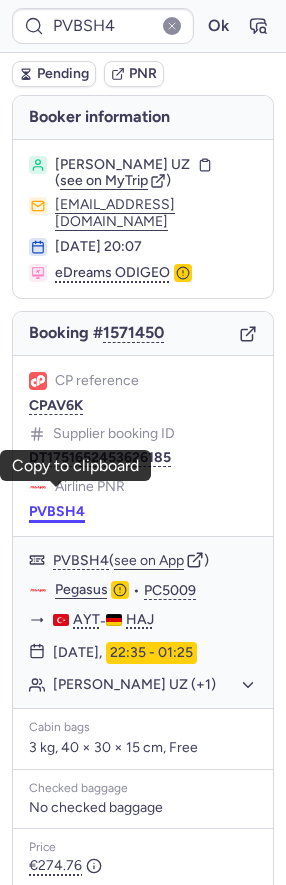 click on "PVBSH4" at bounding box center (57, 512) 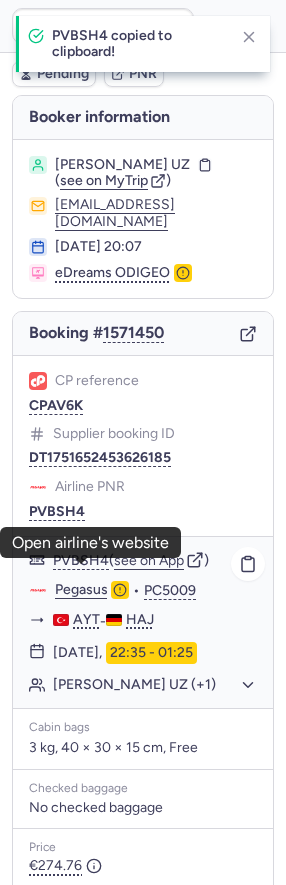 click on "Pegasus" 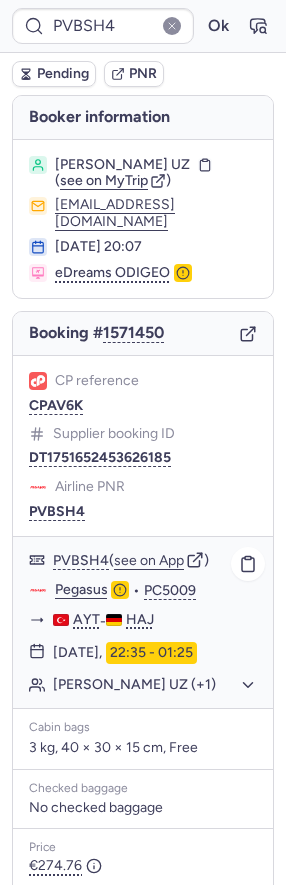 scroll, scrollTop: 179, scrollLeft: 0, axis: vertical 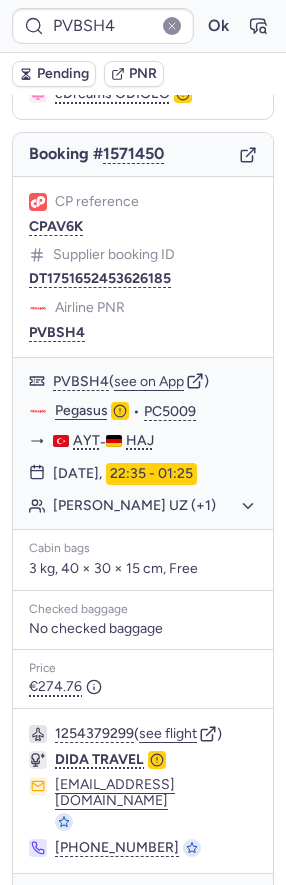 click at bounding box center (41, 902) 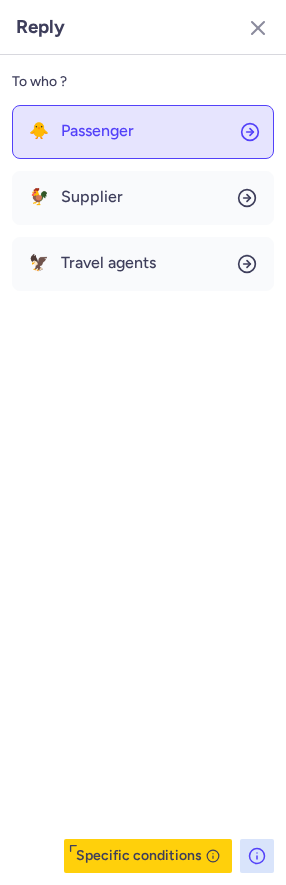 click on "Passenger" at bounding box center (97, 131) 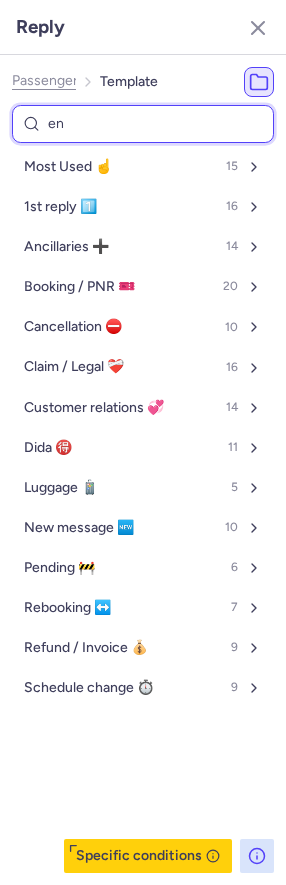 type on "end" 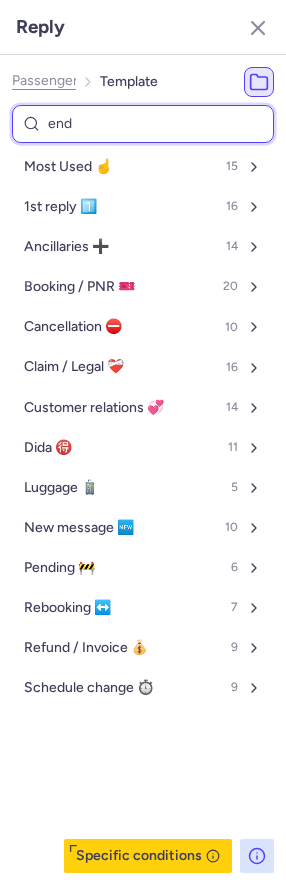 select on "de" 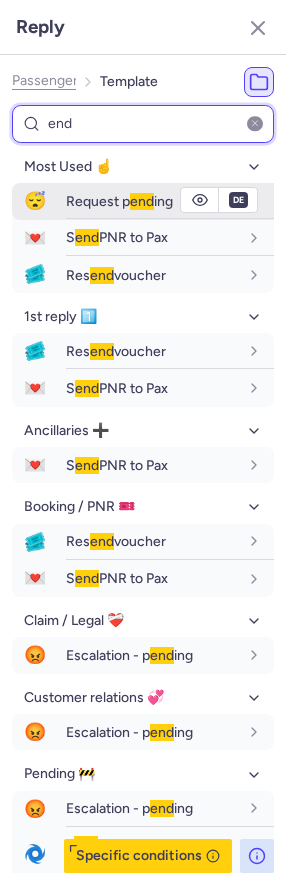 type on "end" 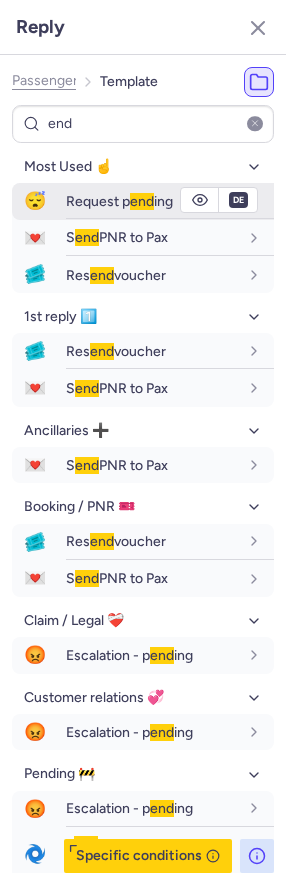 click on "end" at bounding box center (142, 201) 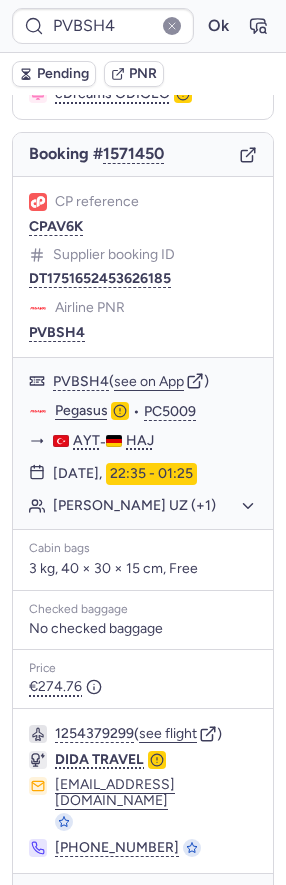 click on "Pending" at bounding box center [63, 74] 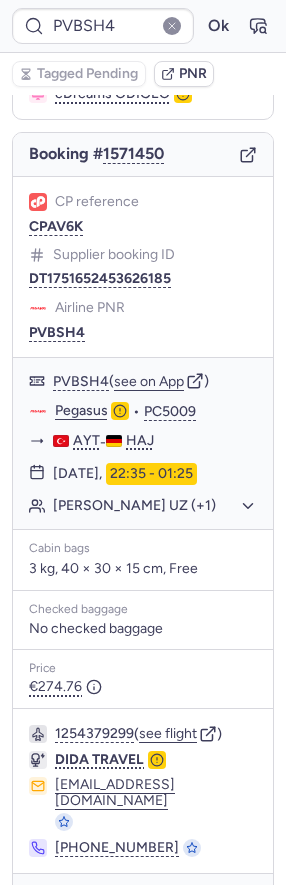 click 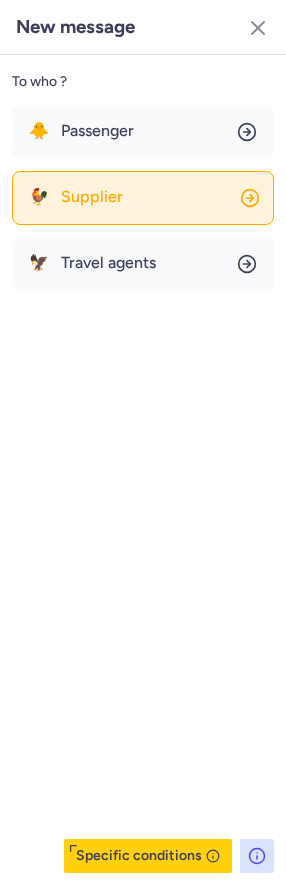 click on "🐓 Supplier" 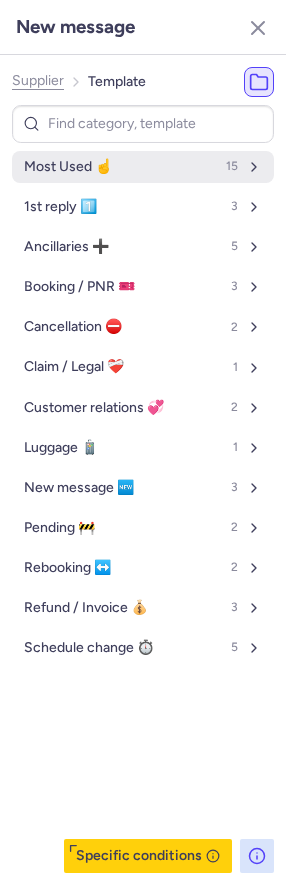 click on "Most Used ☝️ 15" at bounding box center (143, 167) 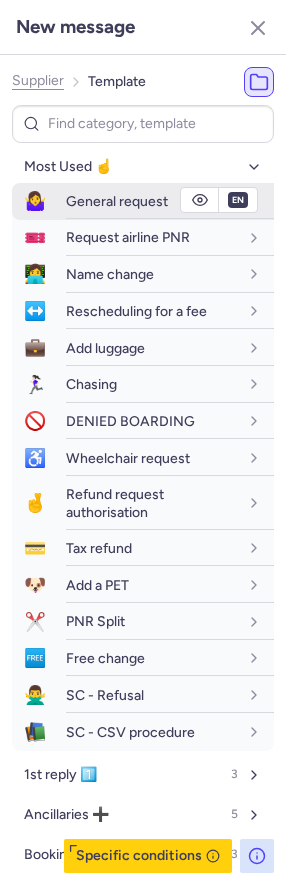 click on "General request" at bounding box center [152, 201] 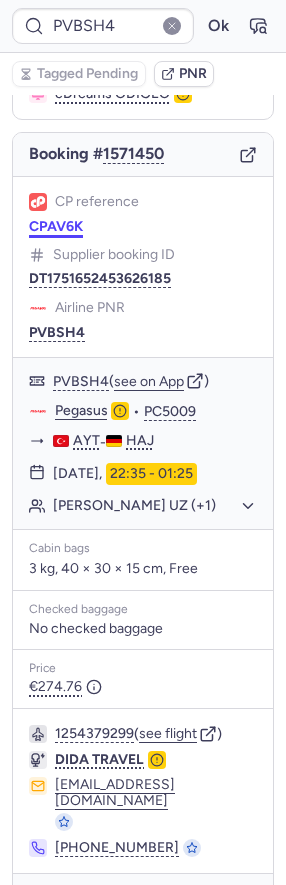 click on "CPAV6K" at bounding box center [56, 227] 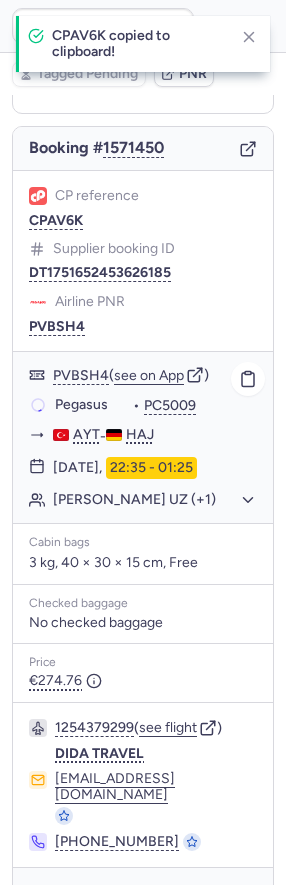 scroll, scrollTop: 179, scrollLeft: 0, axis: vertical 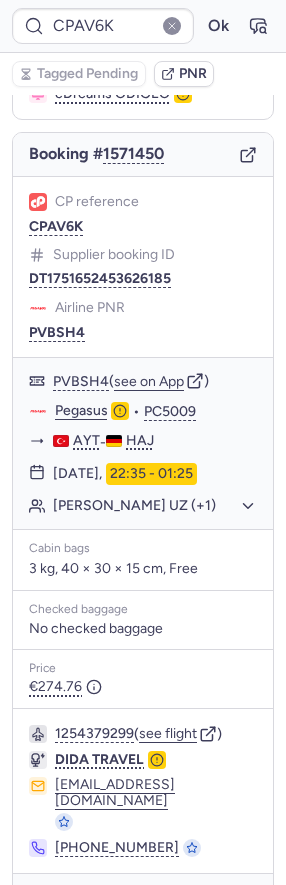 type on "CPZ9WT" 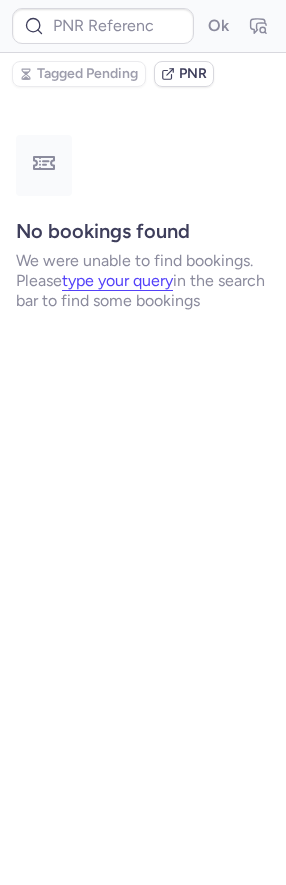 scroll, scrollTop: 0, scrollLeft: 0, axis: both 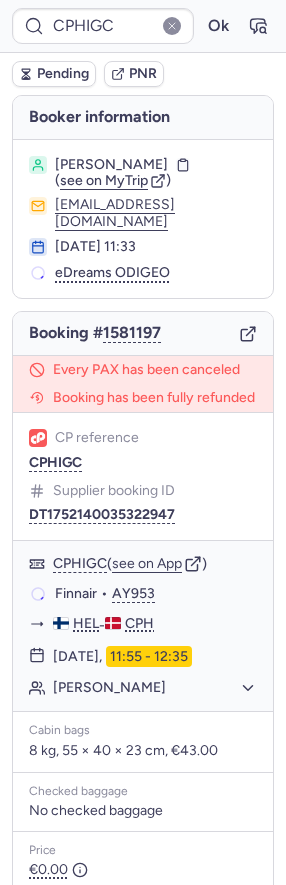 type on "CPVKKB" 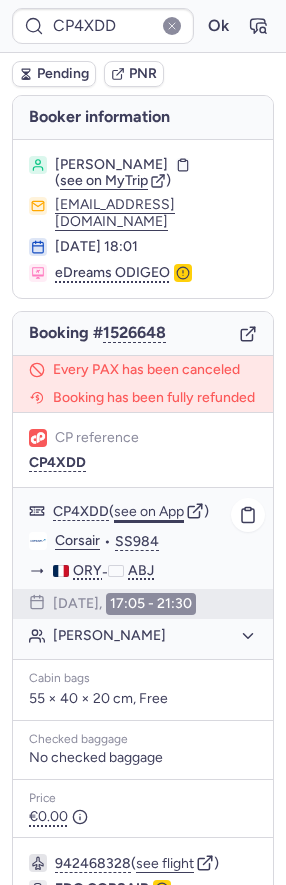 scroll, scrollTop: 170, scrollLeft: 0, axis: vertical 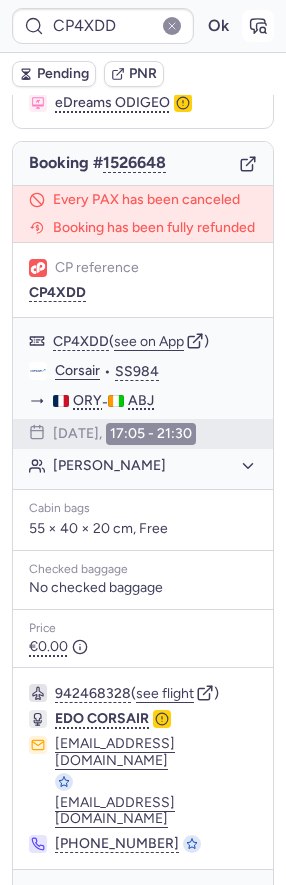 click 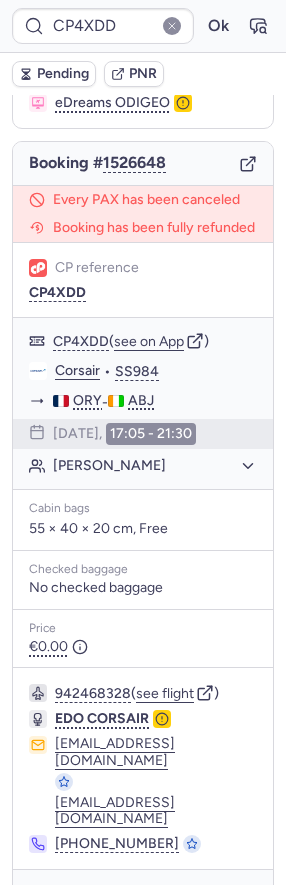 type on "CPZ9WT" 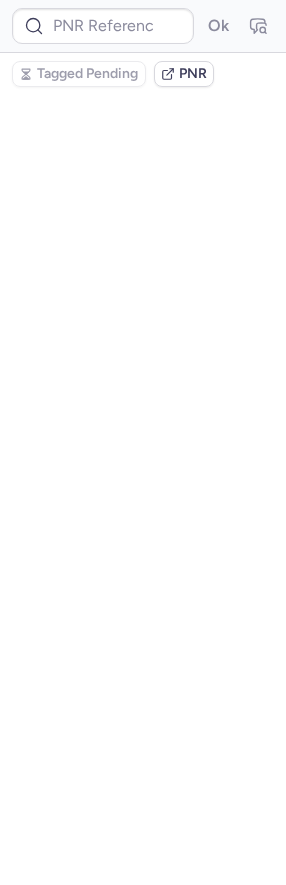scroll, scrollTop: 0, scrollLeft: 0, axis: both 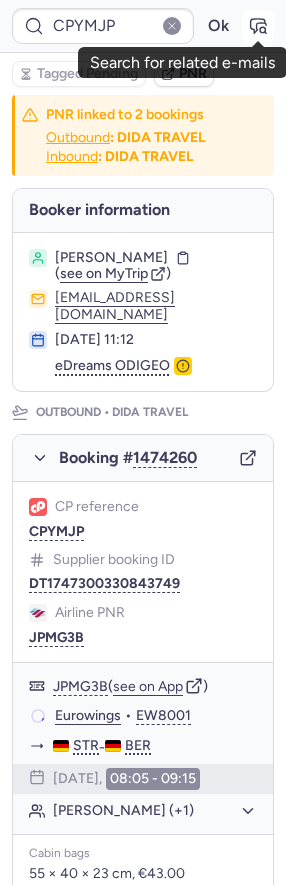 click 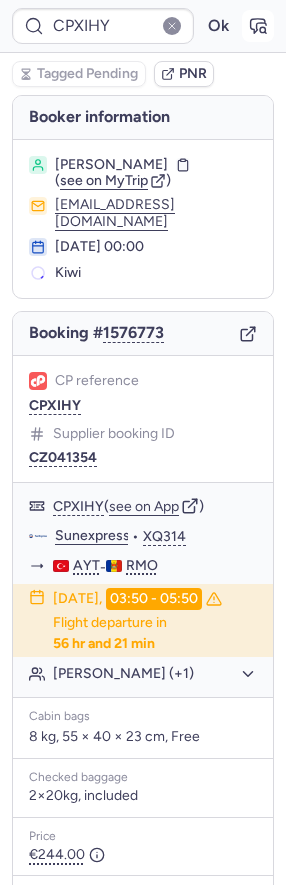 click 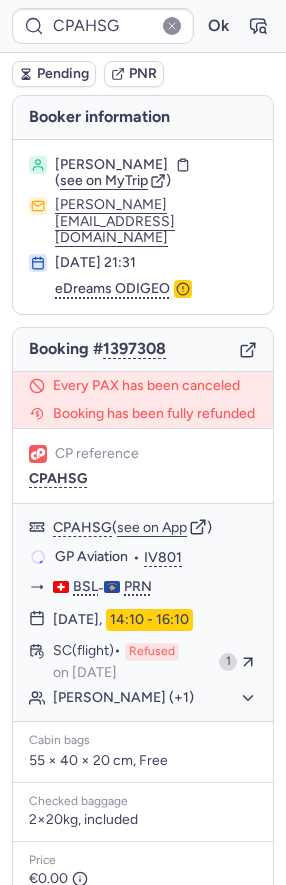 type on "CPO48R" 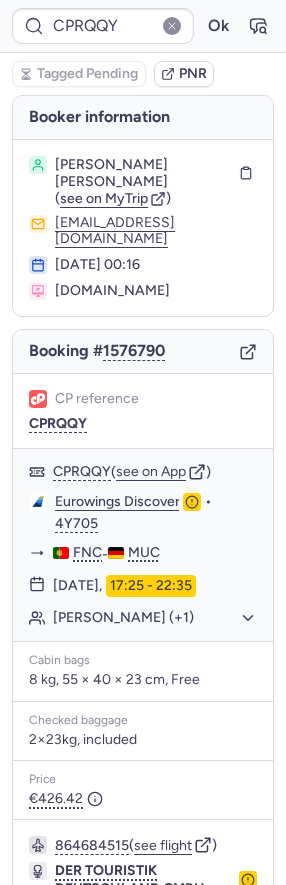 type on "CPORUZ" 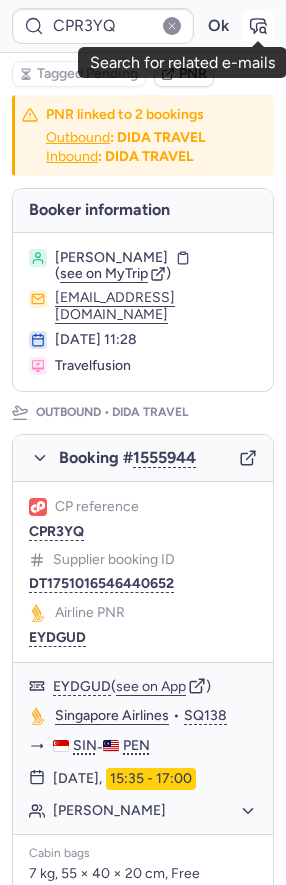 click at bounding box center [258, 26] 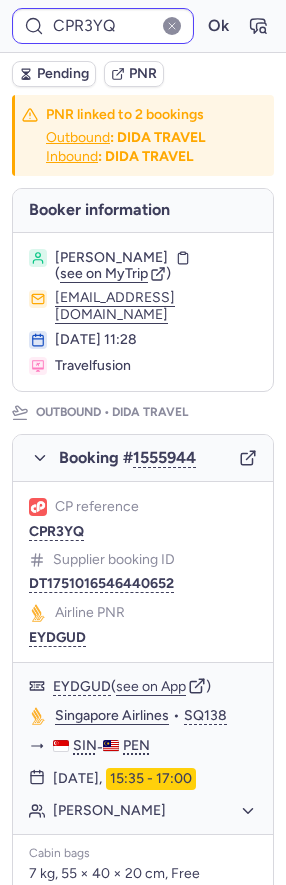 type on "CPAV6K" 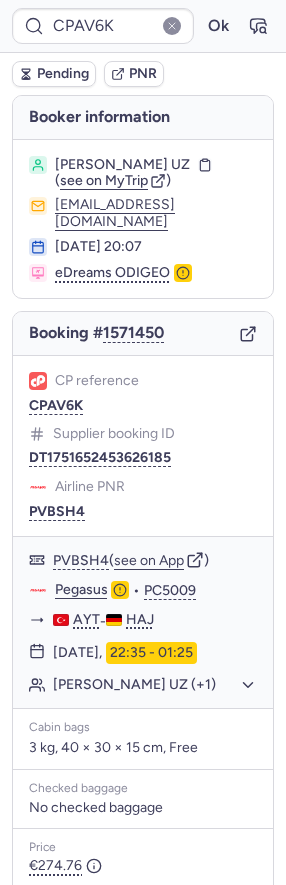 click on "Pending" at bounding box center [63, 74] 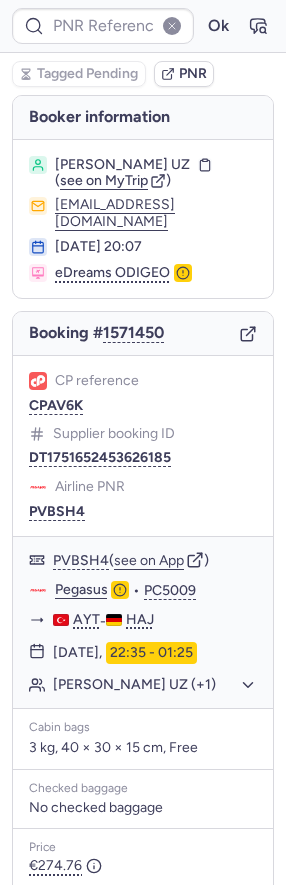 type on "CPAV6K" 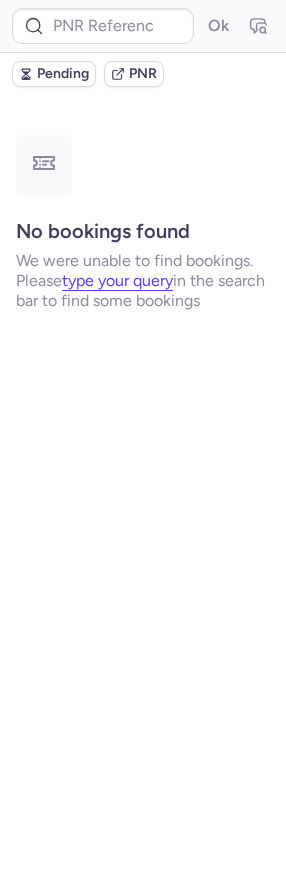 type on "CPNGPE" 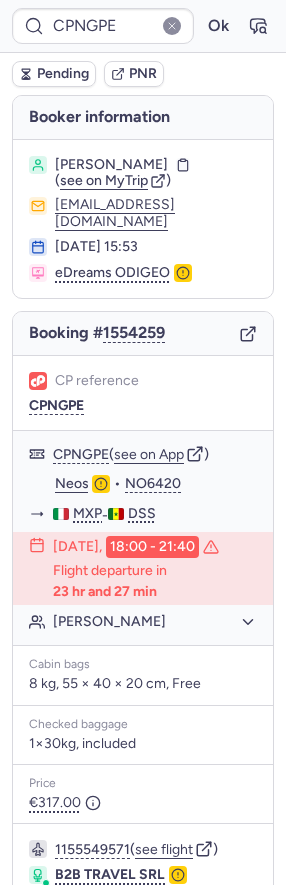 scroll, scrollTop: 160, scrollLeft: 0, axis: vertical 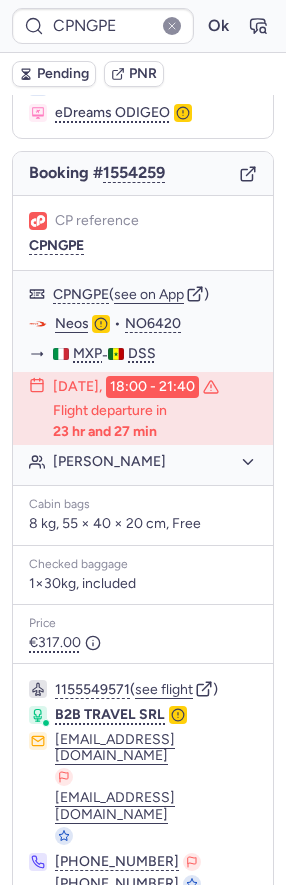 click 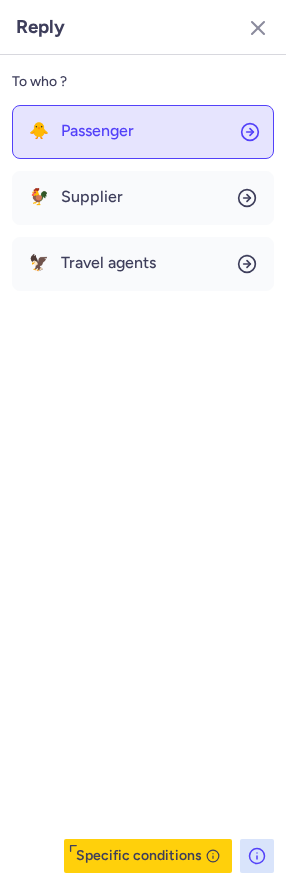 click on "🐥 Passenger" 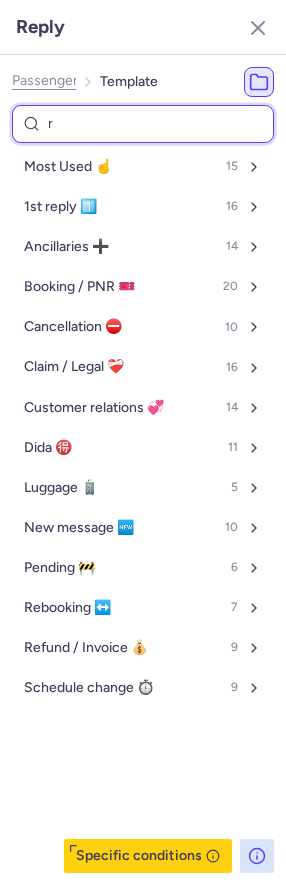 type on "re" 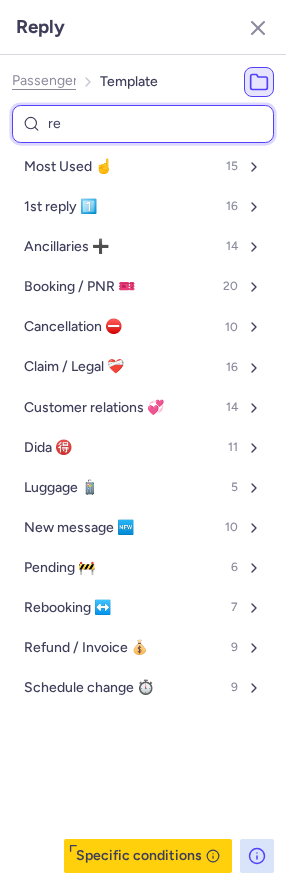 select on "en" 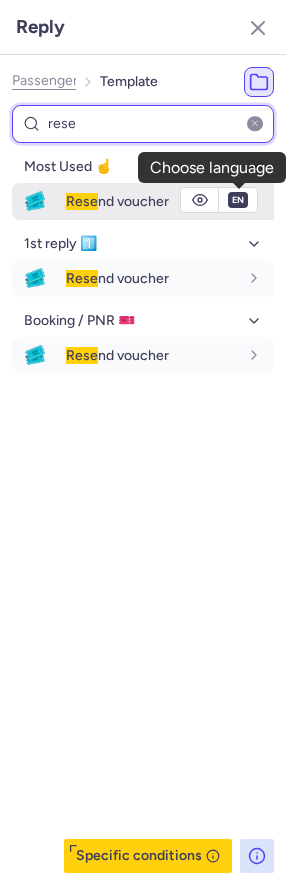 type on "rese" 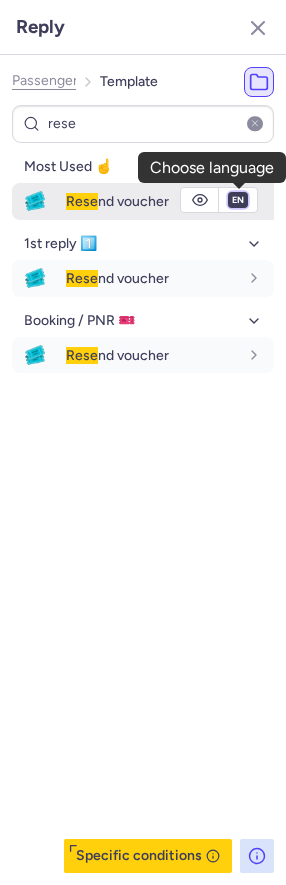 click on "fr en de nl pt es it ru" at bounding box center (238, 200) 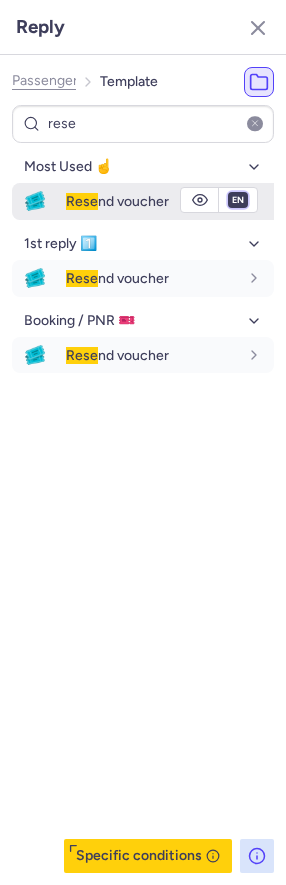 select on "fr" 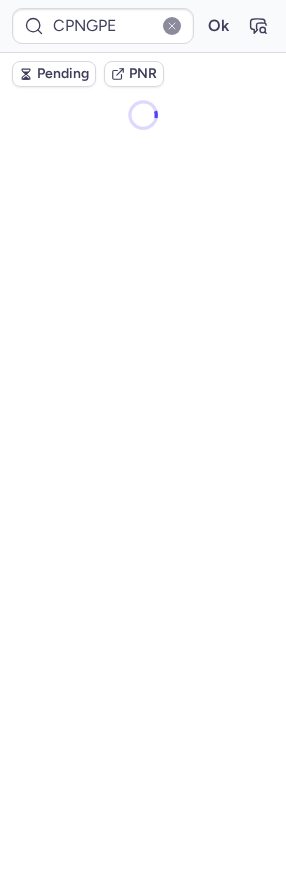 scroll, scrollTop: 0, scrollLeft: 0, axis: both 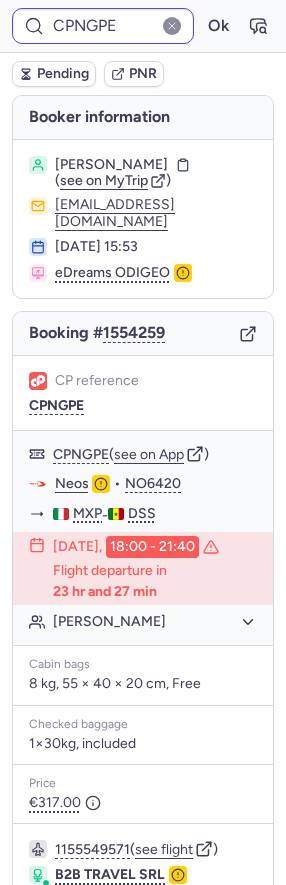 type on "CPQODX" 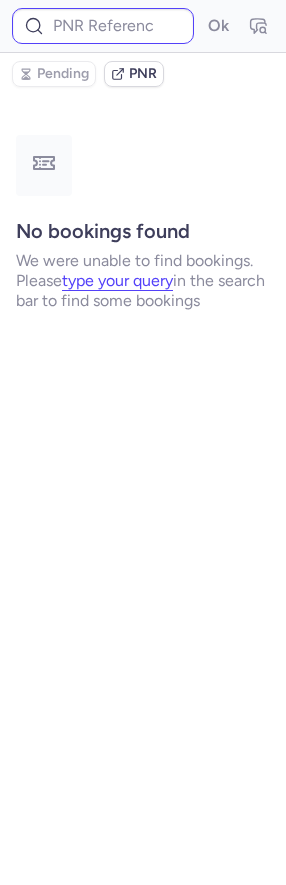 type on "CPCWJE" 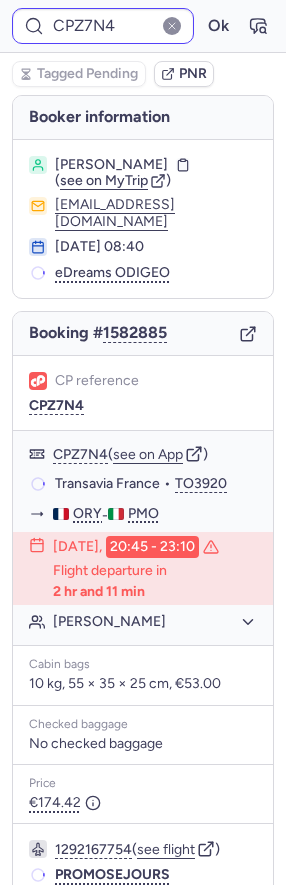 type on "CPCWJE" 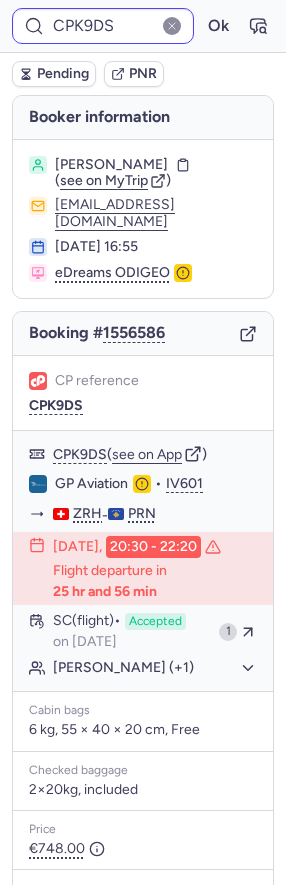 type on "CPNGPE" 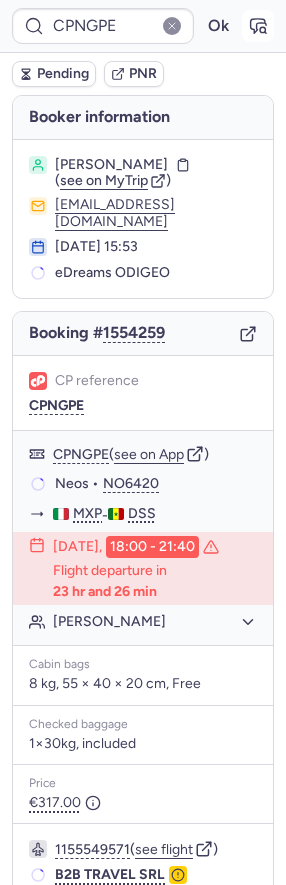 click 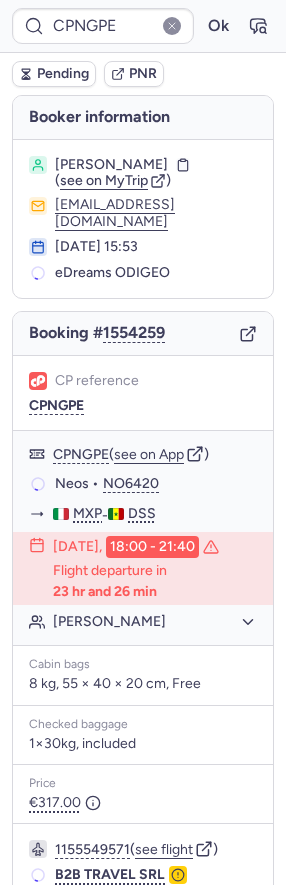type 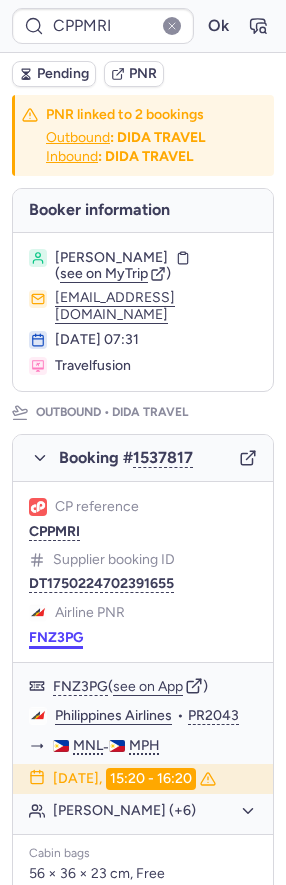 click on "FNZ3PG" at bounding box center [56, 638] 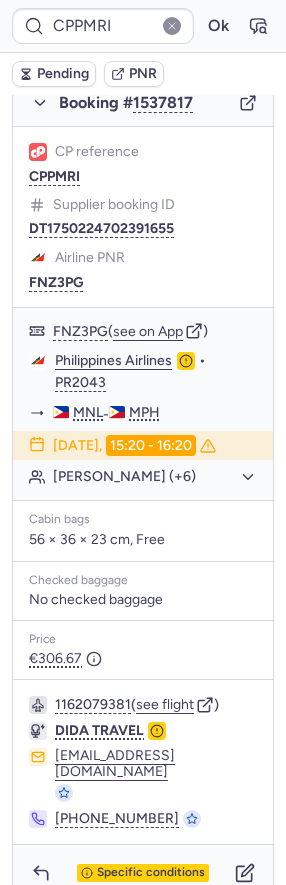 scroll, scrollTop: 315, scrollLeft: 0, axis: vertical 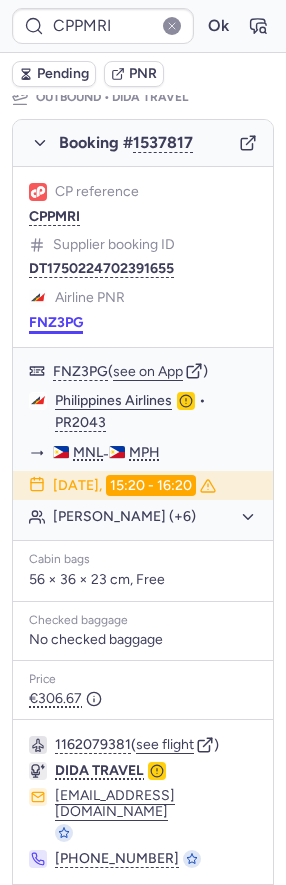 click on "FNZ3PG" at bounding box center [56, 323] 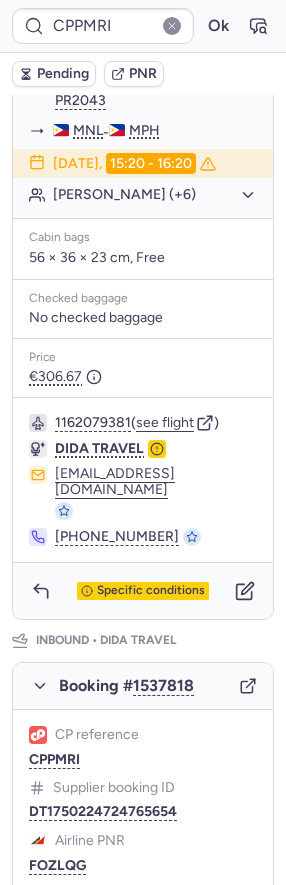 scroll, scrollTop: 1035, scrollLeft: 0, axis: vertical 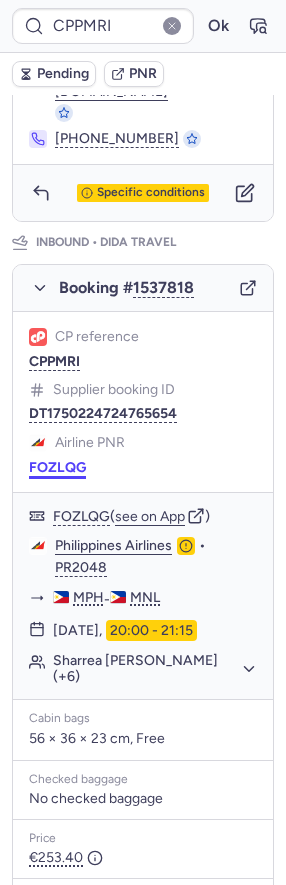 click on "FOZLQG" at bounding box center [57, 468] 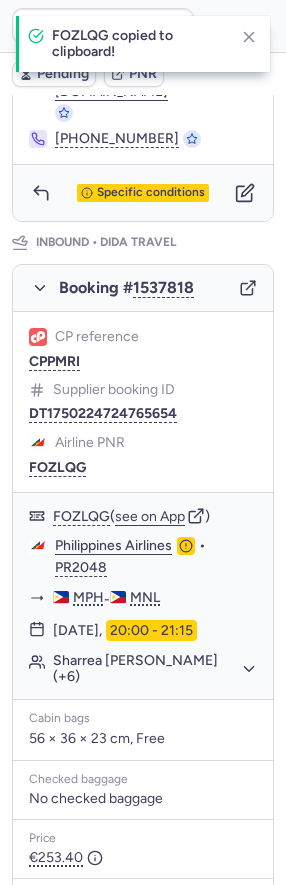 type on "CPZ9WT" 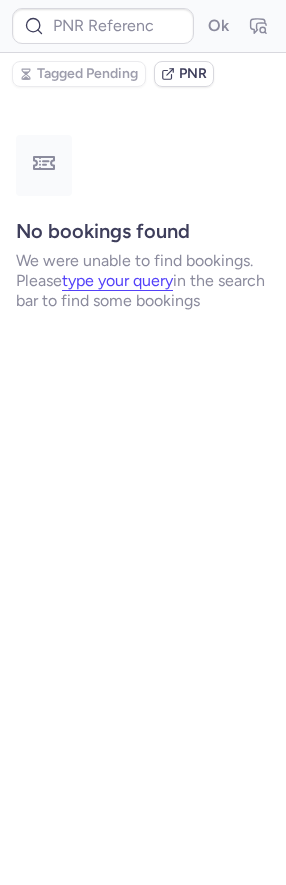 scroll, scrollTop: 0, scrollLeft: 0, axis: both 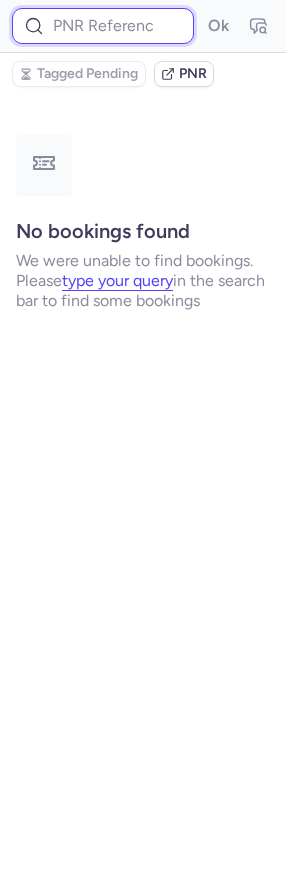 click at bounding box center (103, 26) 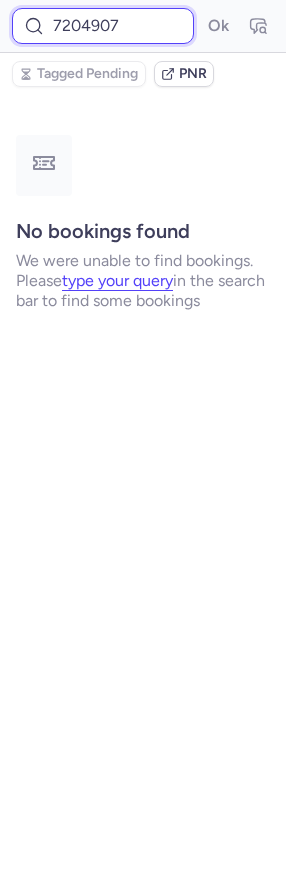 click on "Ok" at bounding box center [218, 26] 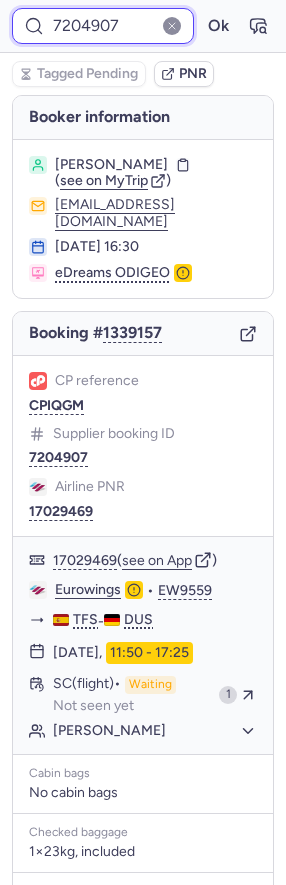 click on "7204907" at bounding box center [103, 26] 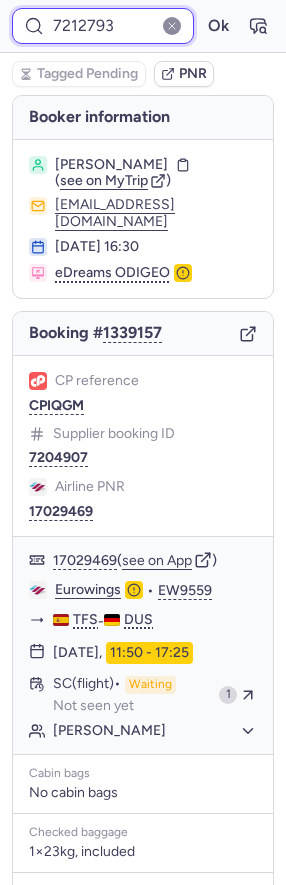 click on "Ok" at bounding box center (218, 26) 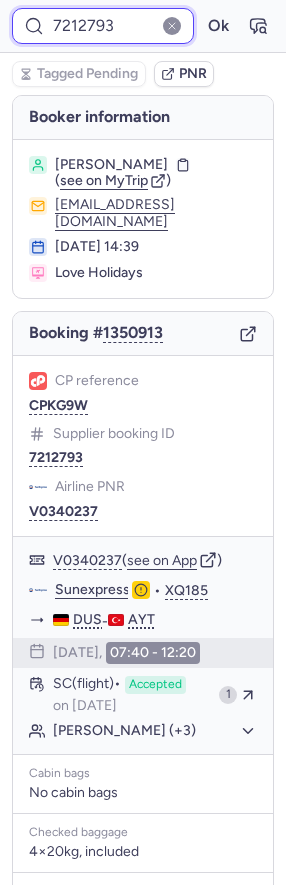 click on "7212793" at bounding box center (103, 26) 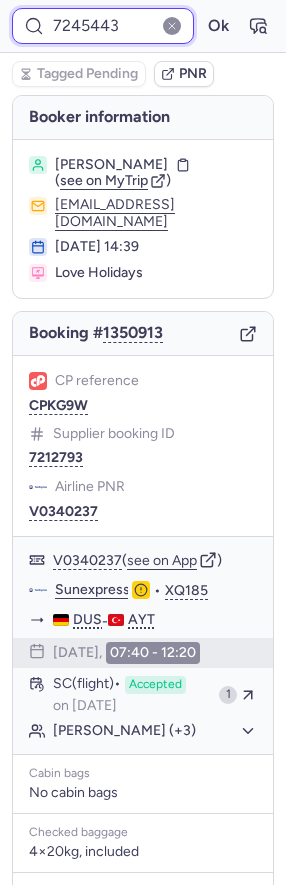 type on "7245443" 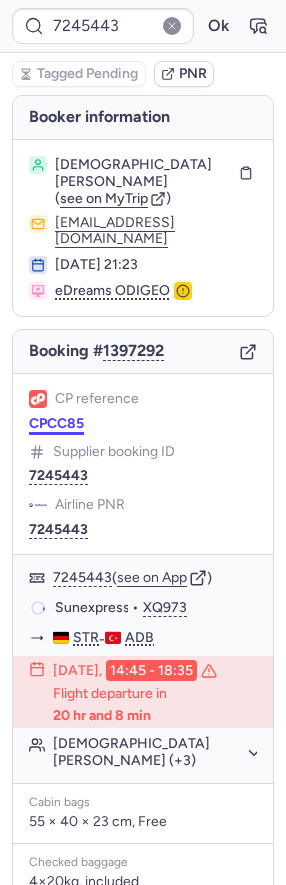 click on "CPCC85" at bounding box center [56, 424] 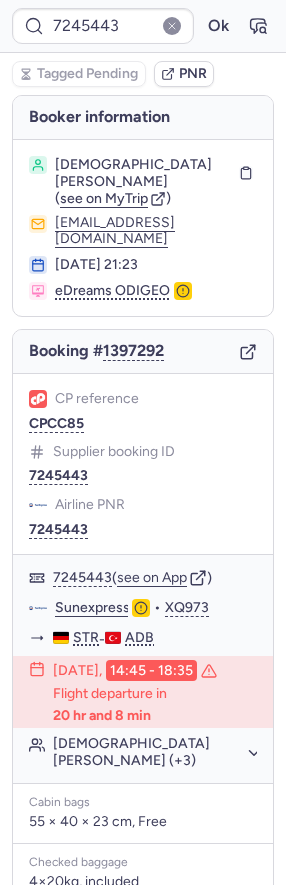 type 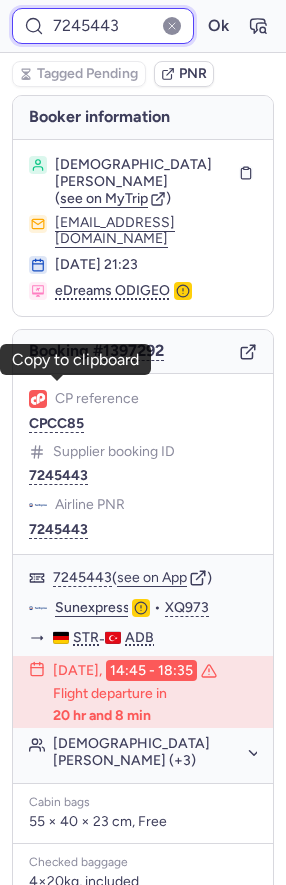 click on "7245443" at bounding box center [103, 26] 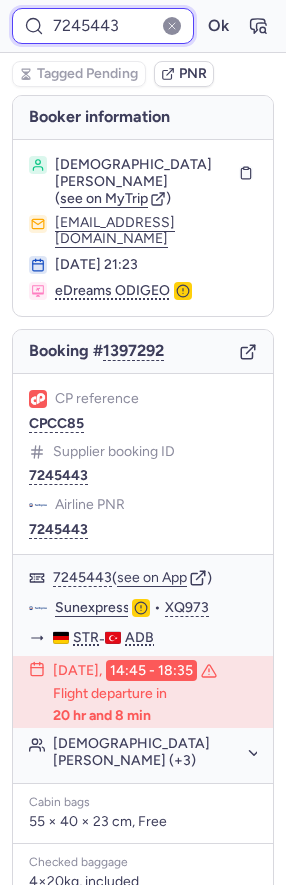click on "7245443" at bounding box center (103, 26) 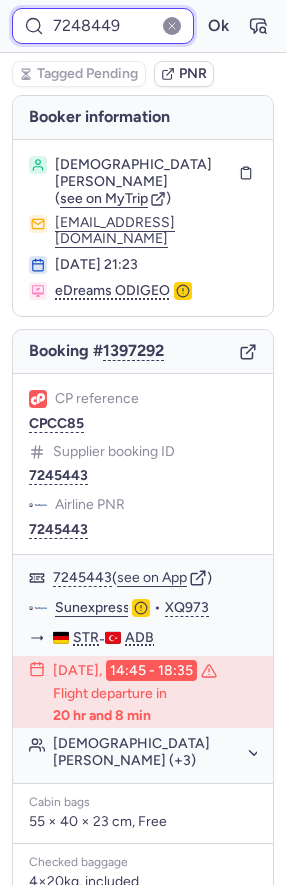click on "Ok" at bounding box center [218, 26] 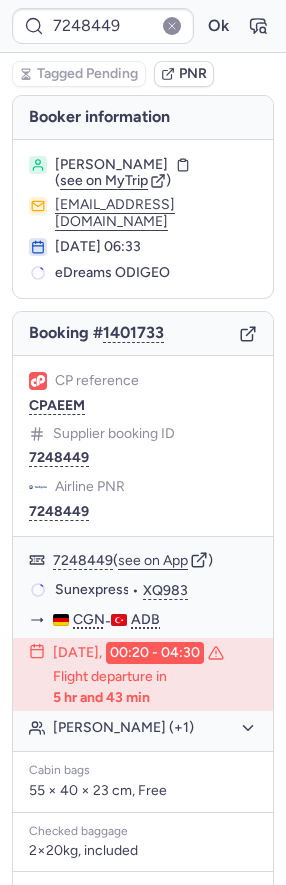 drag, startPoint x: 81, startPoint y: 496, endPoint x: 165, endPoint y: 450, distance: 95.77056 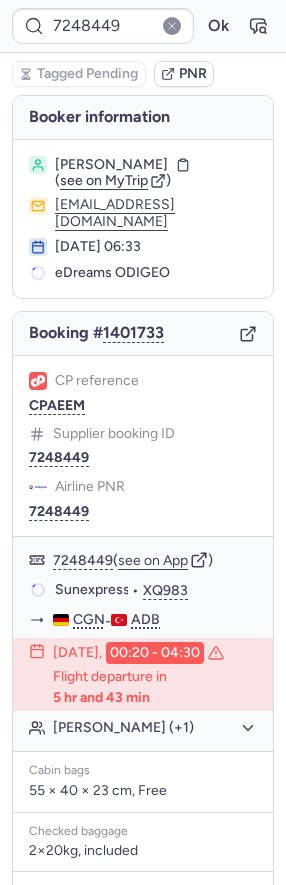 click on "CP reference CPAEEM Supplier booking ID 7248449 Airline PNR 7248449" at bounding box center (143, 446) 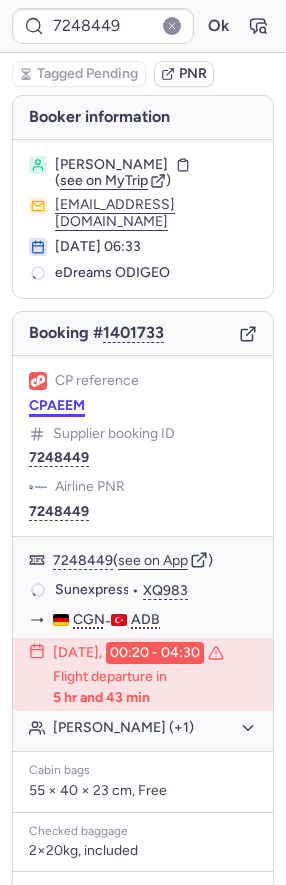 click on "CPAEEM" at bounding box center [57, 406] 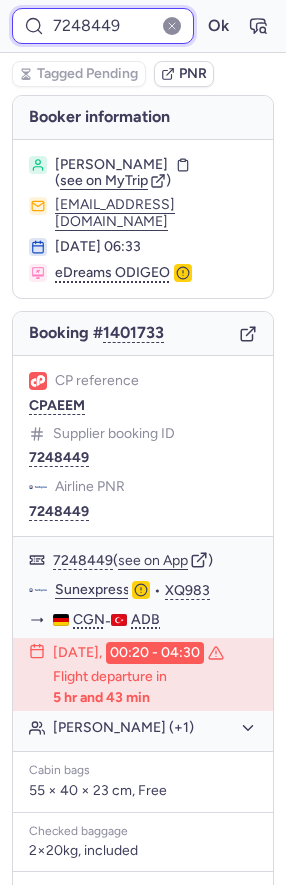 click on "7248449" at bounding box center [103, 26] 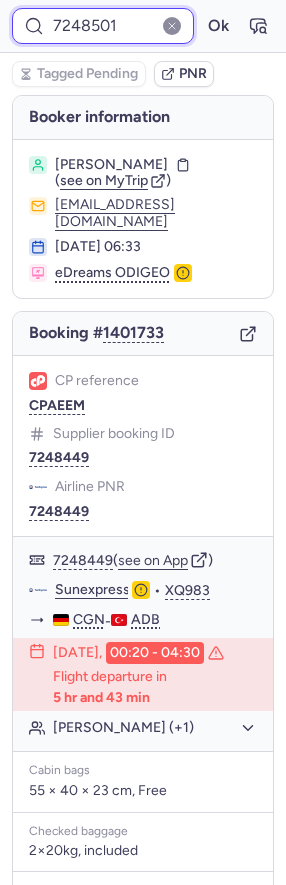 click on "Ok" at bounding box center [218, 26] 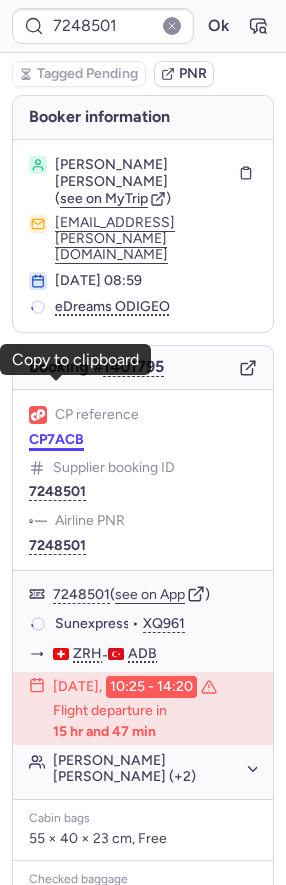 click on "CP7ACB" at bounding box center [56, 440] 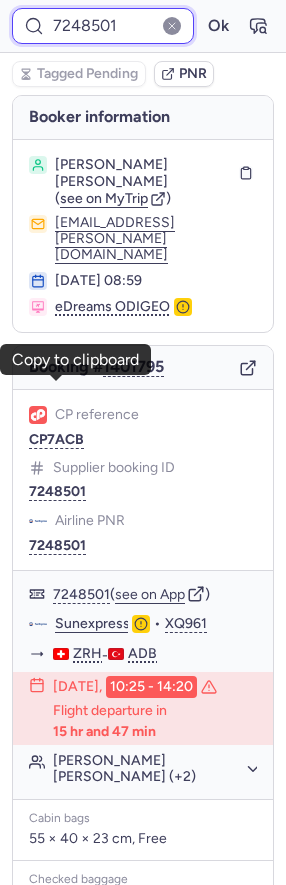 click on "7248501" at bounding box center [103, 26] 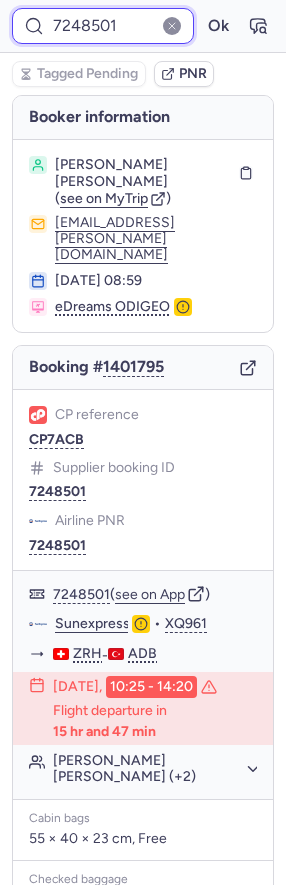 click on "7248501" at bounding box center (103, 26) 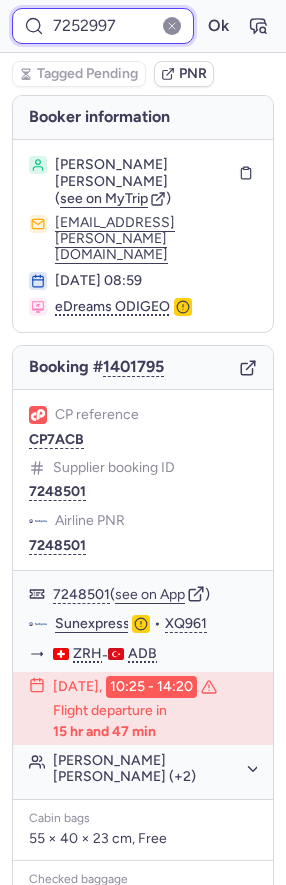 click on "Ok" at bounding box center [218, 26] 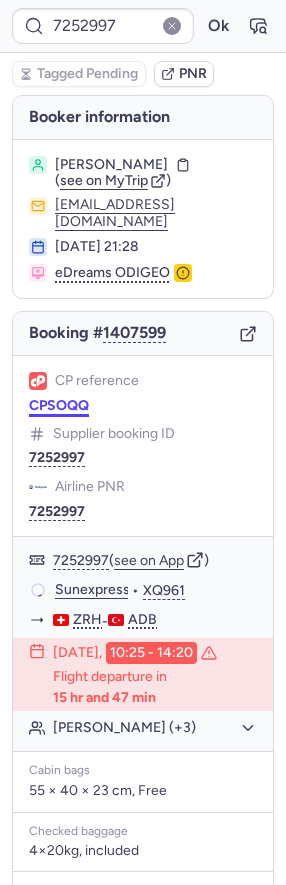 click on "CPSOQQ" at bounding box center [59, 406] 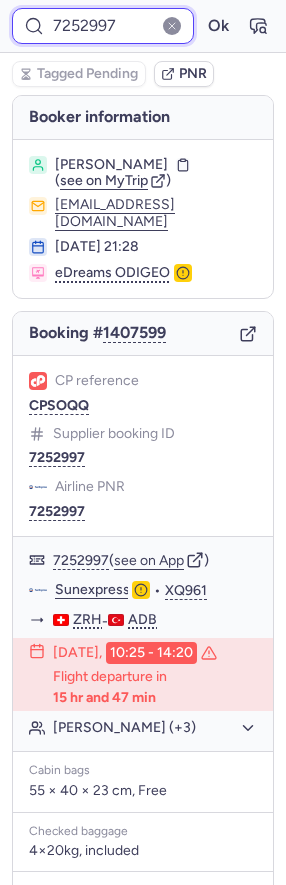 click on "7252997" at bounding box center (103, 26) 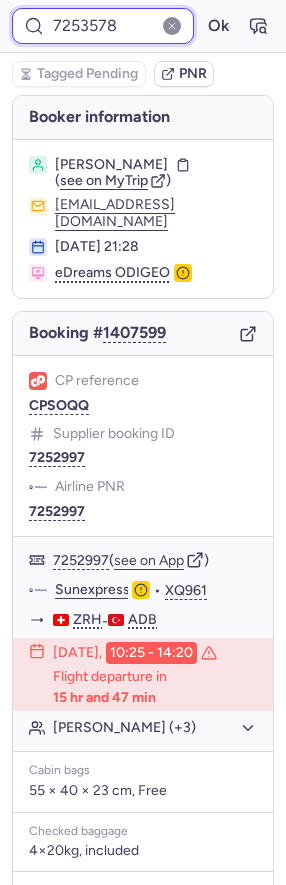 click on "Ok" at bounding box center [218, 26] 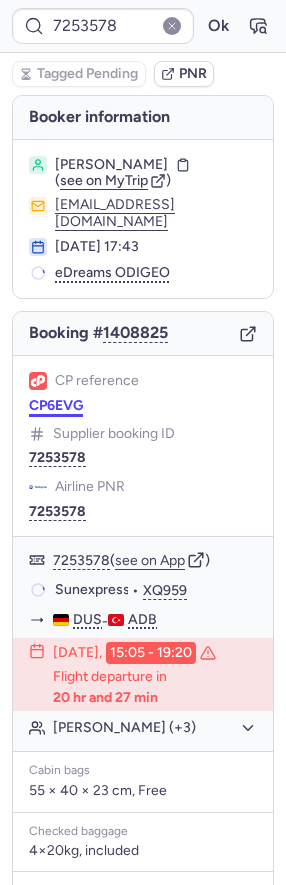 click on "CP6EVG" at bounding box center (56, 406) 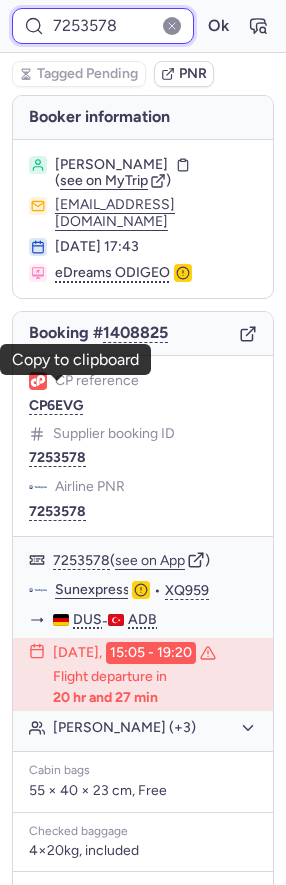 click on "7253578" at bounding box center [103, 26] 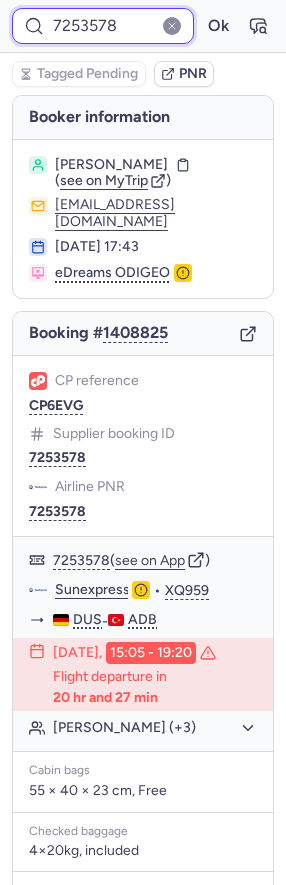 click on "7253578" at bounding box center [103, 26] 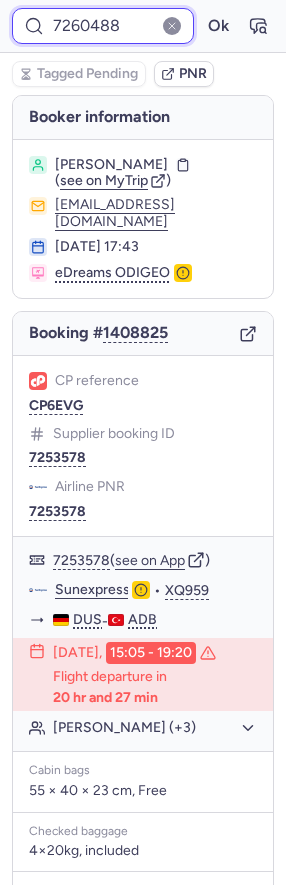 click on "Ok" at bounding box center (218, 26) 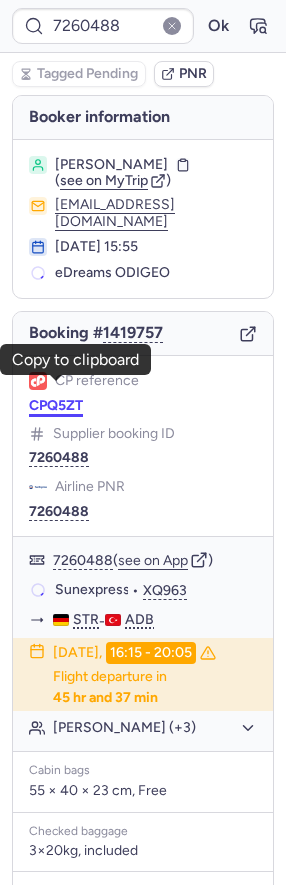 click on "CPQ5ZT" at bounding box center (56, 406) 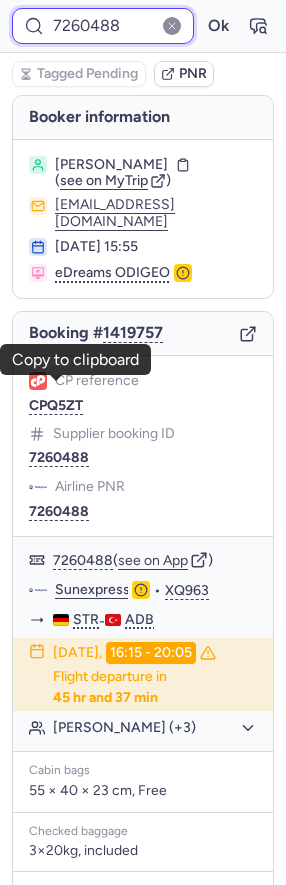 click on "7260488" at bounding box center (103, 26) 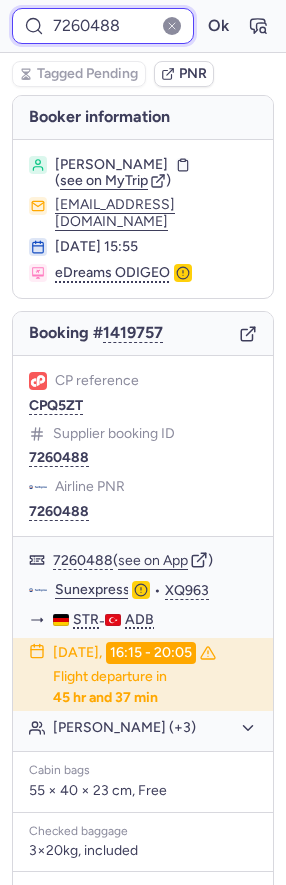 click on "7260488" at bounding box center (103, 26) 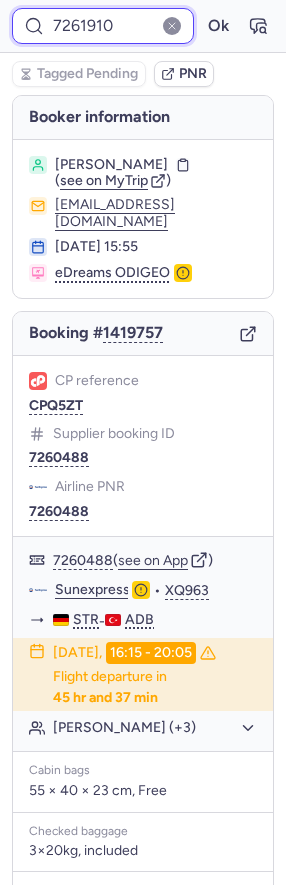 click on "Ok" at bounding box center [218, 26] 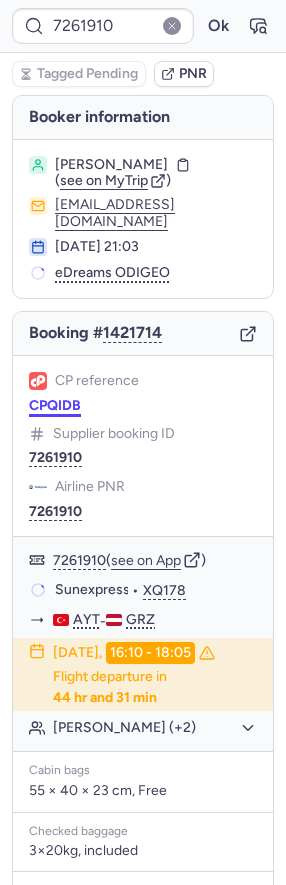 click on "CPQIDB" at bounding box center (55, 406) 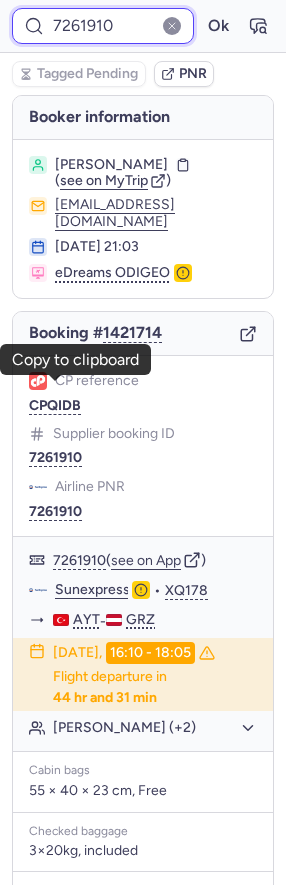 click on "7261910" at bounding box center (103, 26) 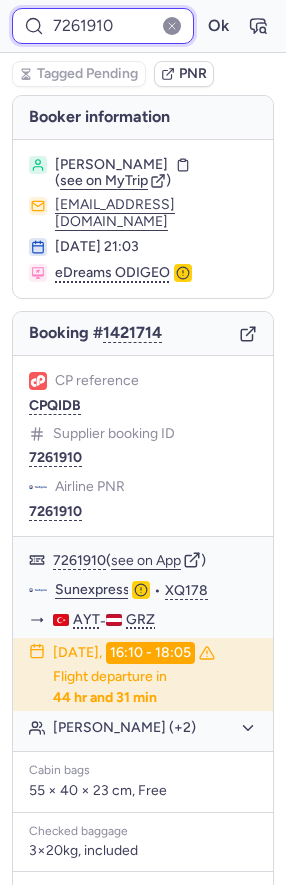 click on "7261910" at bounding box center (103, 26) 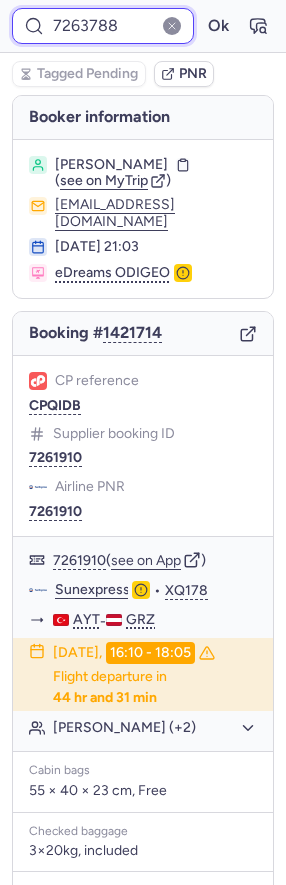 click on "Ok" at bounding box center (218, 26) 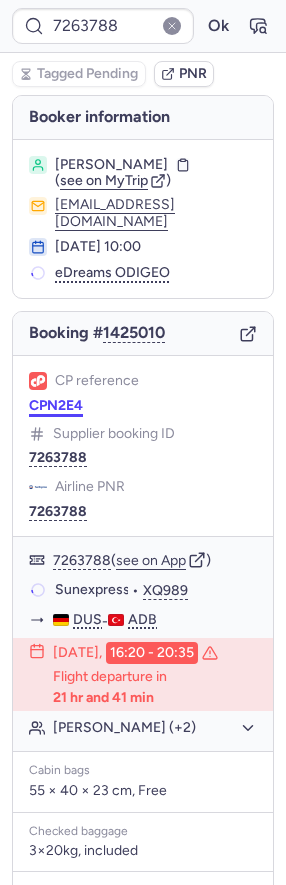 click on "CPN2E4" at bounding box center (56, 406) 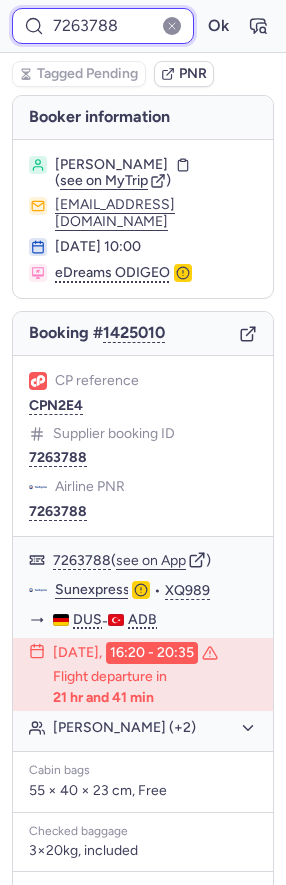 click on "7263788" at bounding box center (103, 26) 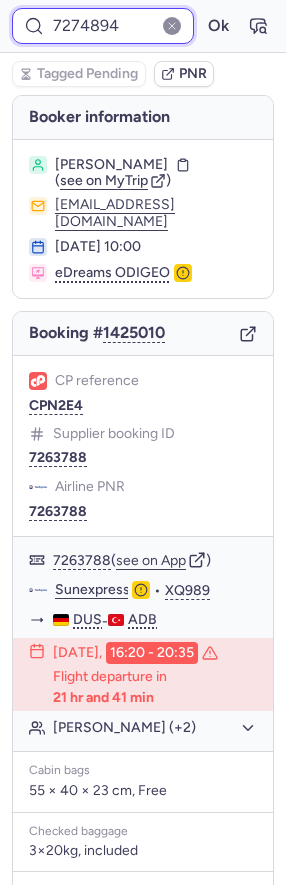 click on "Ok" at bounding box center [218, 26] 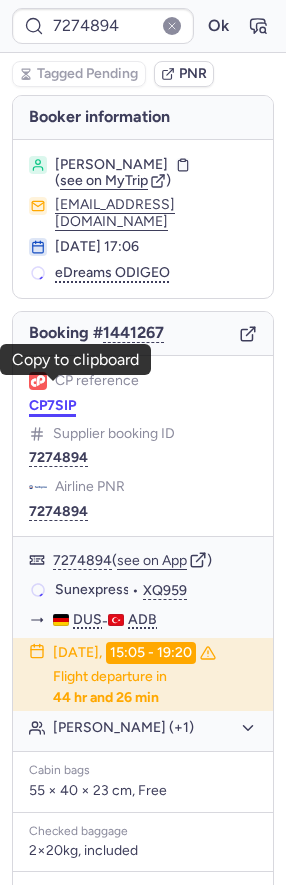 click on "CP7SIP" at bounding box center [52, 406] 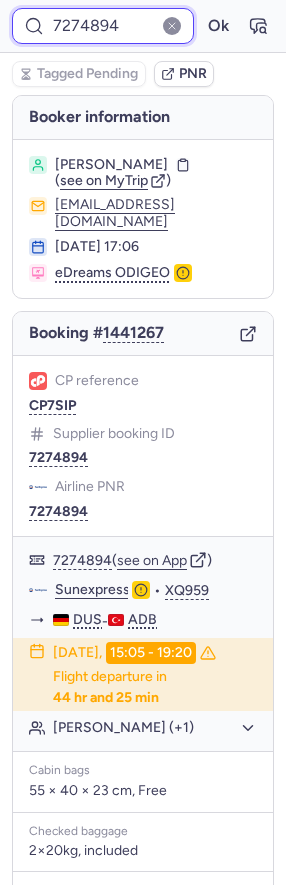 click on "7274894" at bounding box center [103, 26] 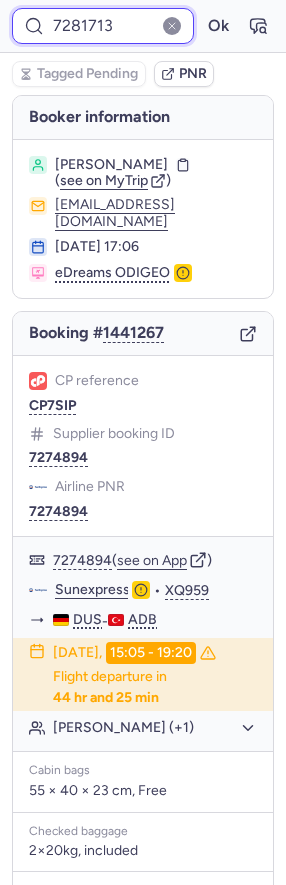 click on "Ok" at bounding box center (218, 26) 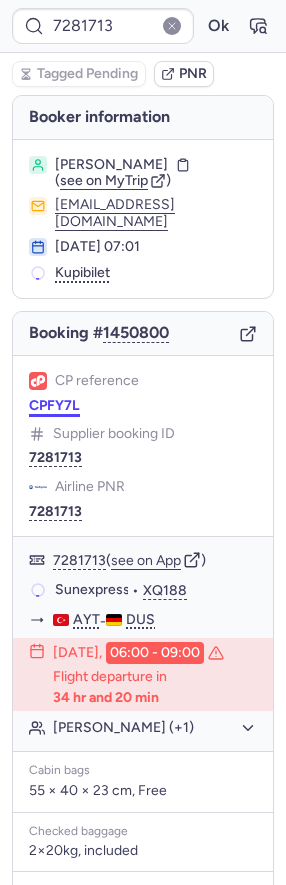 click on "CPFY7L" at bounding box center (54, 406) 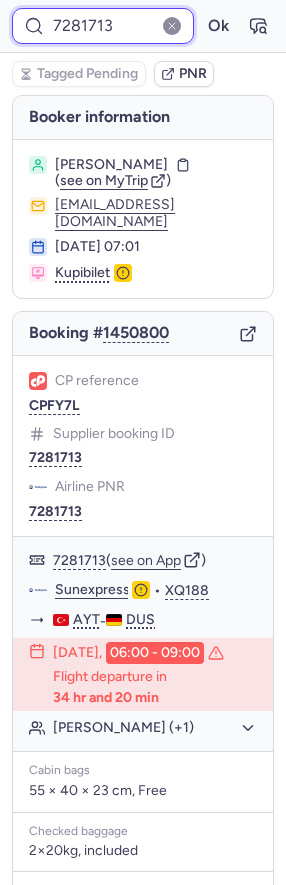 click on "7281713" at bounding box center (103, 26) 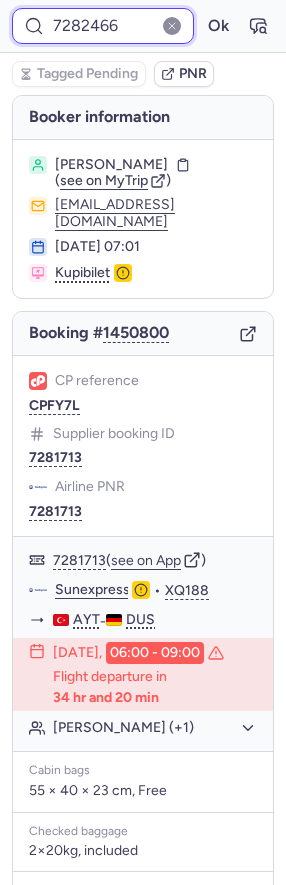 type on "7282466" 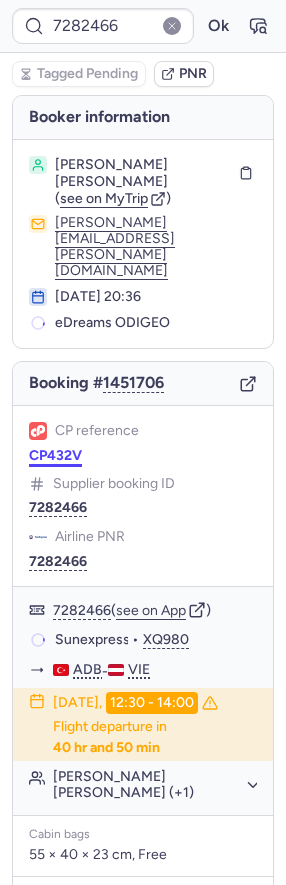 click on "CP432V" at bounding box center [55, 456] 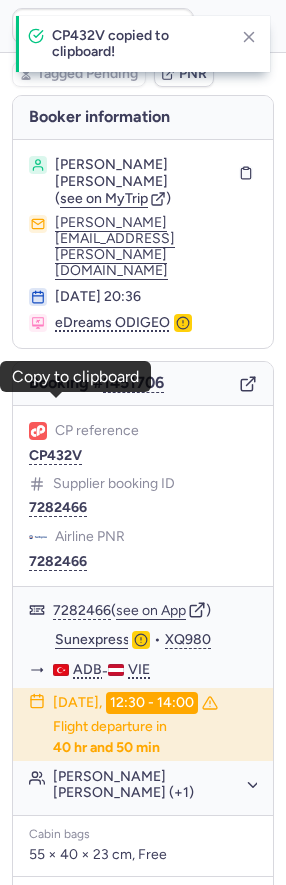 type 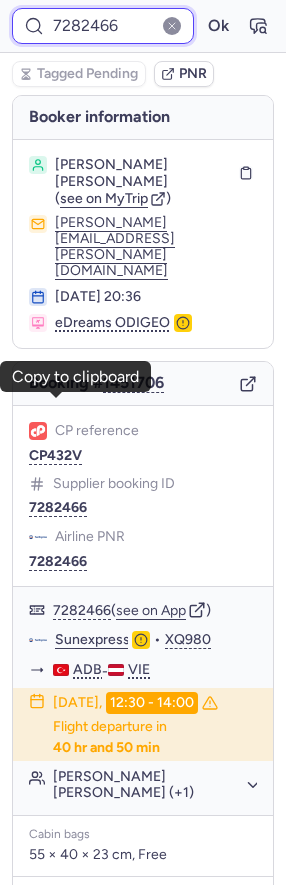 click on "7282466" at bounding box center [103, 26] 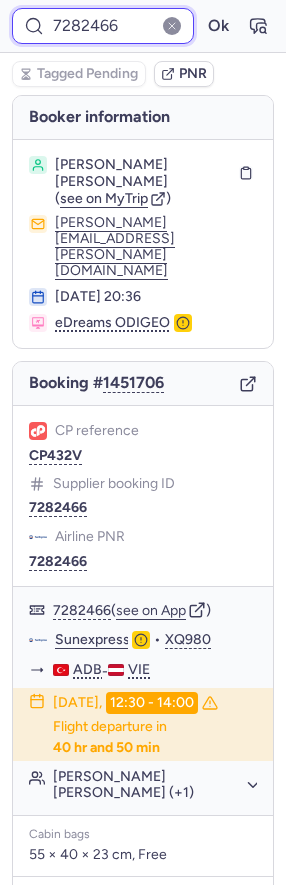 click on "7282466" at bounding box center [103, 26] 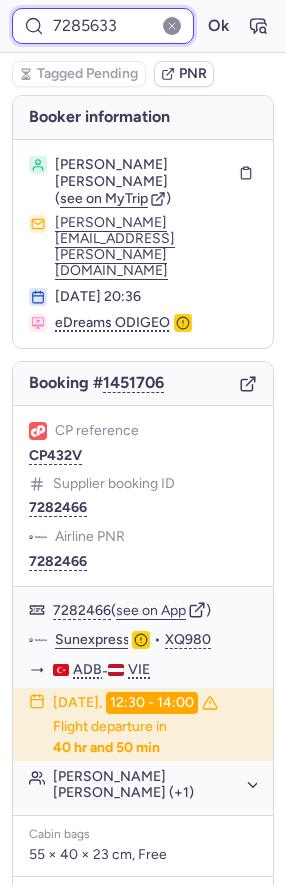 click on "Ok" at bounding box center [218, 26] 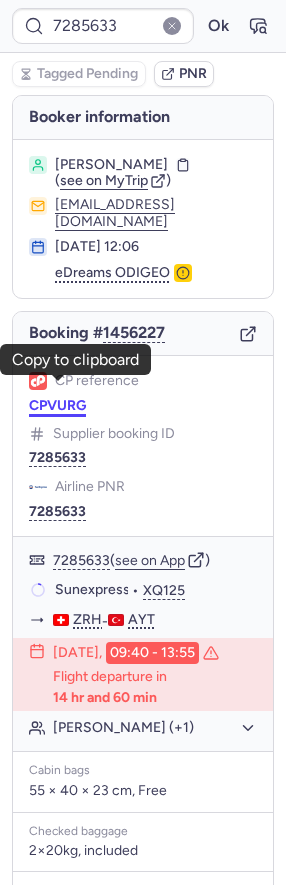 click on "CPVURG" at bounding box center (57, 406) 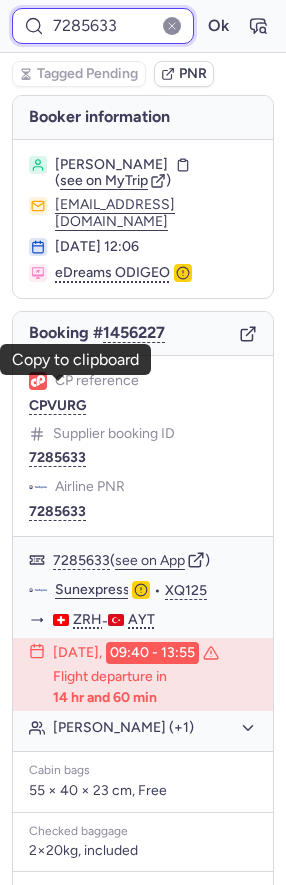 click on "7285633" at bounding box center [103, 26] 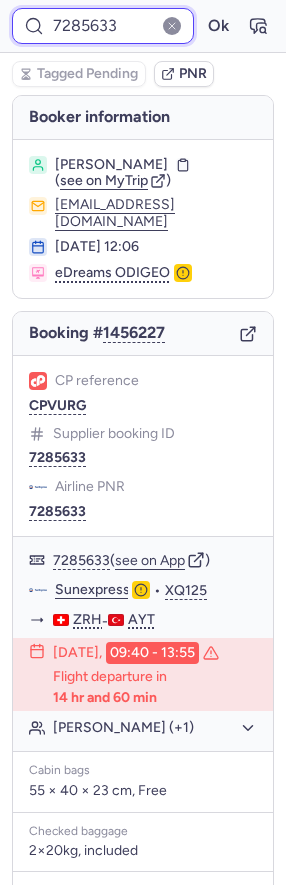 click on "7285633" at bounding box center [103, 26] 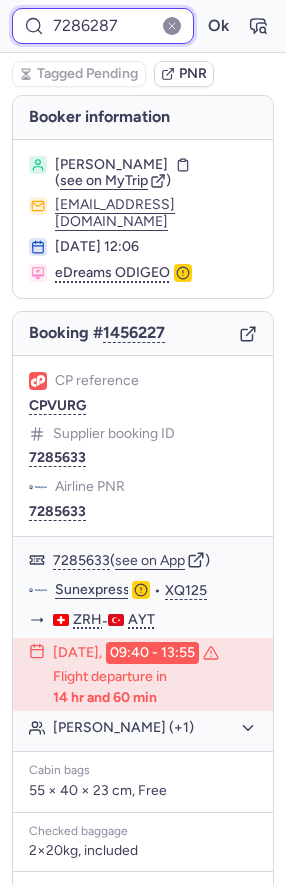 click on "Ok" at bounding box center (218, 26) 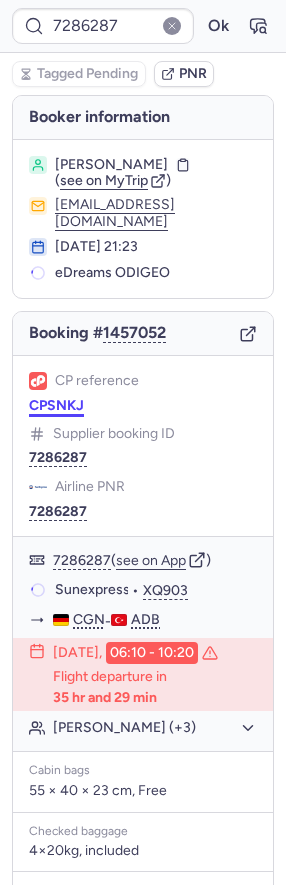 click on "CPSNKJ" at bounding box center [56, 406] 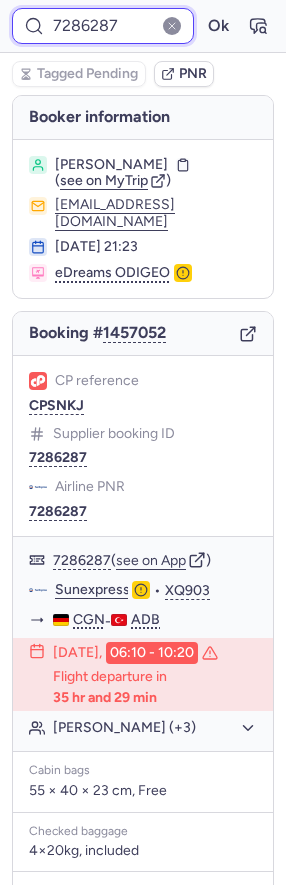 click on "7286287" at bounding box center [103, 26] 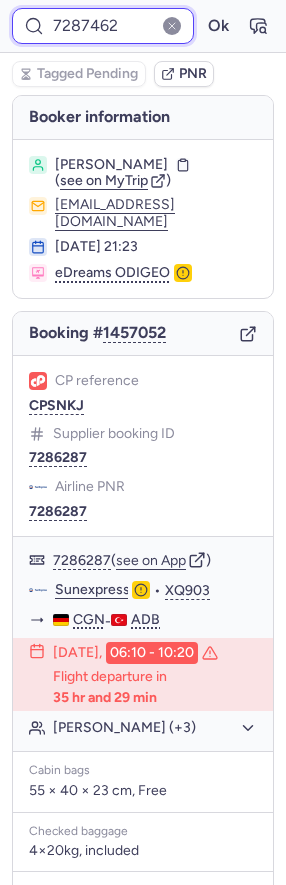 type on "7287462" 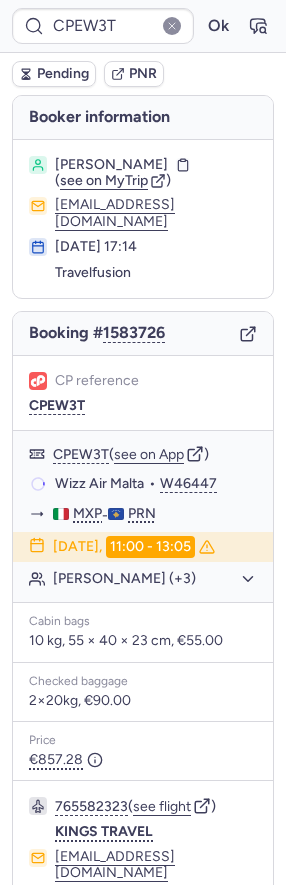 type on "CPRTSX" 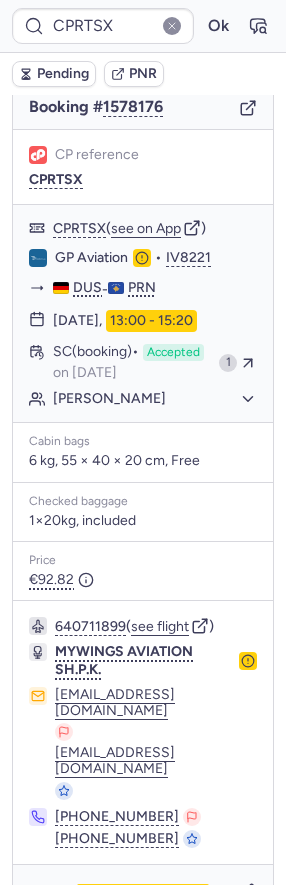 scroll, scrollTop: 0, scrollLeft: 0, axis: both 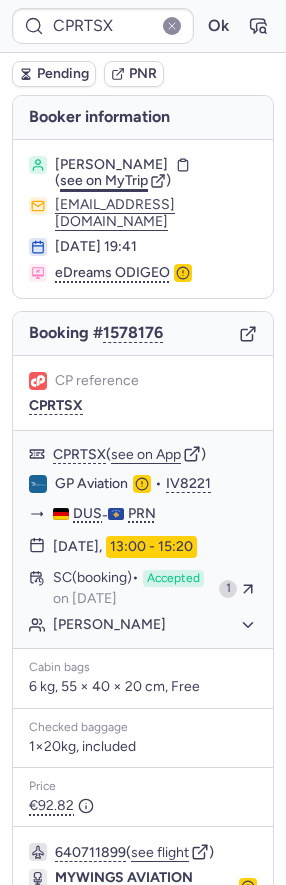 click on "see on MyTrip" at bounding box center [104, 180] 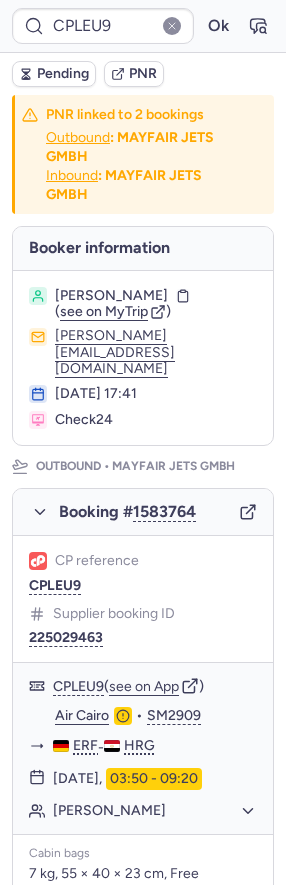 type on "CPBJKZ" 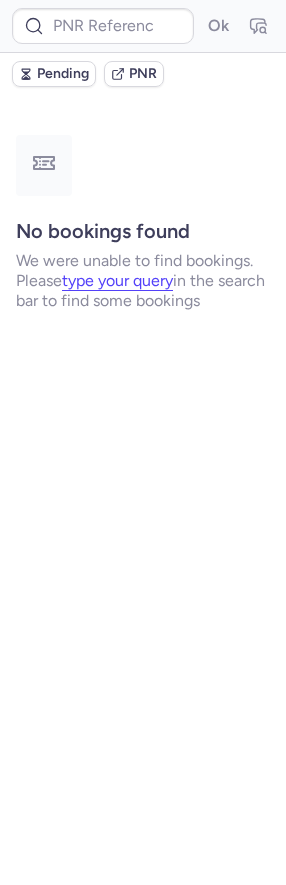type on "CPLEU9" 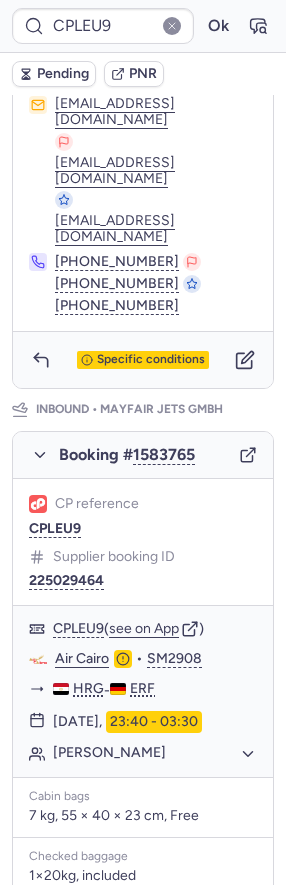 scroll, scrollTop: 872, scrollLeft: 0, axis: vertical 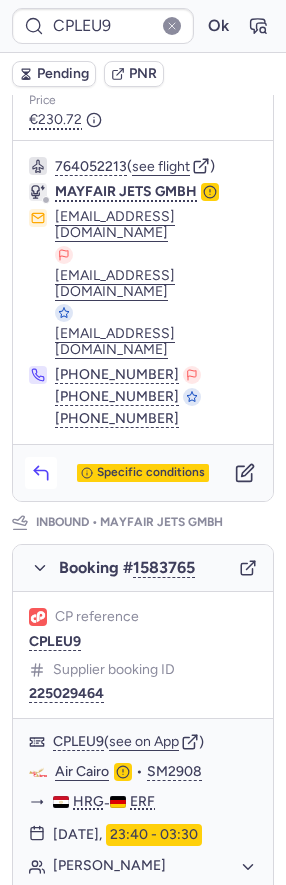 click 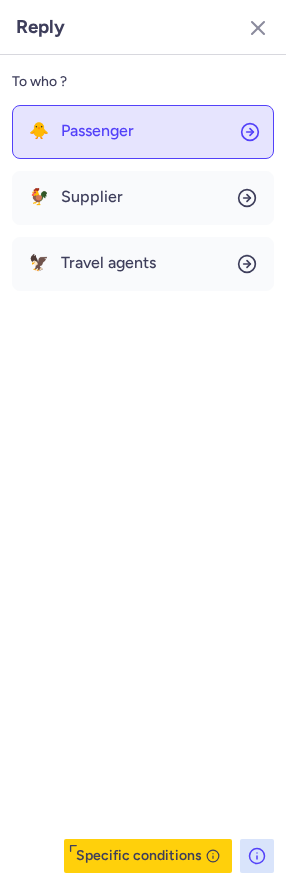 click on "Passenger" at bounding box center (97, 131) 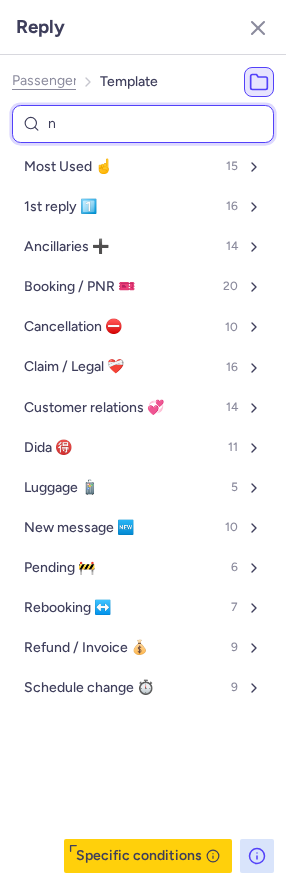type on "no" 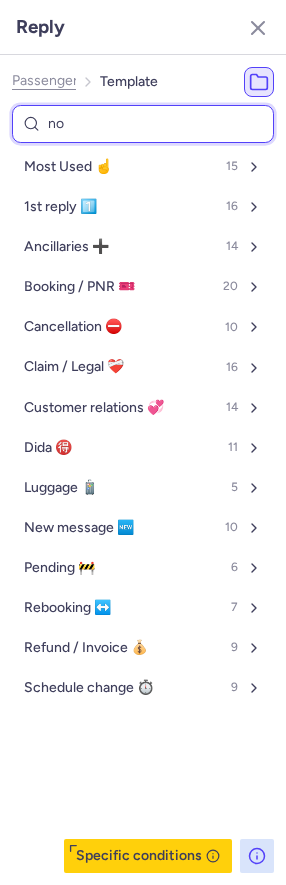 type 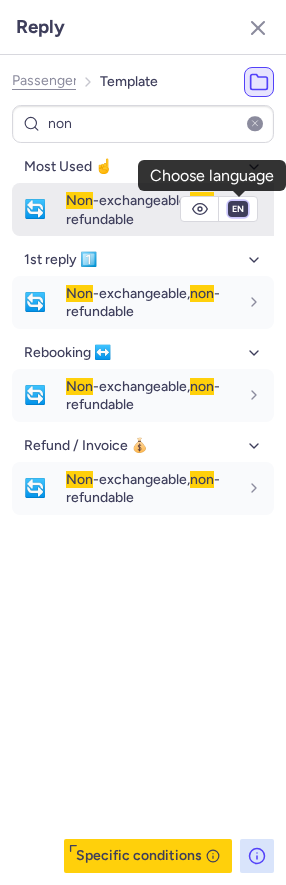 click on "fr en de nl pt es it ru" at bounding box center (238, 209) 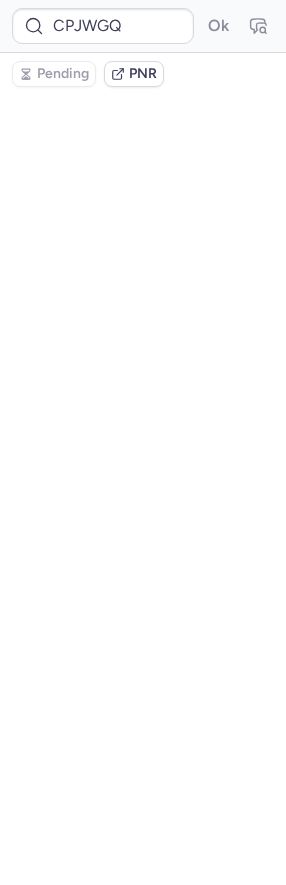 scroll, scrollTop: 0, scrollLeft: 0, axis: both 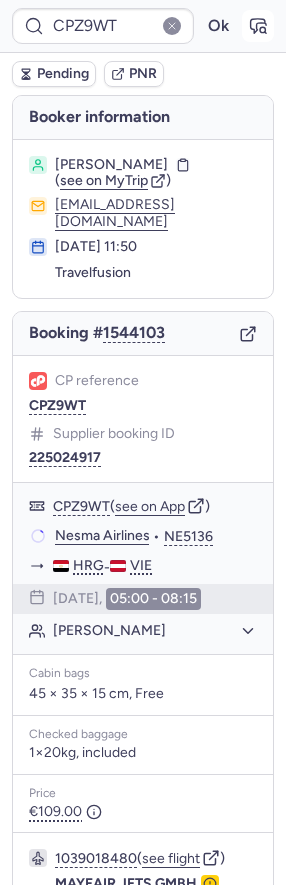 click 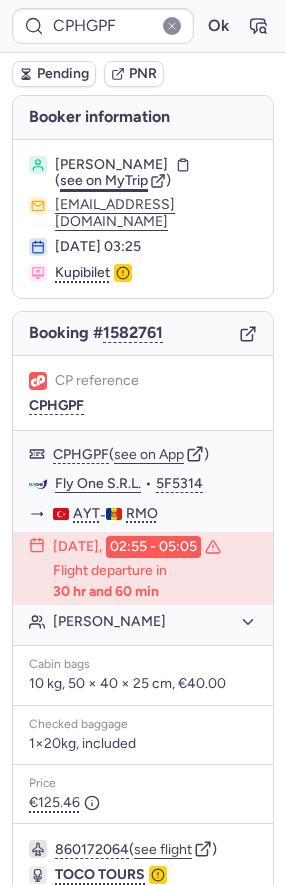 click on "see on MyTrip" at bounding box center [104, 180] 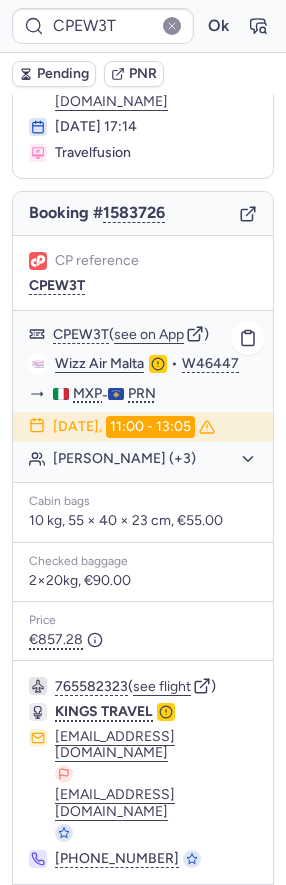 scroll, scrollTop: 0, scrollLeft: 0, axis: both 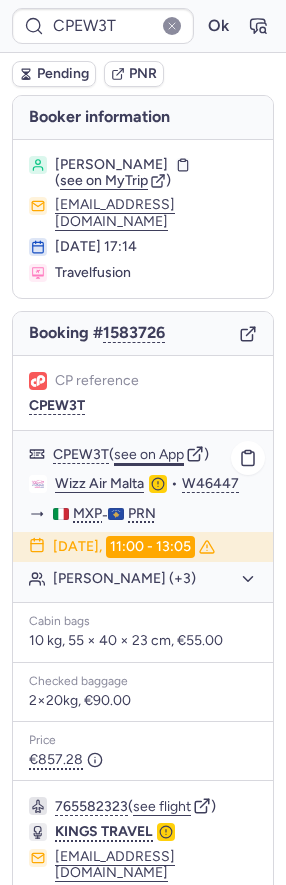 click on "see on App" 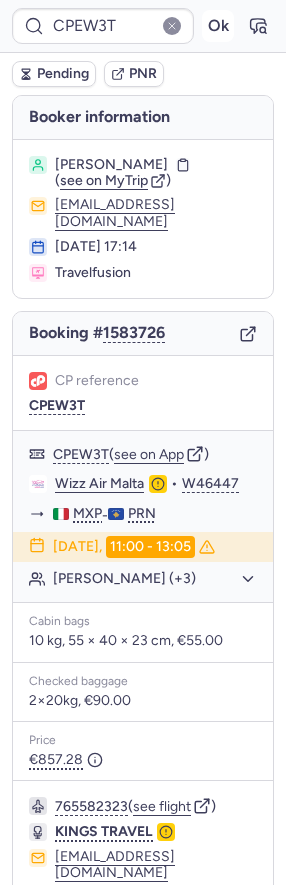 click on "Ok" at bounding box center (218, 26) 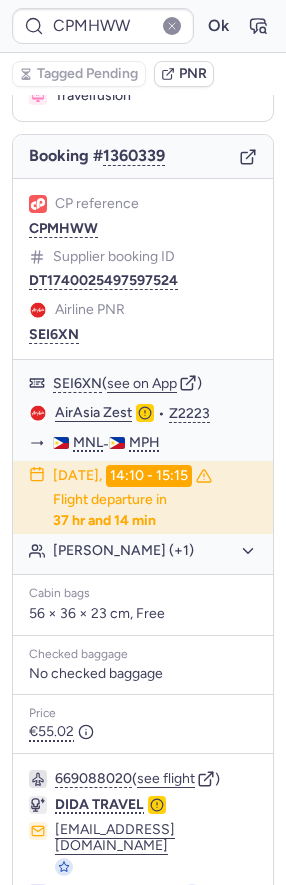 scroll, scrollTop: 248, scrollLeft: 0, axis: vertical 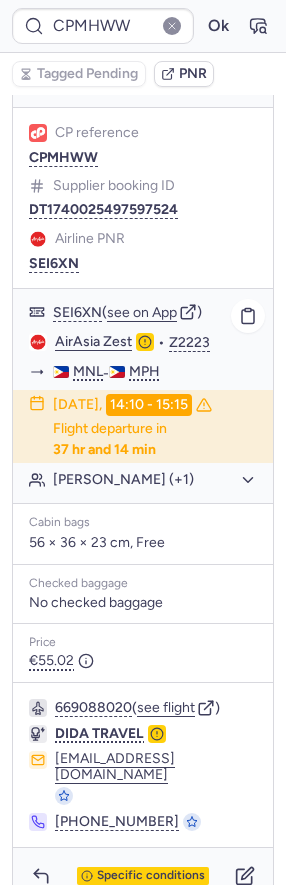 click on "Kelly SIMMONS (+1)" 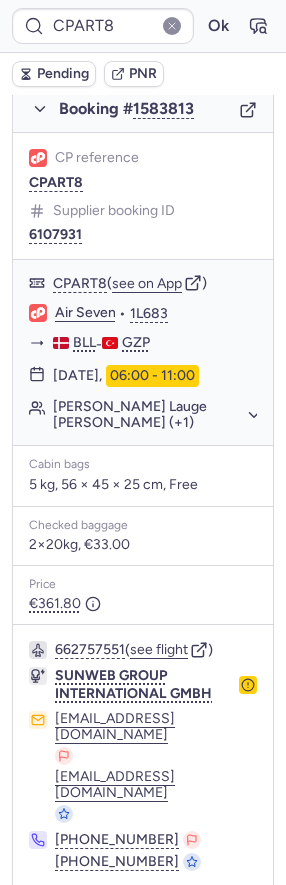 scroll, scrollTop: 462, scrollLeft: 0, axis: vertical 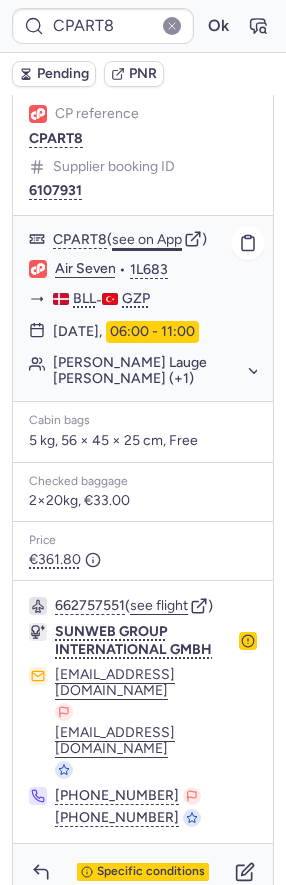 click on "see on App" 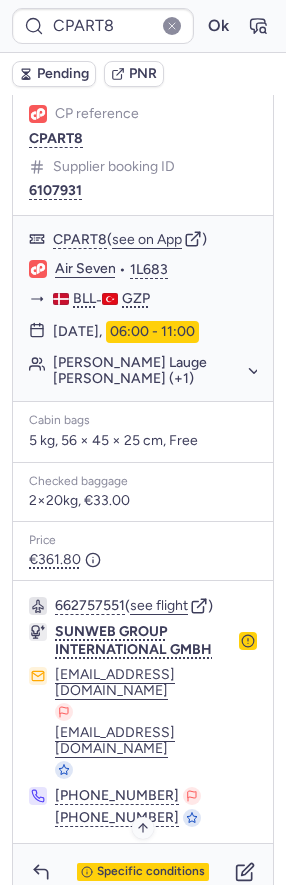 click on "Specific conditions" at bounding box center [151, 872] 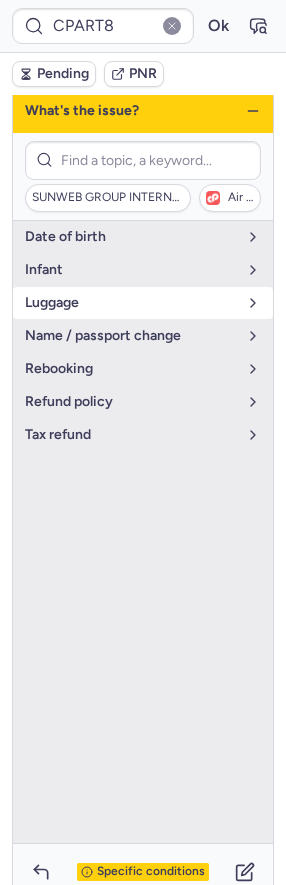 click on "luggage" at bounding box center (143, 303) 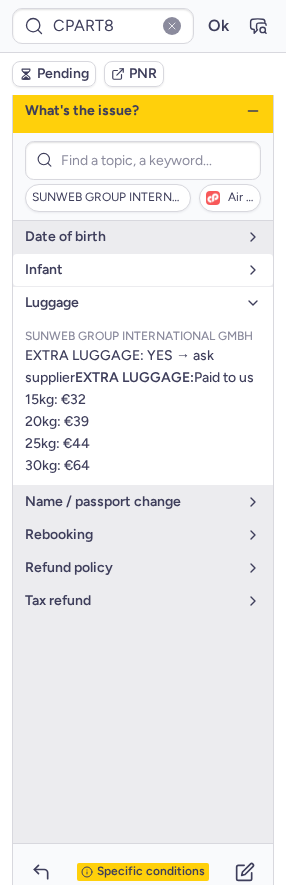 scroll, scrollTop: 392, scrollLeft: 0, axis: vertical 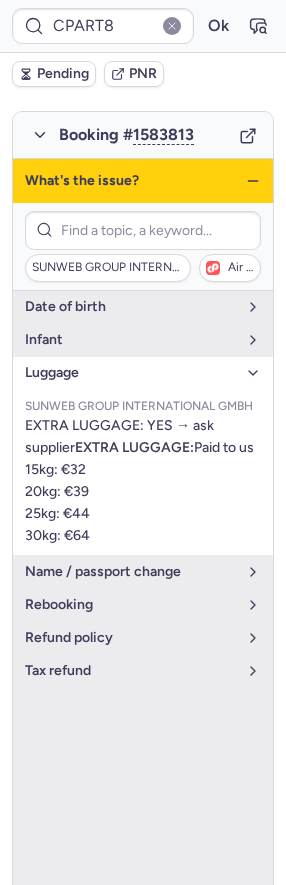 click 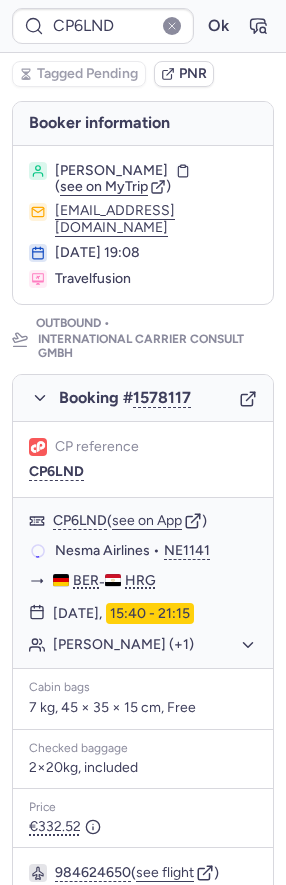 scroll, scrollTop: 212, scrollLeft: 0, axis: vertical 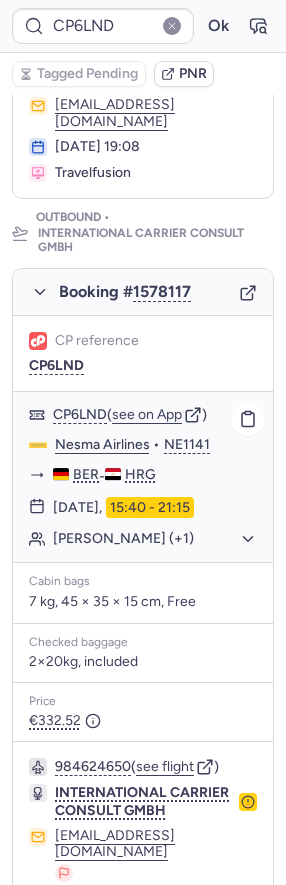 click on "Margot WALDT (+1)" 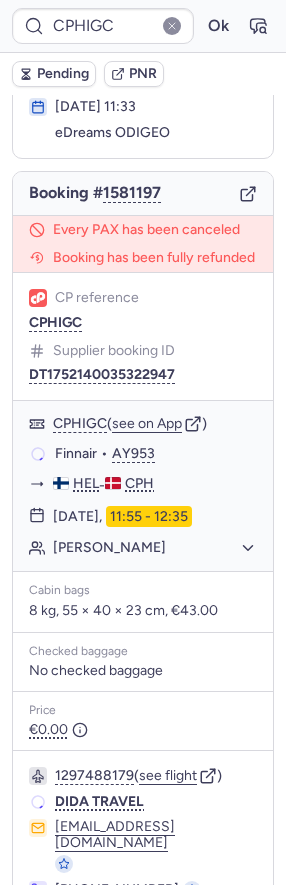 scroll, scrollTop: 100, scrollLeft: 0, axis: vertical 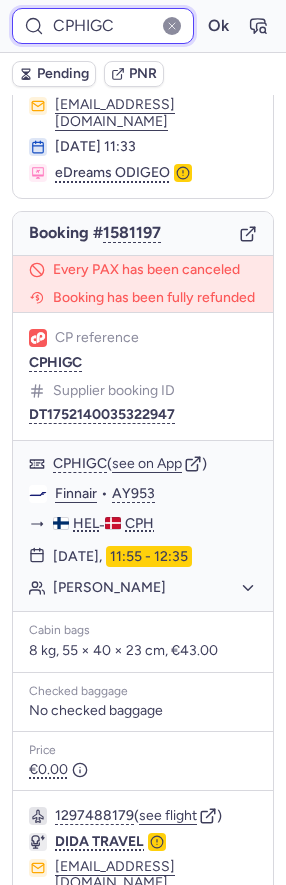 click on "CPHIGC" at bounding box center [103, 26] 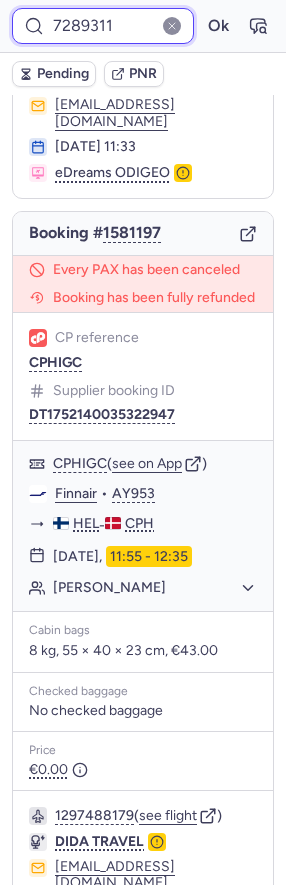 click on "Ok" at bounding box center [218, 26] 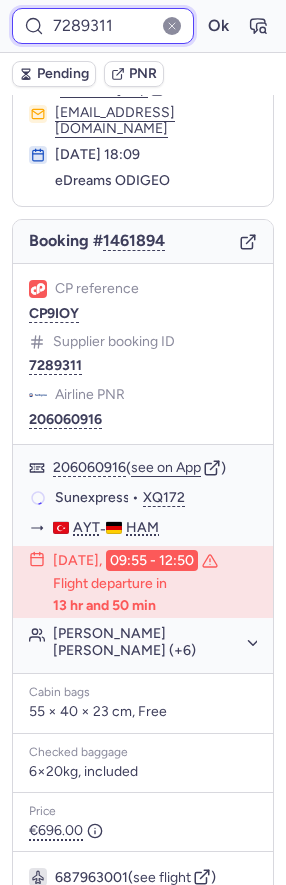 scroll, scrollTop: 100, scrollLeft: 0, axis: vertical 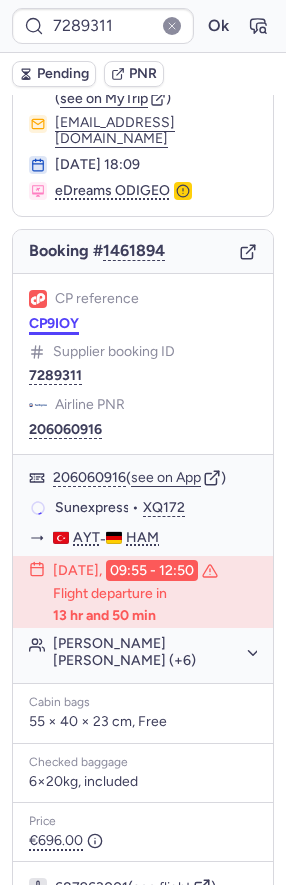 click on "CP9IOY" at bounding box center [54, 324] 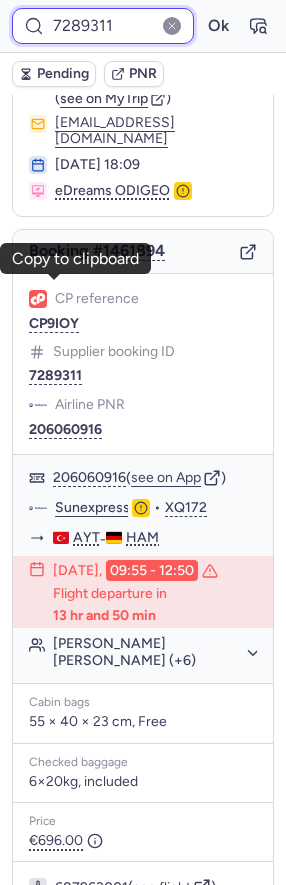 click on "7289311" at bounding box center (103, 26) 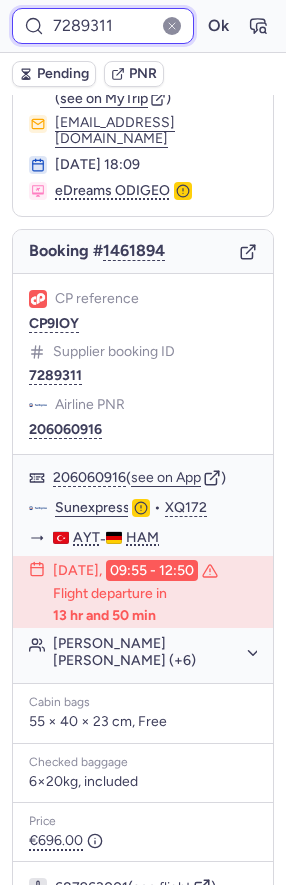click on "7289311" at bounding box center [103, 26] 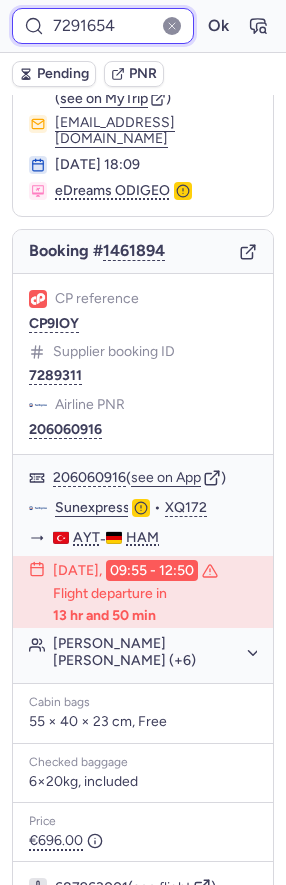 click on "Ok" at bounding box center (218, 26) 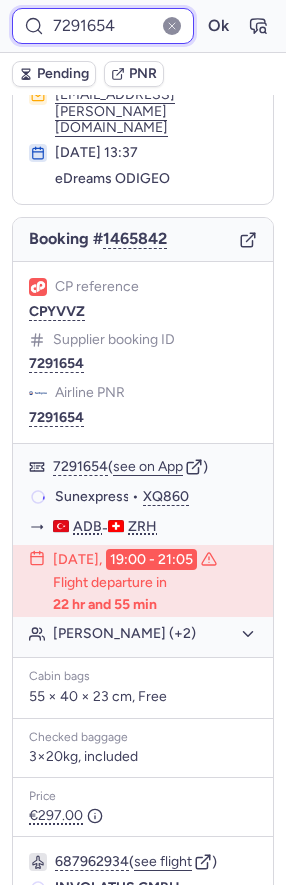 scroll, scrollTop: 100, scrollLeft: 0, axis: vertical 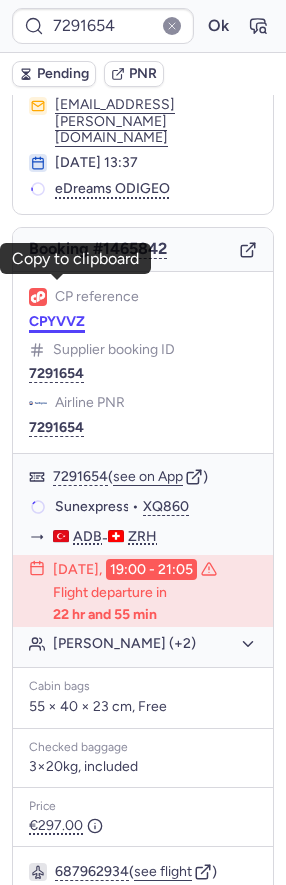 click on "CPYVVZ" at bounding box center (57, 322) 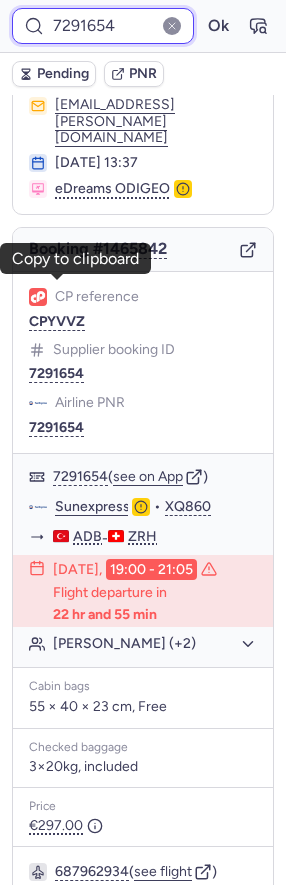 click on "7291654" at bounding box center [103, 26] 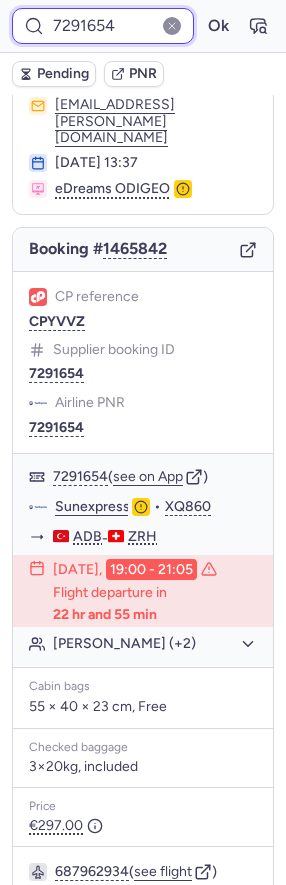 click on "7291654" at bounding box center [103, 26] 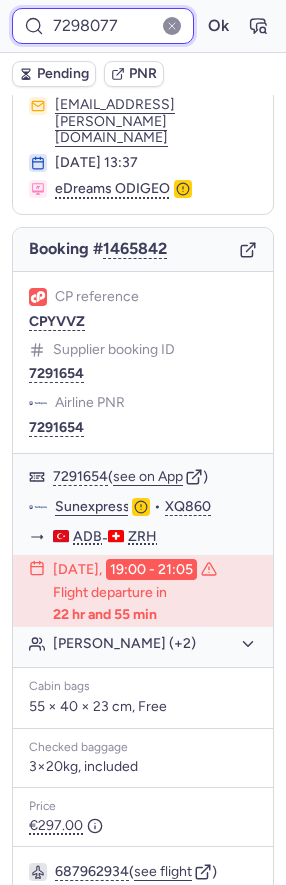 click on "Ok" at bounding box center (218, 26) 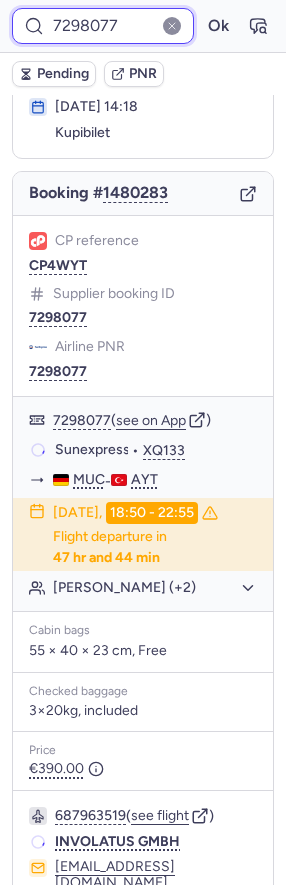 scroll, scrollTop: 100, scrollLeft: 0, axis: vertical 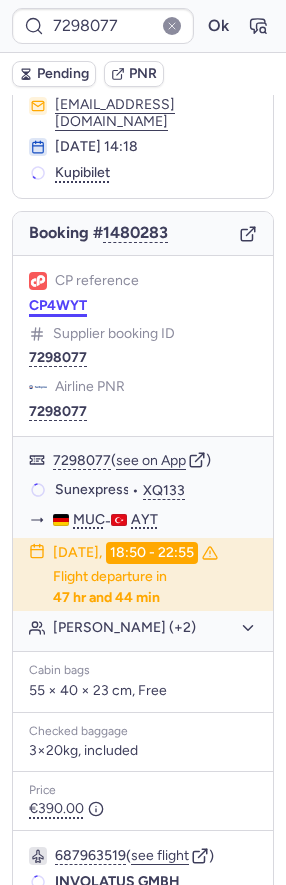 click on "CP4WYT" at bounding box center [58, 306] 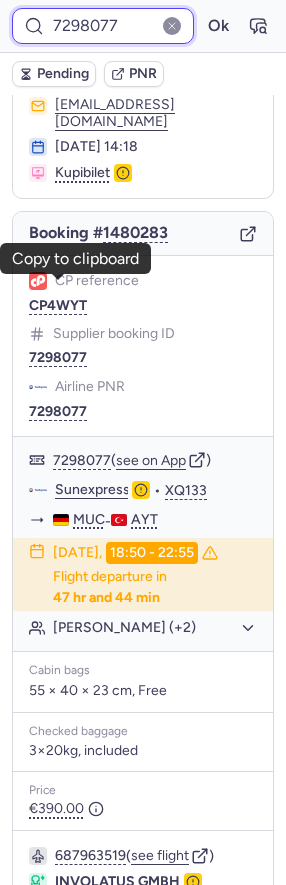 click on "7298077" at bounding box center [103, 26] 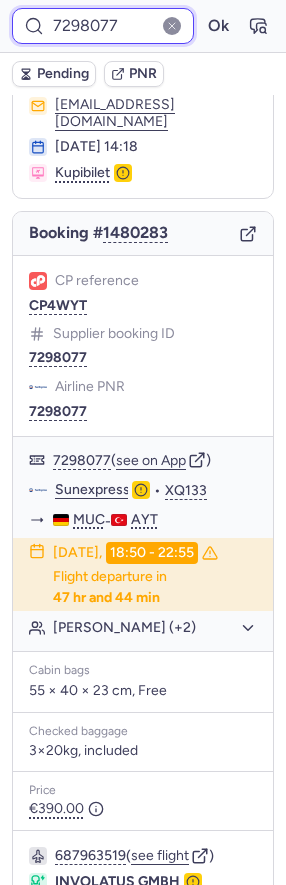 click on "7298077" at bounding box center (103, 26) 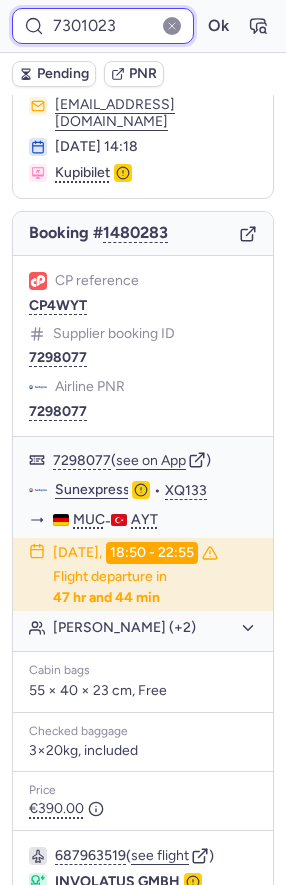 click on "Ok" at bounding box center [218, 26] 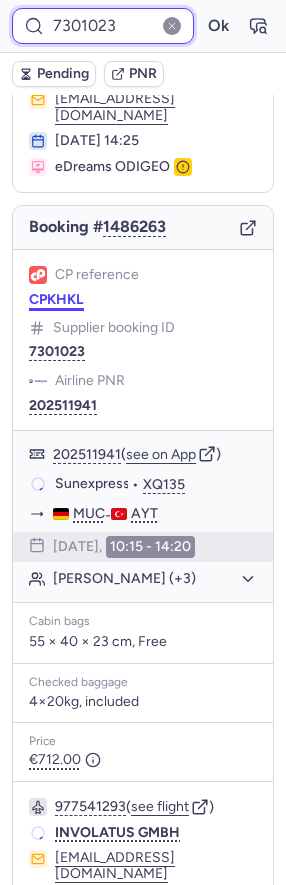 scroll, scrollTop: 100, scrollLeft: 0, axis: vertical 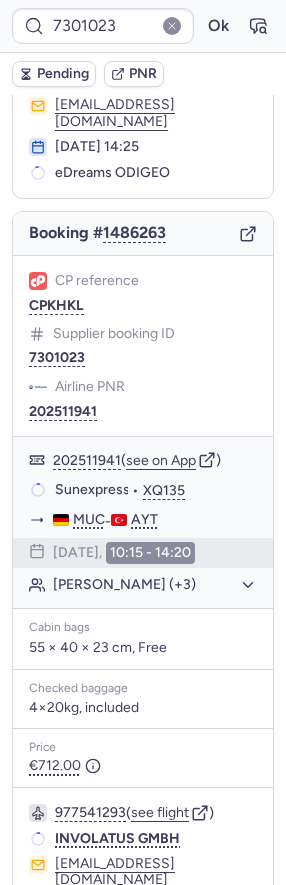 click on "CP reference CPKHKL" 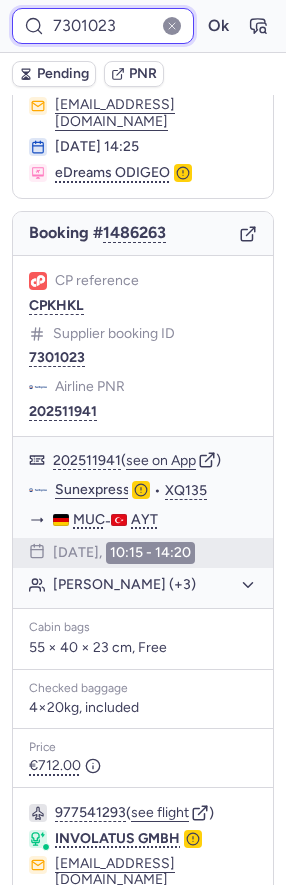 click on "7301023" at bounding box center (103, 26) 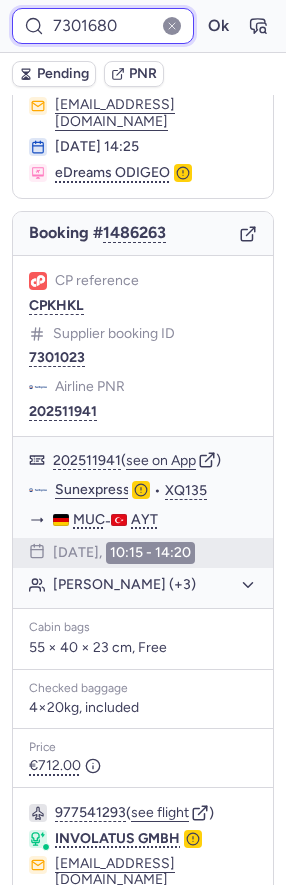 click on "Ok" at bounding box center (218, 26) 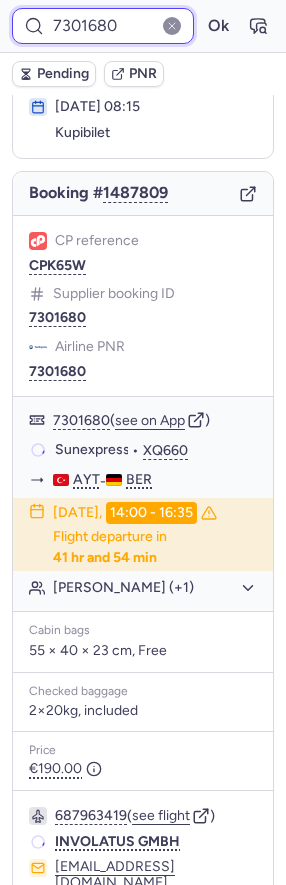 scroll, scrollTop: 100, scrollLeft: 0, axis: vertical 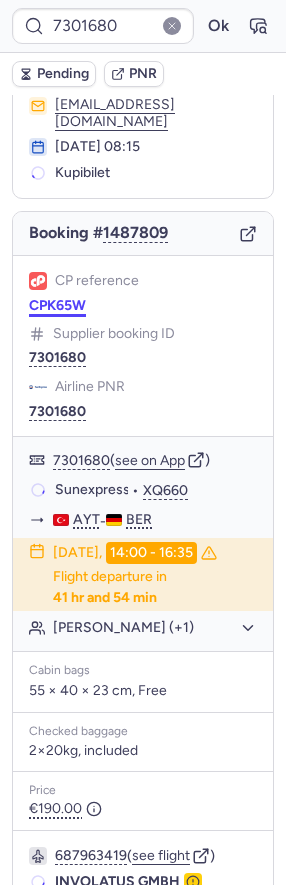 click on "CPK65W" at bounding box center (57, 306) 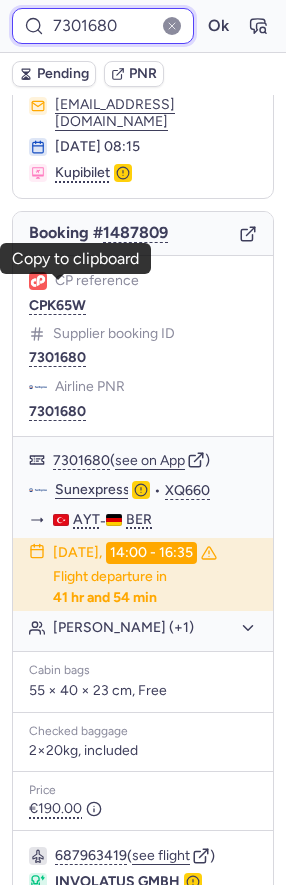 click on "7301680" at bounding box center [103, 26] 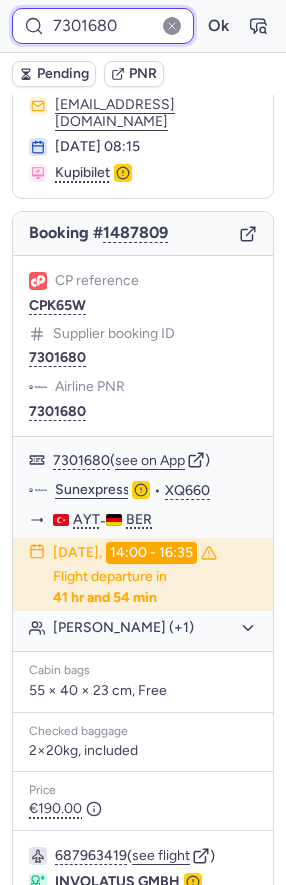 click on "7301680" at bounding box center [103, 26] 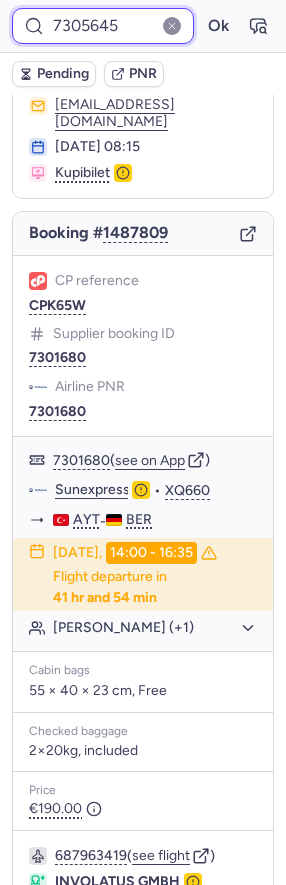 click on "Ok" at bounding box center (218, 26) 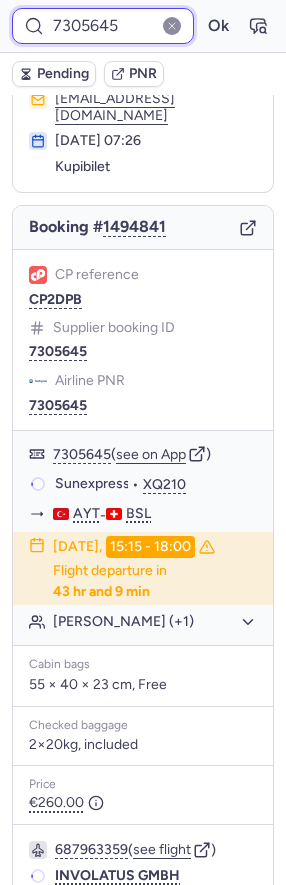 scroll, scrollTop: 100, scrollLeft: 0, axis: vertical 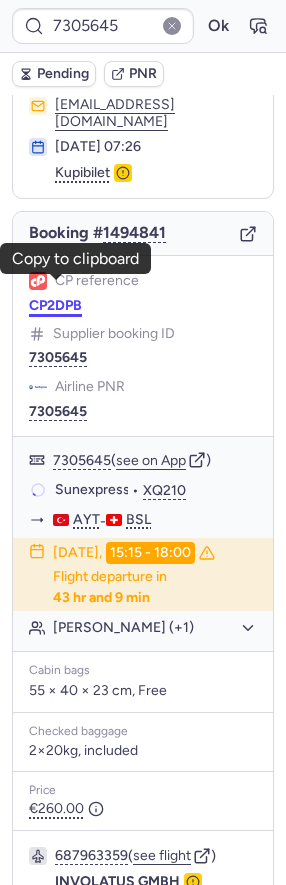 click on "CP2DPB" at bounding box center (55, 306) 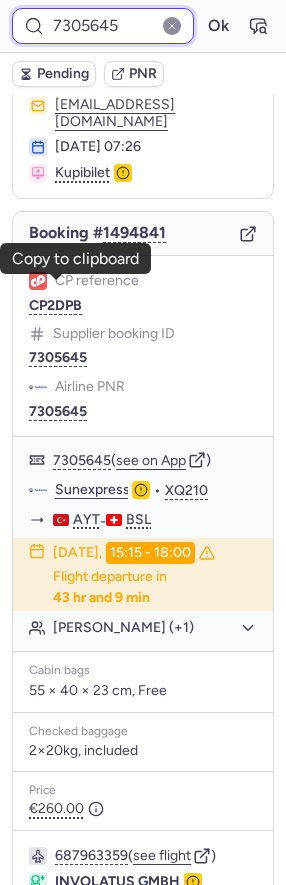 click on "7305645" at bounding box center [103, 26] 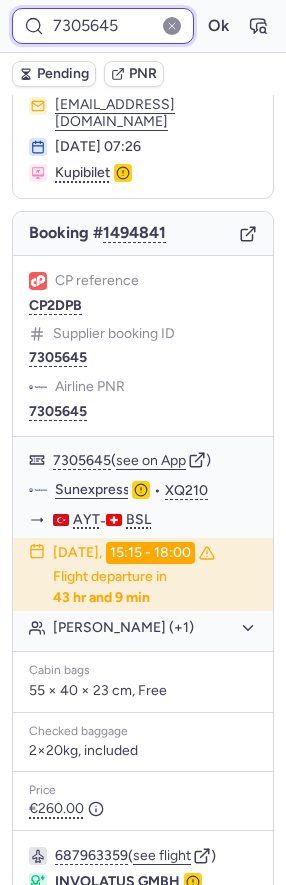 click on "7305645" at bounding box center [103, 26] 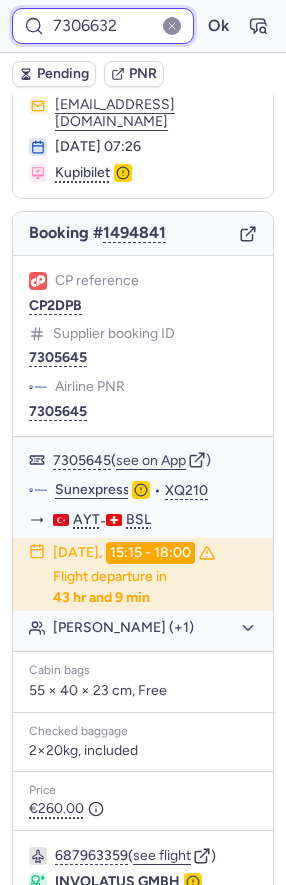 click on "Ok" at bounding box center [218, 26] 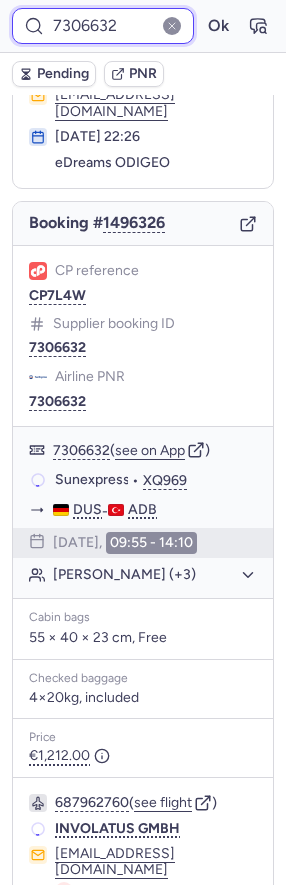scroll, scrollTop: 100, scrollLeft: 0, axis: vertical 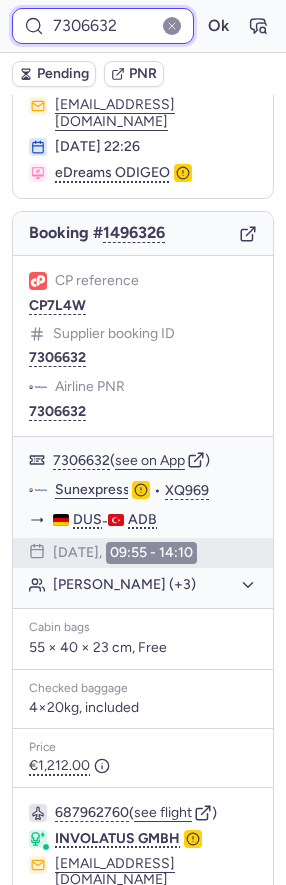 click on "7306632" at bounding box center (103, 26) 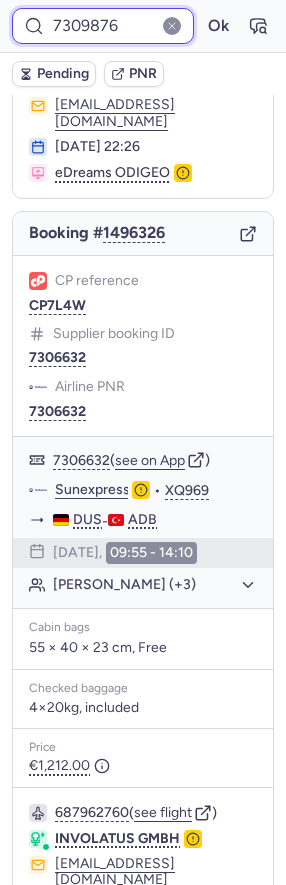 click on "Ok" at bounding box center [218, 26] 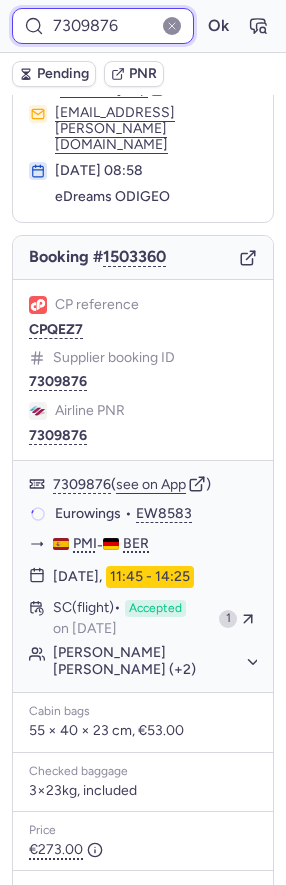 scroll, scrollTop: 100, scrollLeft: 0, axis: vertical 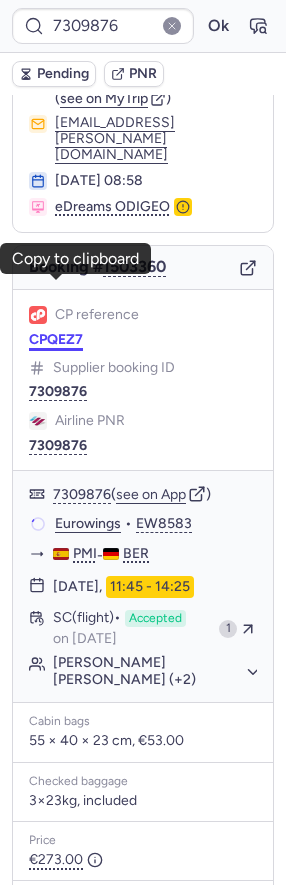 click on "CPQEZ7" at bounding box center [56, 340] 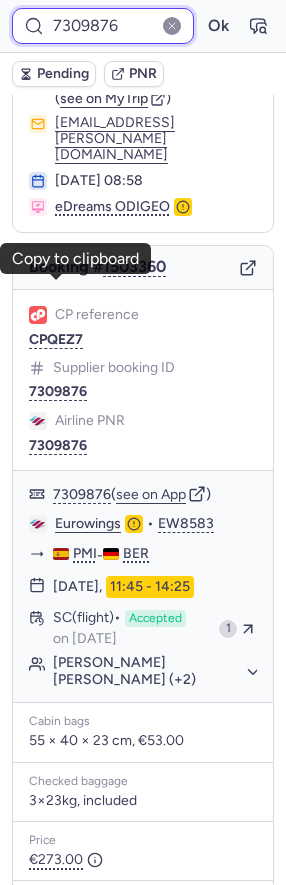 click on "7309876" at bounding box center (103, 26) 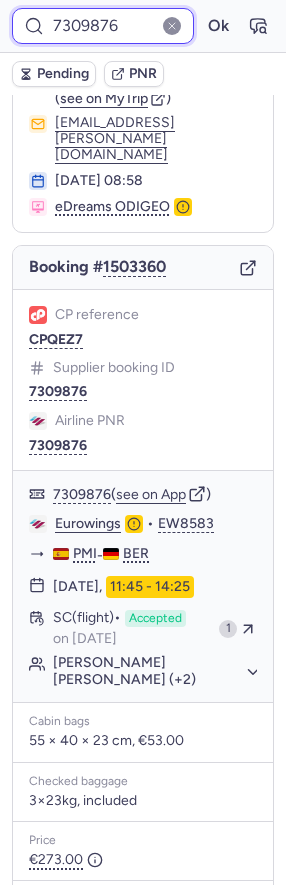 click on "7309876" at bounding box center (103, 26) 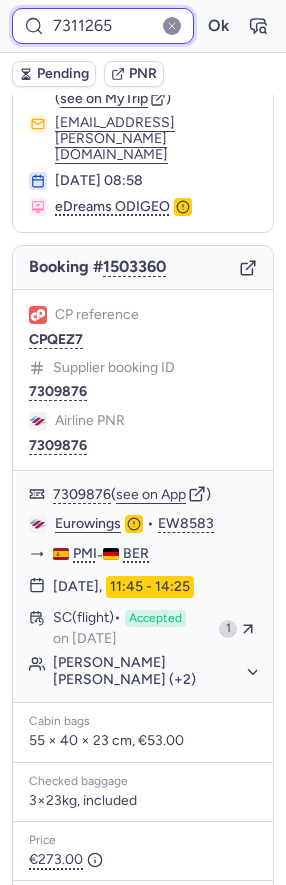 click on "Ok" at bounding box center (218, 26) 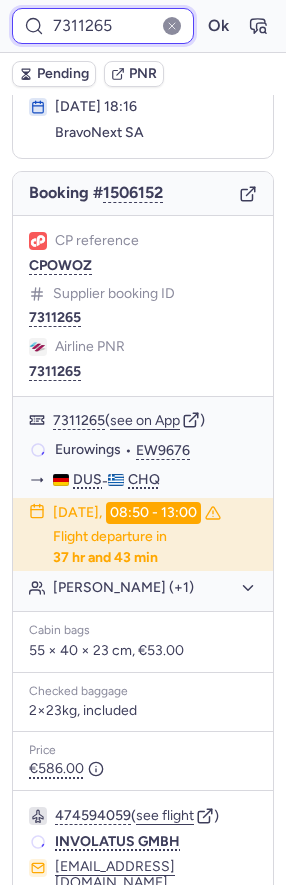 scroll, scrollTop: 100, scrollLeft: 0, axis: vertical 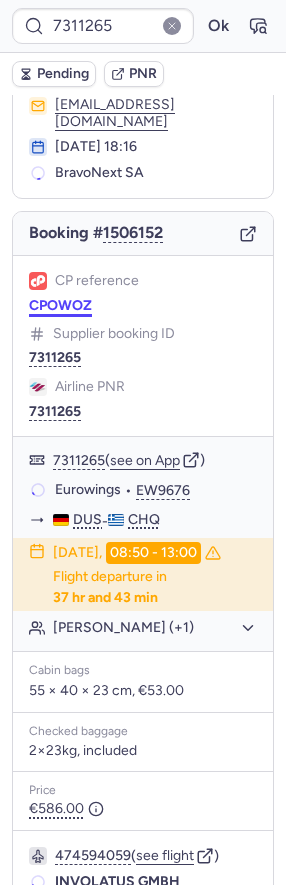 click on "CPOWOZ" at bounding box center (60, 306) 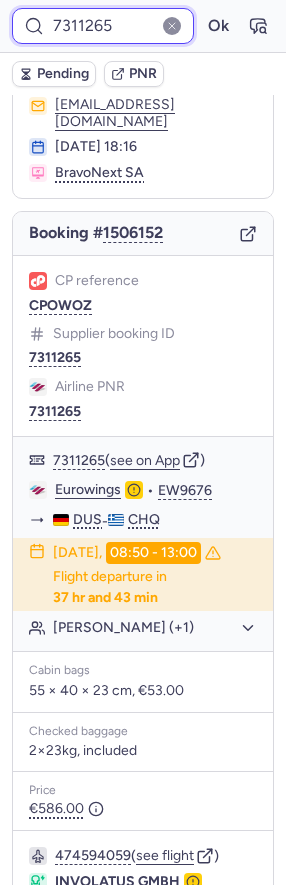 click on "7311265" at bounding box center (103, 26) 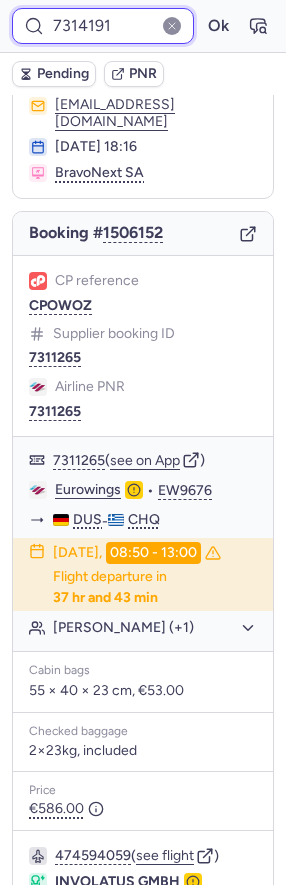 click on "Ok" at bounding box center [218, 26] 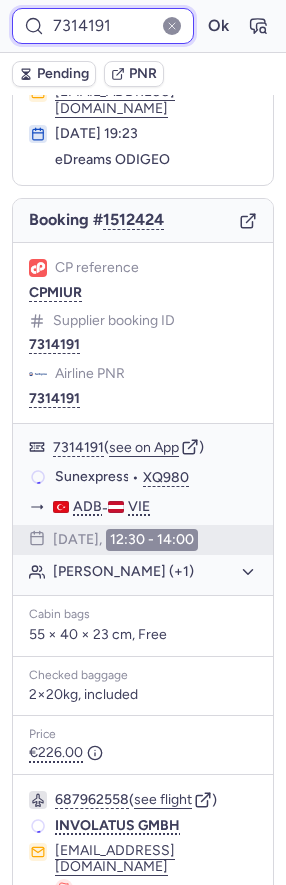 scroll, scrollTop: 100, scrollLeft: 0, axis: vertical 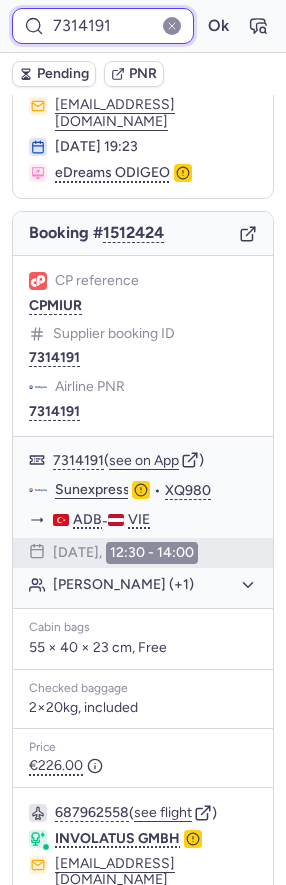 click on "7314191" at bounding box center [103, 26] 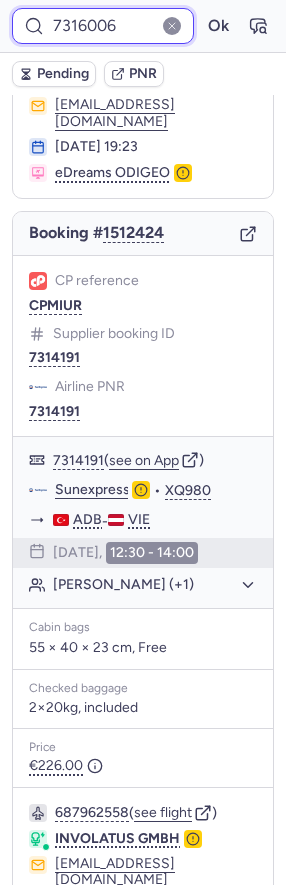 click on "Ok" at bounding box center [218, 26] 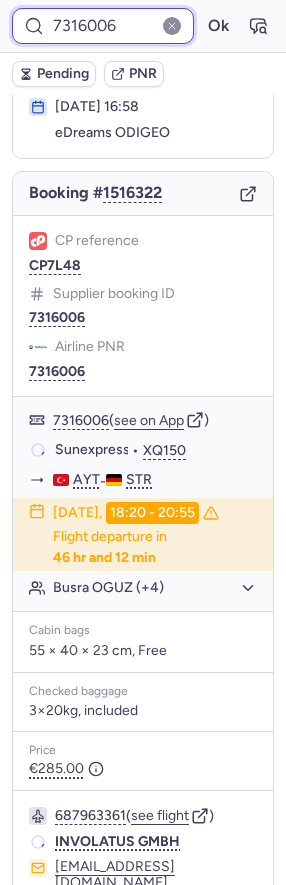 scroll, scrollTop: 100, scrollLeft: 0, axis: vertical 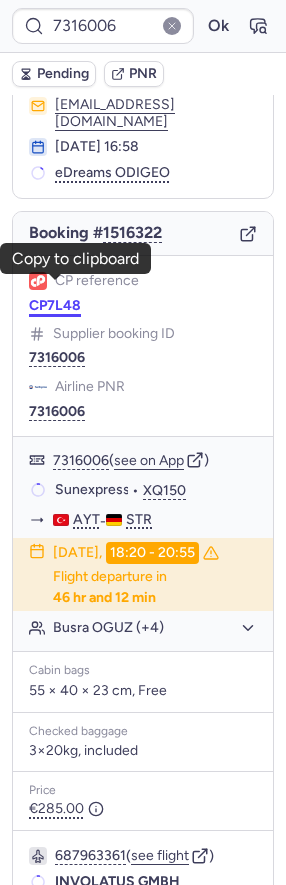 click on "CP7L48" at bounding box center [55, 306] 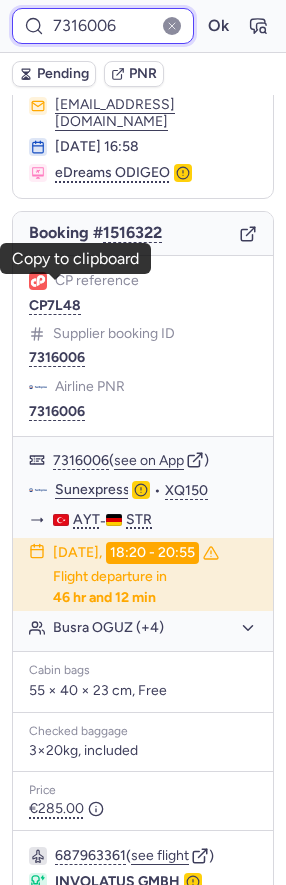 click on "7316006" at bounding box center [103, 26] 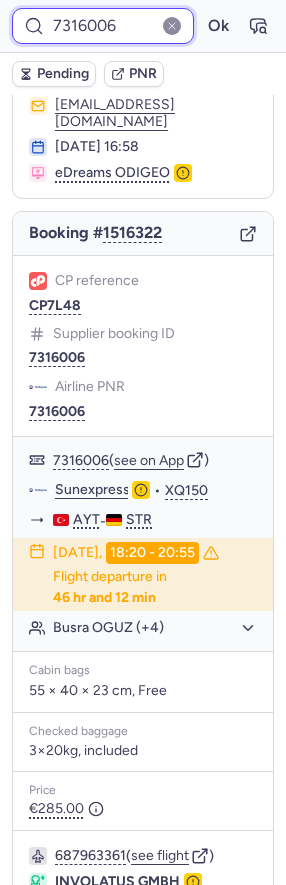 click on "7316006" at bounding box center [103, 26] 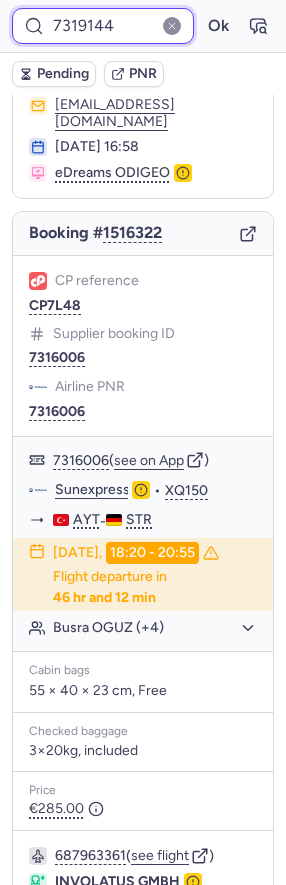 click on "Ok" at bounding box center (218, 26) 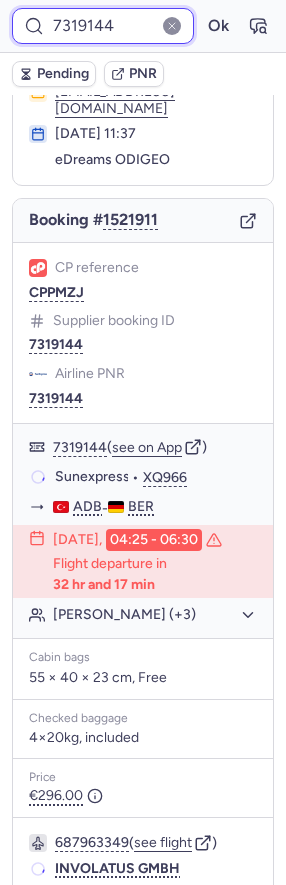 scroll, scrollTop: 100, scrollLeft: 0, axis: vertical 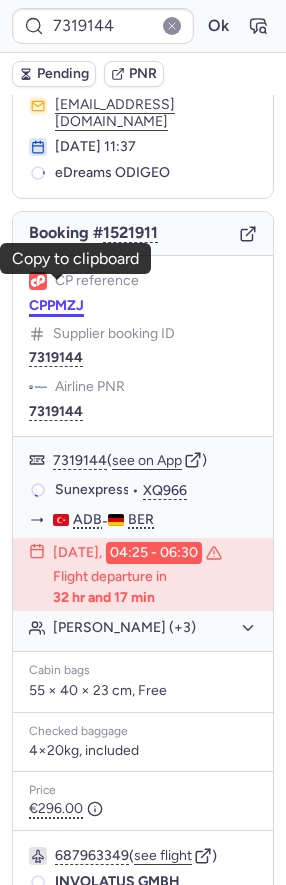 click on "CPPMZJ" at bounding box center (56, 306) 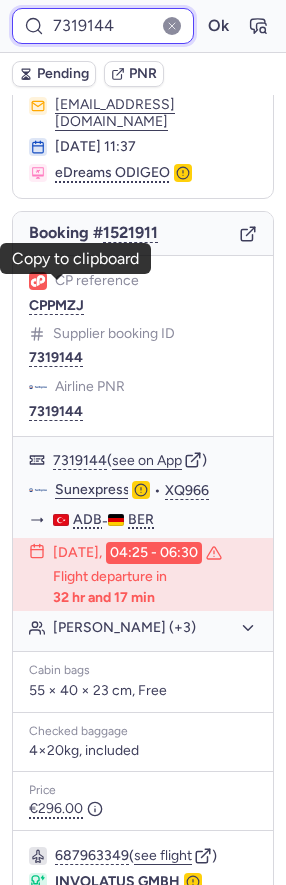 click on "7319144" at bounding box center (103, 26) 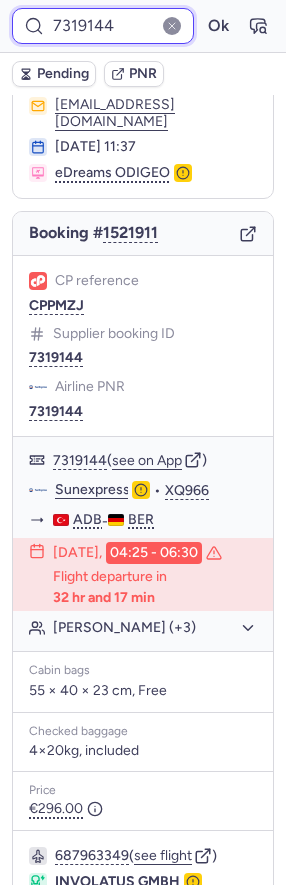 click on "7319144" at bounding box center [103, 26] 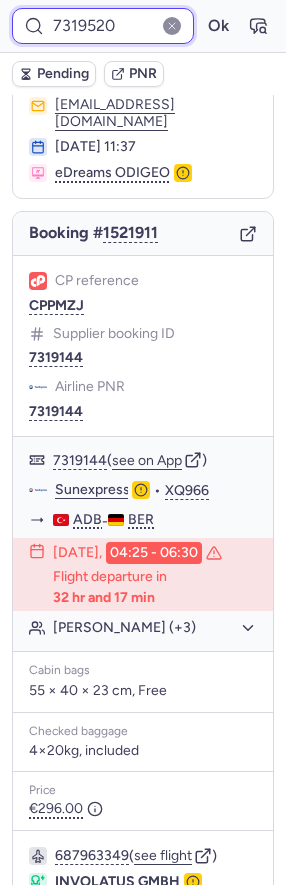 click on "Ok" at bounding box center [218, 26] 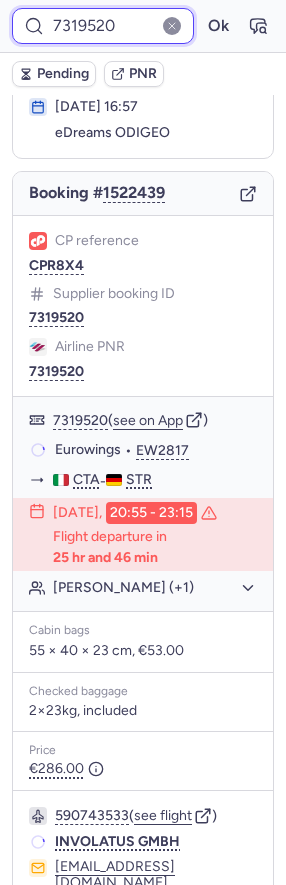 scroll, scrollTop: 100, scrollLeft: 0, axis: vertical 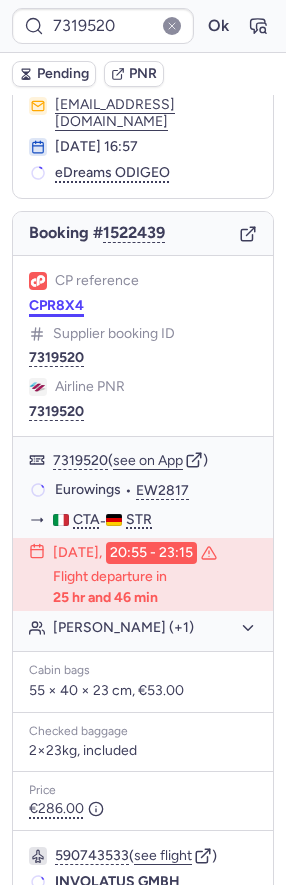 click on "CPR8X4" at bounding box center [56, 306] 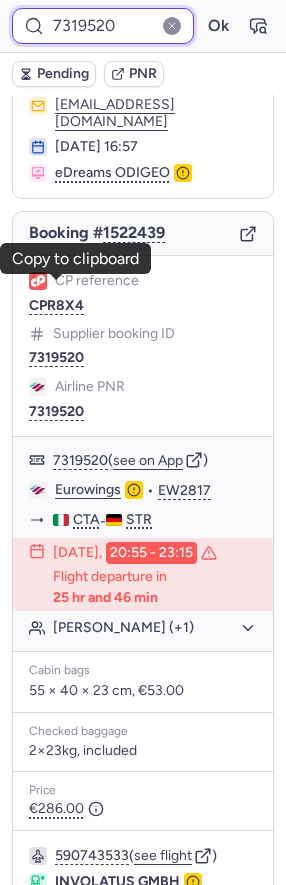 click on "7319520" at bounding box center [103, 26] 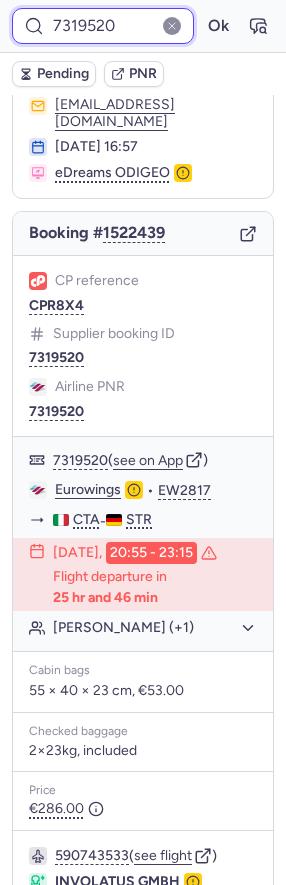 click on "7319520" at bounding box center (103, 26) 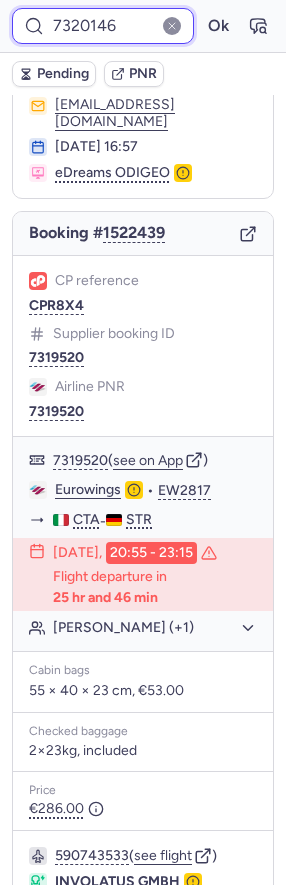 click on "Ok" at bounding box center (218, 26) 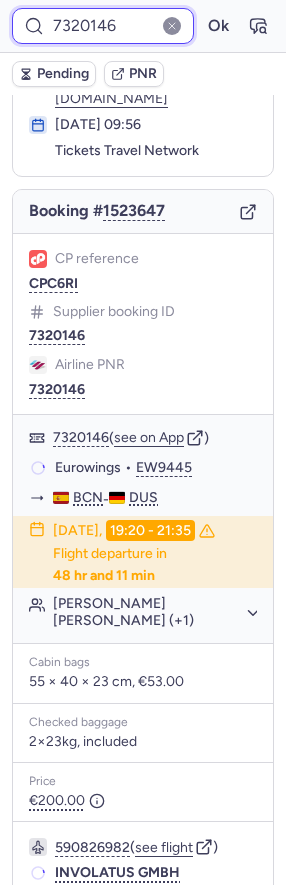 scroll, scrollTop: 100, scrollLeft: 0, axis: vertical 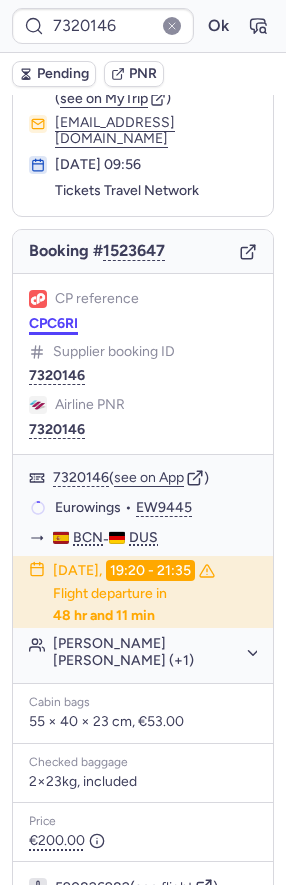 click on "CPC6RI" at bounding box center [53, 324] 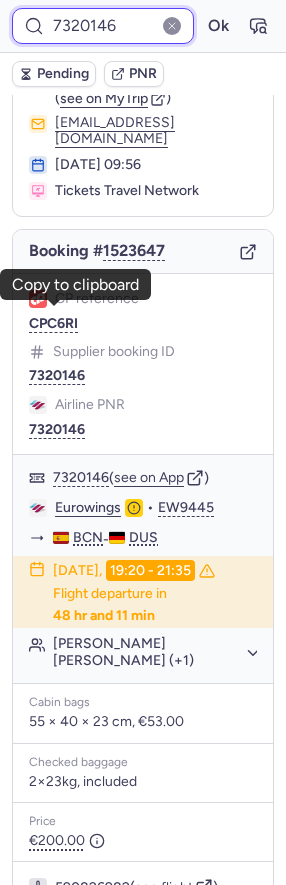 click on "7320146" at bounding box center [103, 26] 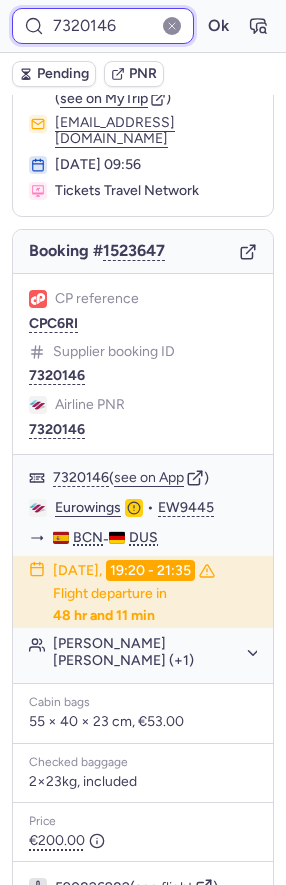 click on "7320146" at bounding box center (103, 26) 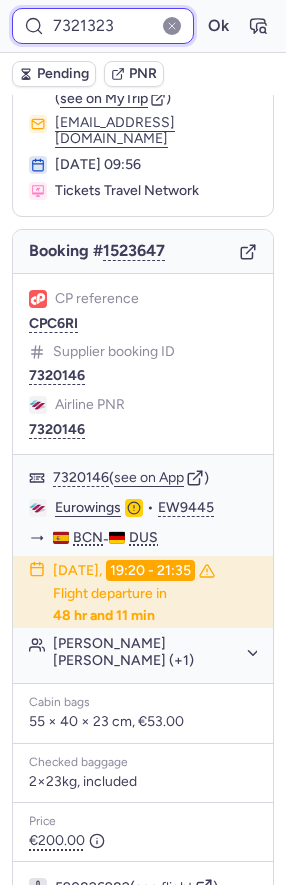 click on "Ok" at bounding box center [218, 26] 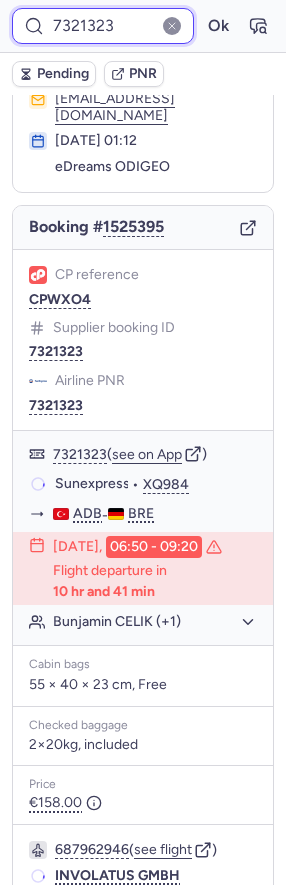 scroll, scrollTop: 100, scrollLeft: 0, axis: vertical 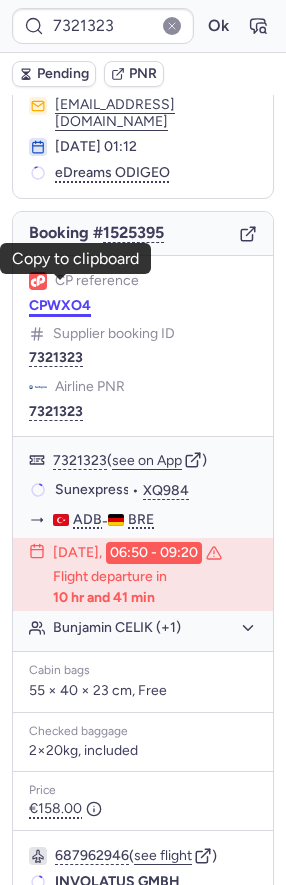 click on "CPWXO4" at bounding box center [60, 306] 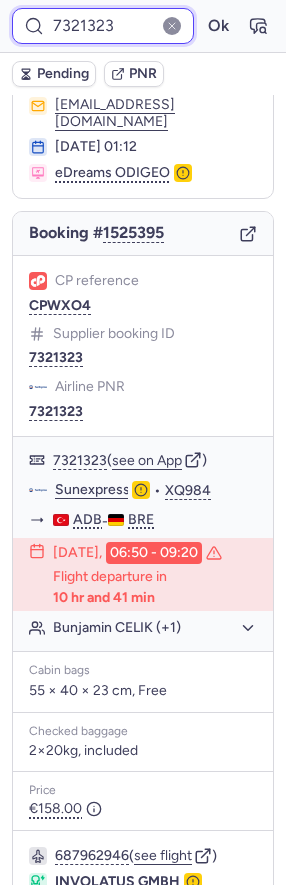 click on "7321323" at bounding box center [103, 26] 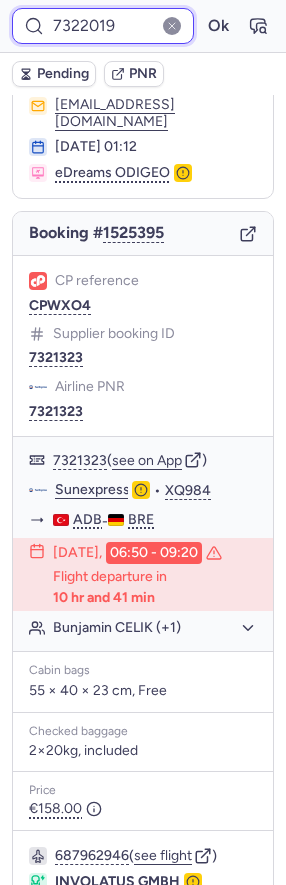 click on "Ok" at bounding box center [218, 26] 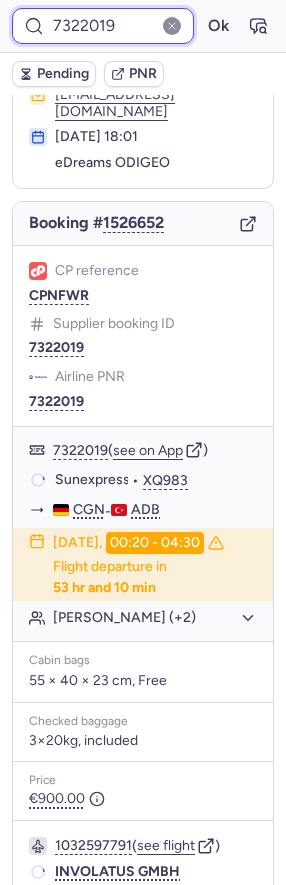 scroll, scrollTop: 100, scrollLeft: 0, axis: vertical 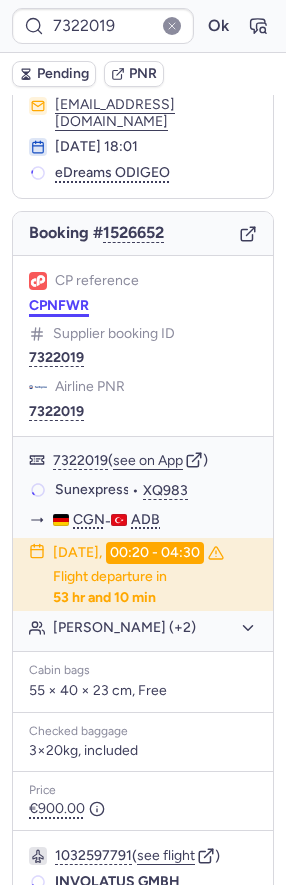 click on "CPNFWR" at bounding box center [59, 306] 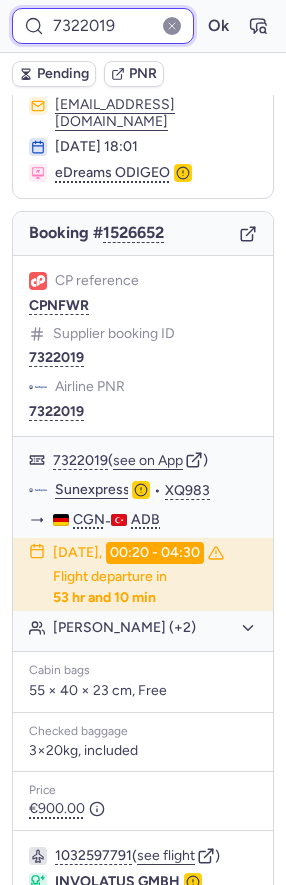 click on "7322019" at bounding box center [103, 26] 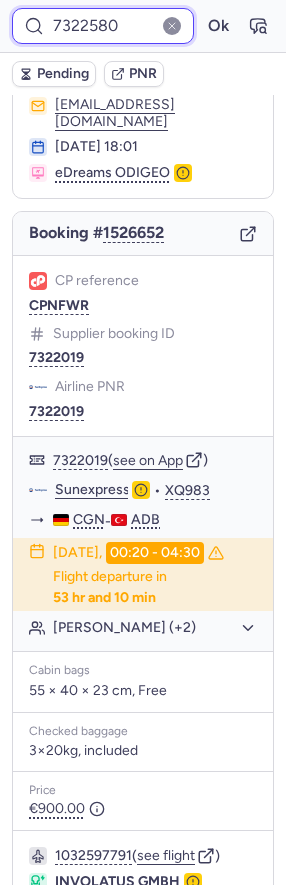 click on "Ok" at bounding box center [218, 26] 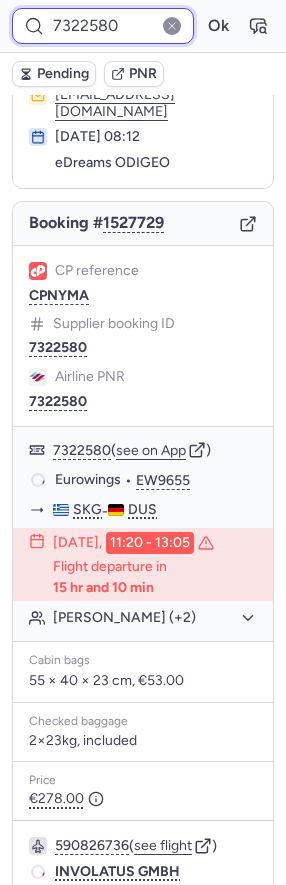 scroll, scrollTop: 100, scrollLeft: 0, axis: vertical 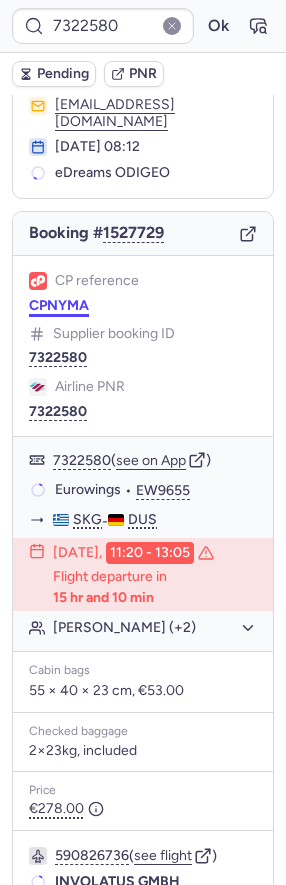 click on "CPNYMA" at bounding box center [59, 306] 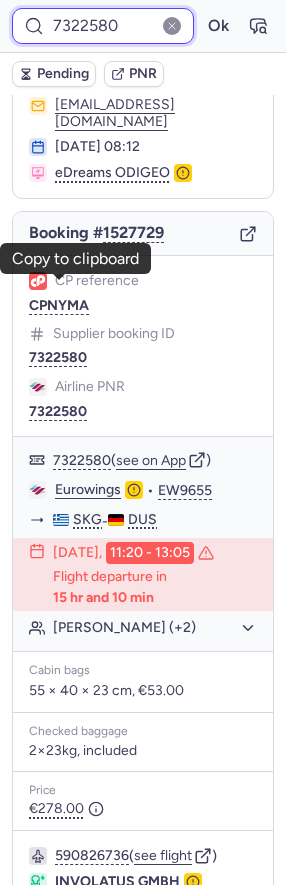 click on "7322580" at bounding box center [103, 26] 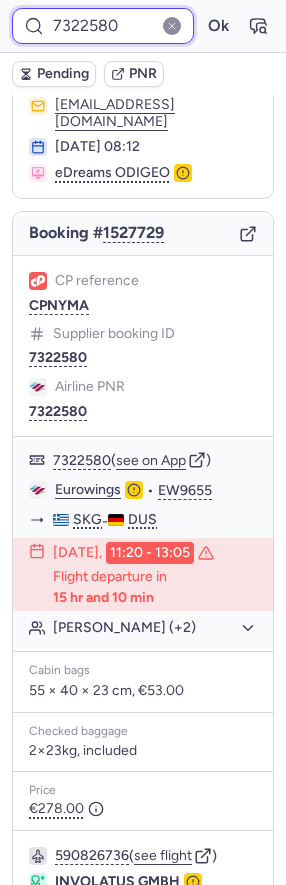 click on "7322580" at bounding box center (103, 26) 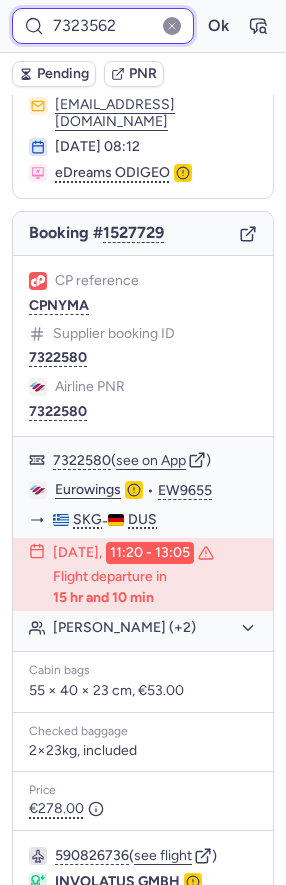 click on "Ok" at bounding box center [218, 26] 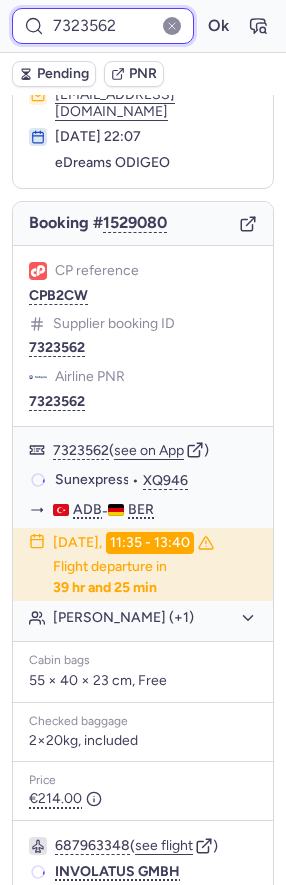scroll, scrollTop: 100, scrollLeft: 0, axis: vertical 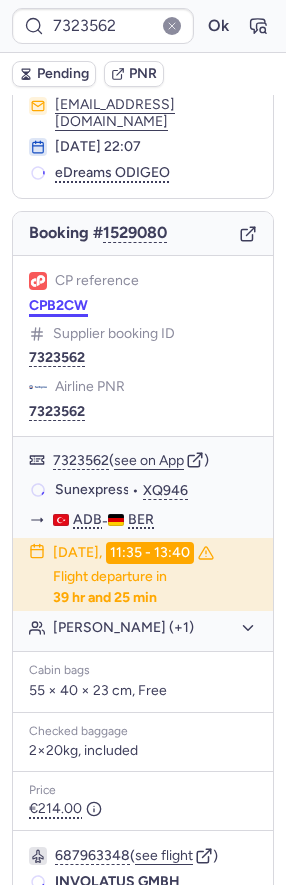 click on "CPB2CW" at bounding box center [58, 306] 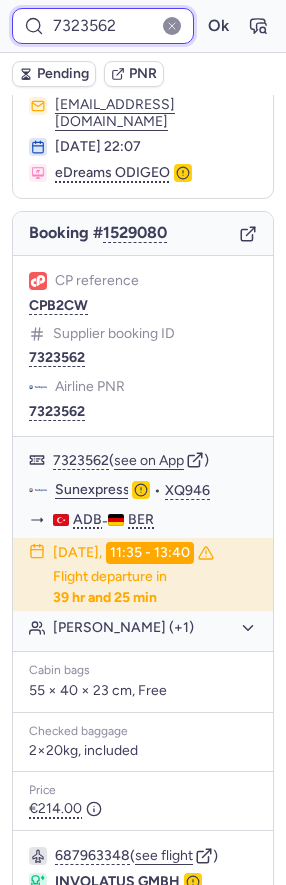 click on "7323562" at bounding box center [103, 26] 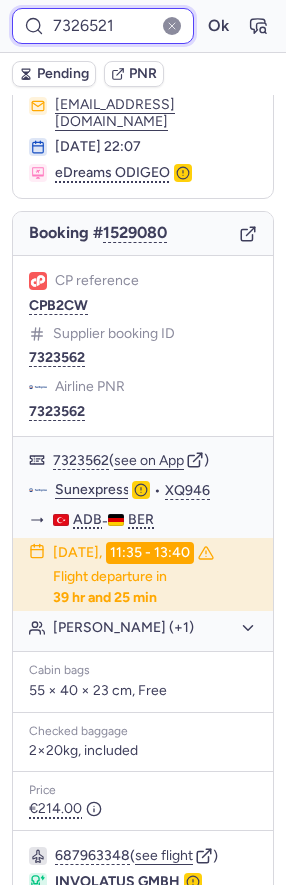 click on "Ok" at bounding box center (218, 26) 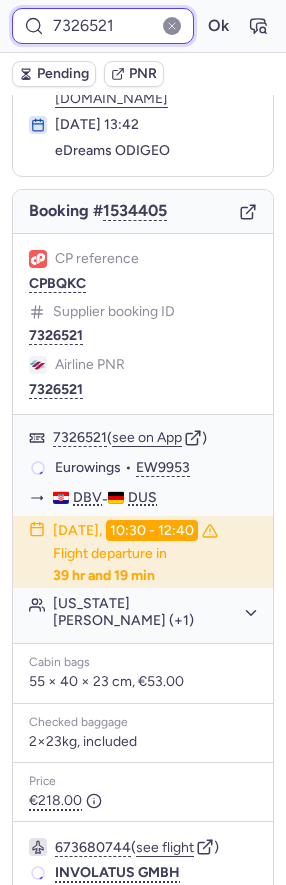scroll, scrollTop: 100, scrollLeft: 0, axis: vertical 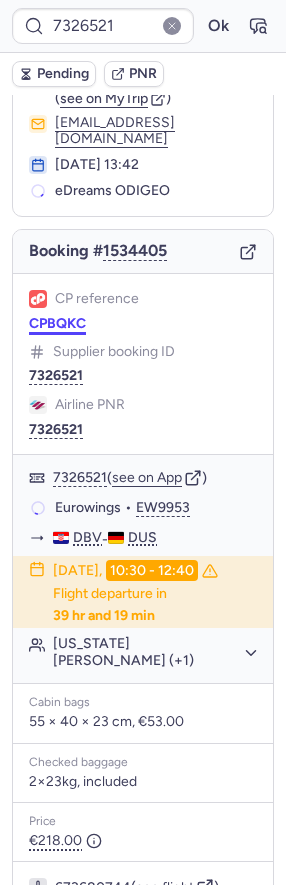 click on "CPBQKC" at bounding box center [57, 324] 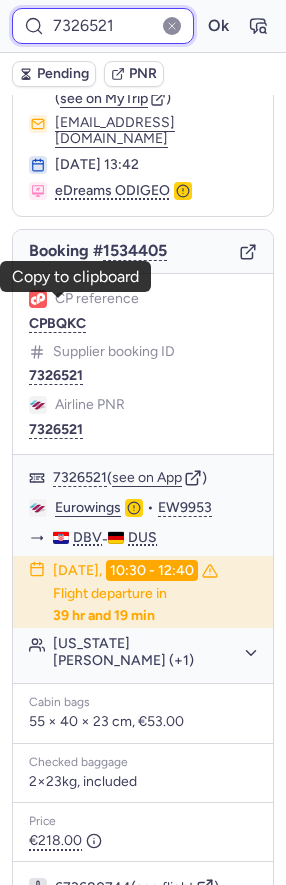 click on "7326521" at bounding box center (103, 26) 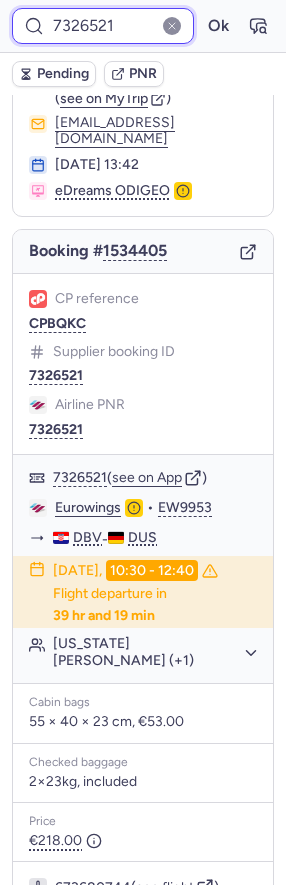 click on "7326521" at bounding box center [103, 26] 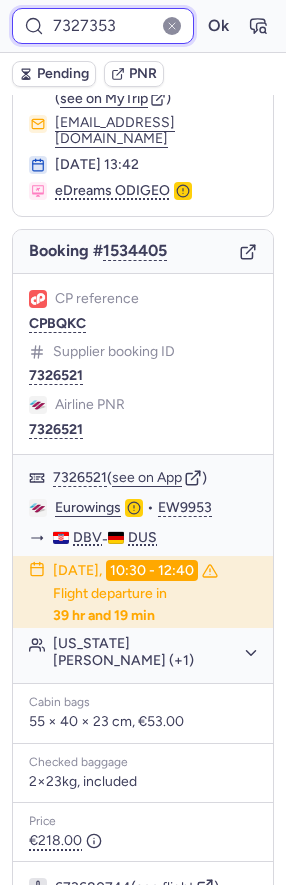 click on "Ok" at bounding box center (218, 26) 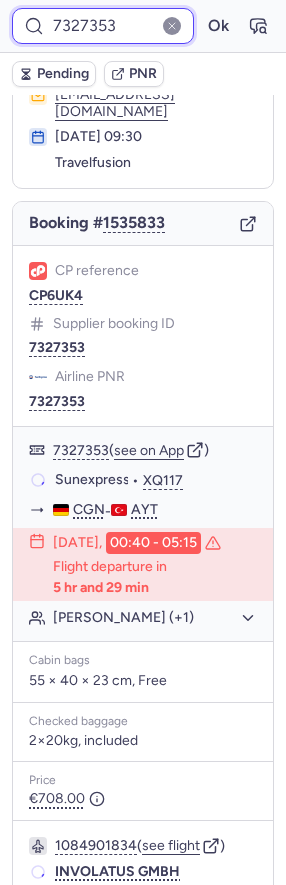 scroll, scrollTop: 100, scrollLeft: 0, axis: vertical 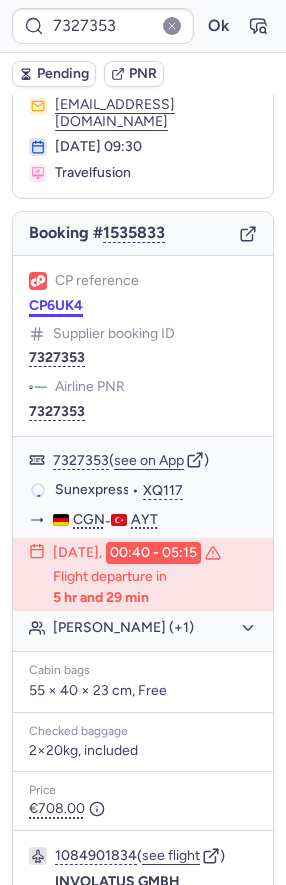click on "CP6UK4" at bounding box center [56, 306] 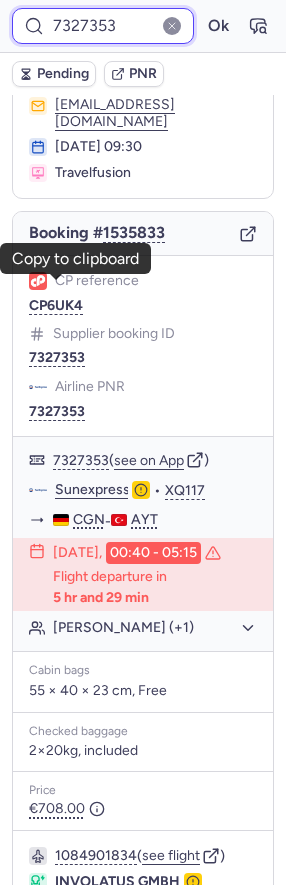 click on "7327353" at bounding box center (103, 26) 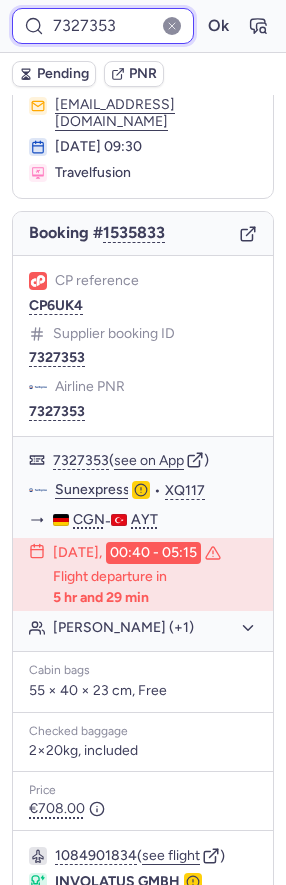 click on "7327353" at bounding box center [103, 26] 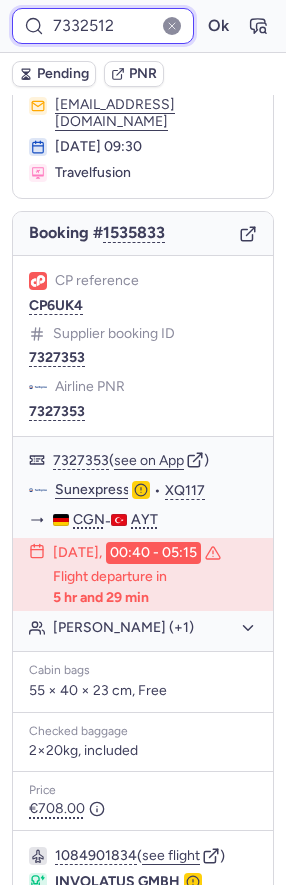 click on "Ok" at bounding box center [218, 26] 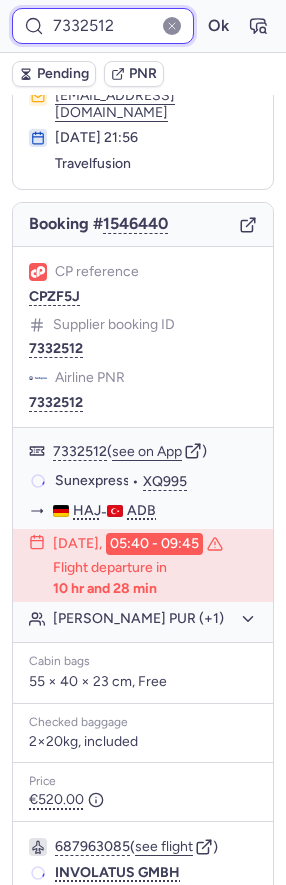scroll, scrollTop: 100, scrollLeft: 0, axis: vertical 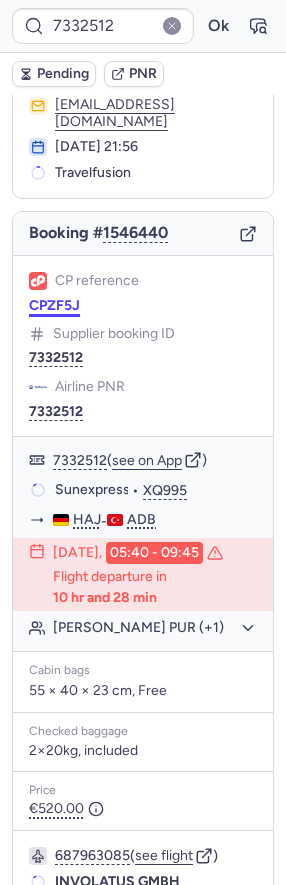 click on "CPZF5J" at bounding box center [54, 306] 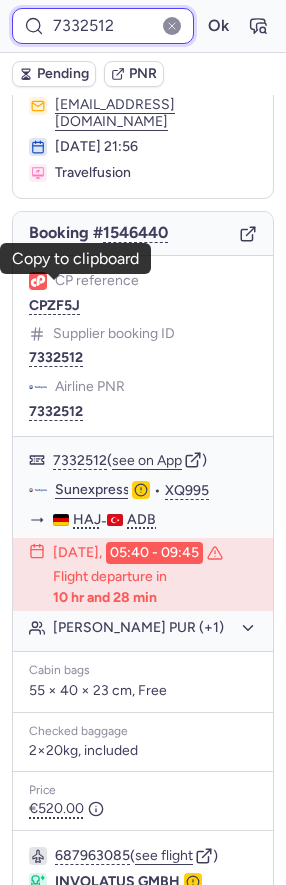 click on "7332512" at bounding box center [103, 26] 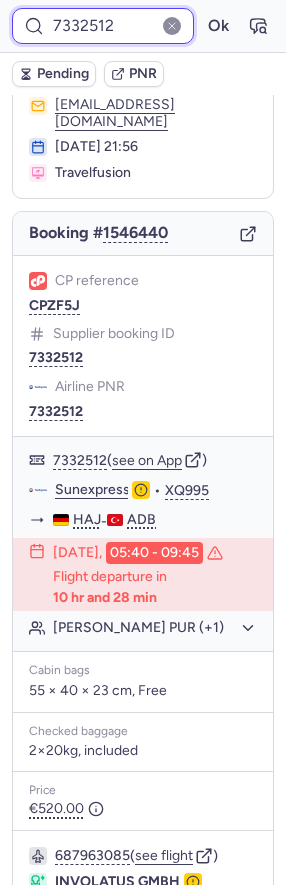 click on "7332512" at bounding box center [103, 26] 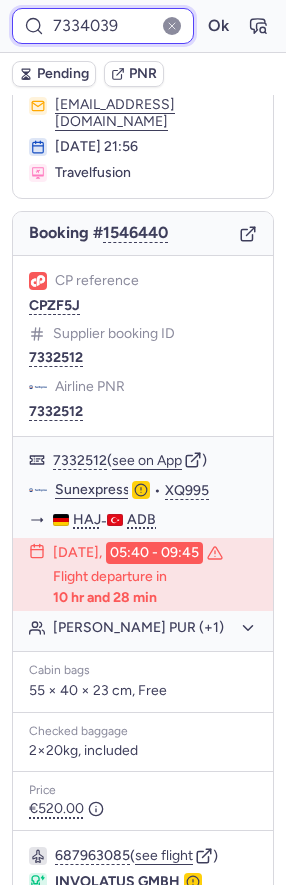 click on "Ok" at bounding box center [218, 26] 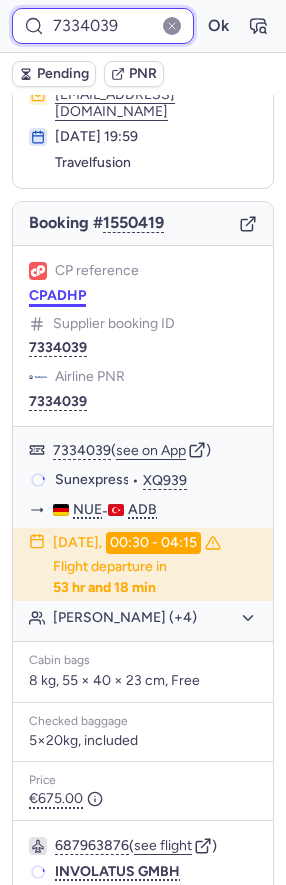 scroll, scrollTop: 100, scrollLeft: 0, axis: vertical 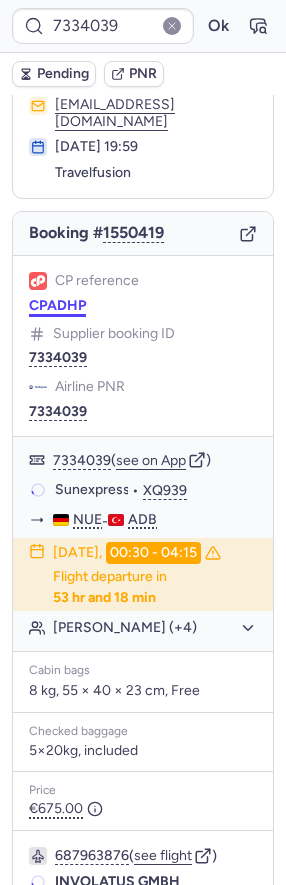 click on "CPADHP" at bounding box center (57, 306) 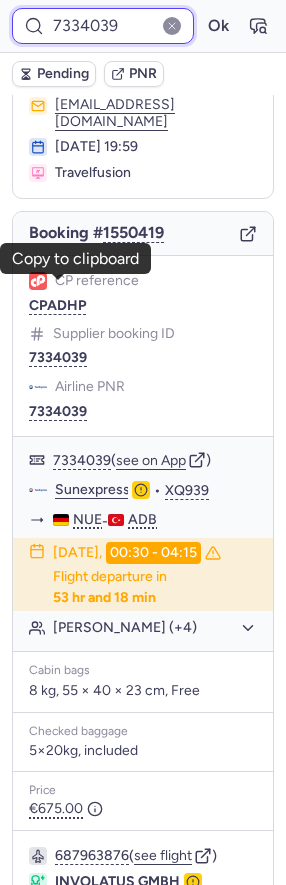 click on "7334039" at bounding box center (103, 26) 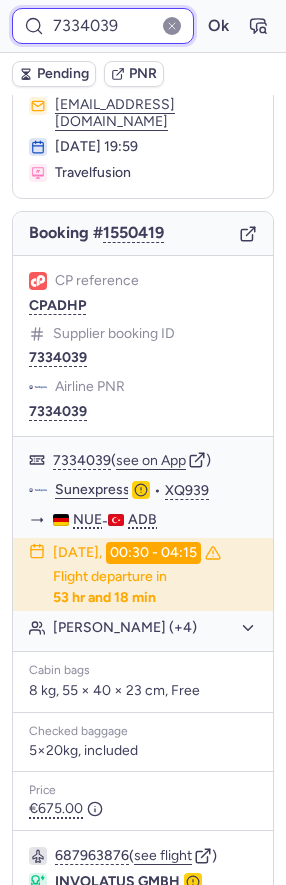 click on "7334039" at bounding box center [103, 26] 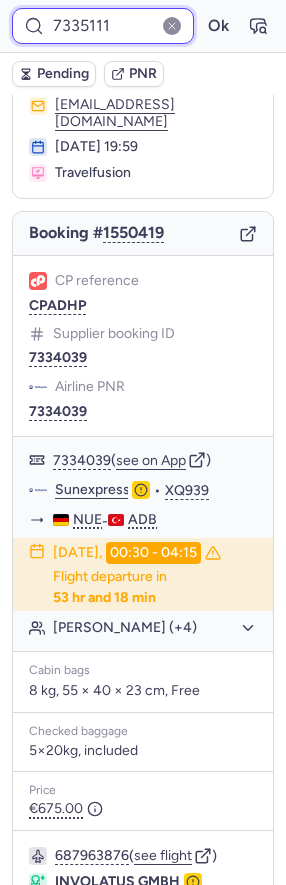click on "Ok" at bounding box center (218, 26) 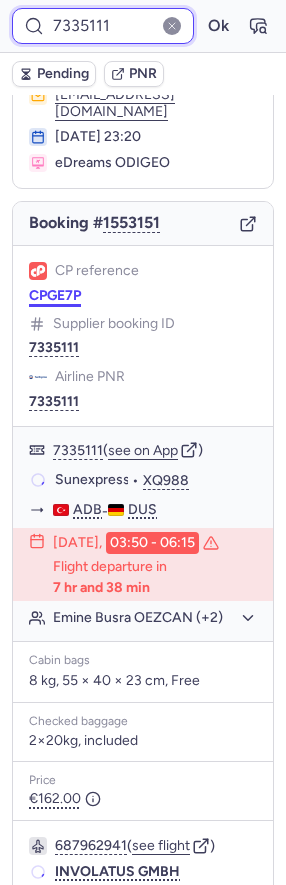 scroll, scrollTop: 100, scrollLeft: 0, axis: vertical 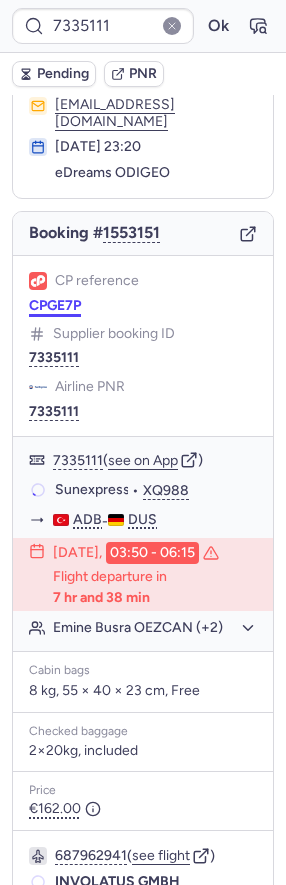 click on "CPGE7P" at bounding box center [55, 306] 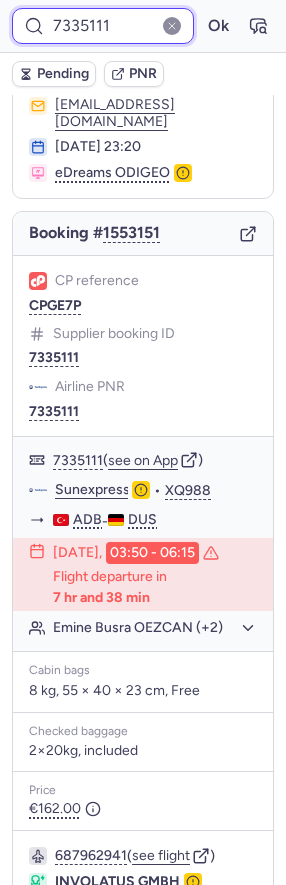 click on "7335111" at bounding box center (103, 26) 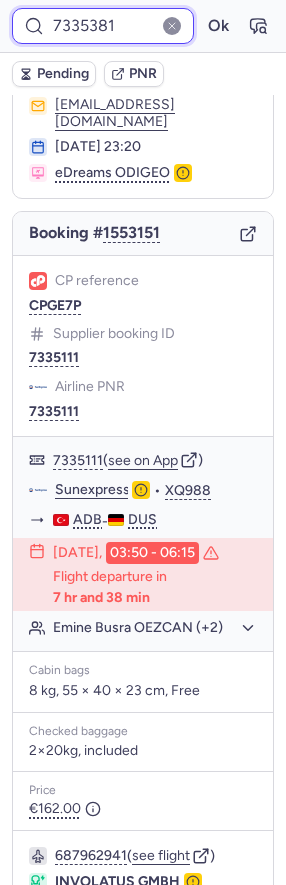 click on "Ok" at bounding box center [218, 26] 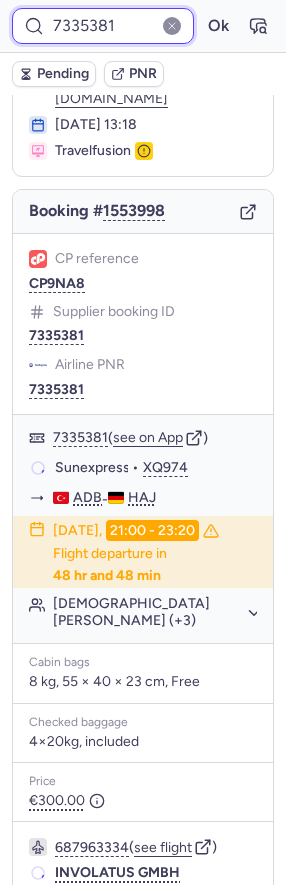 scroll, scrollTop: 100, scrollLeft: 0, axis: vertical 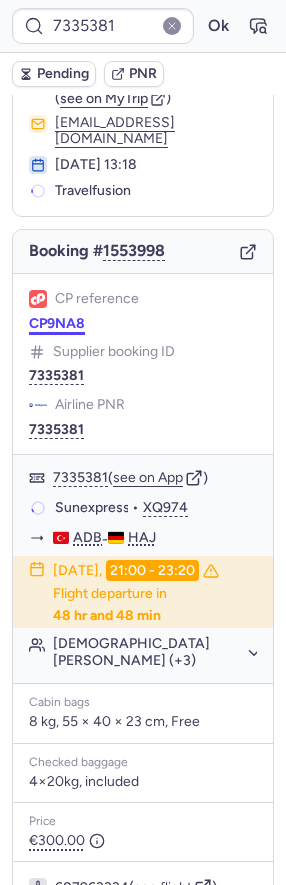 click on "CP9NA8" at bounding box center [57, 324] 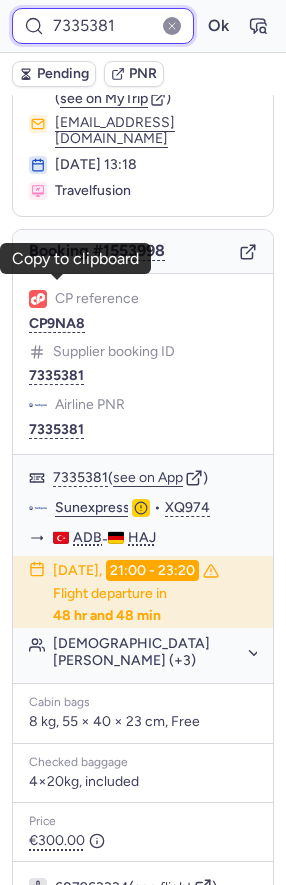 click on "7335381" at bounding box center (103, 26) 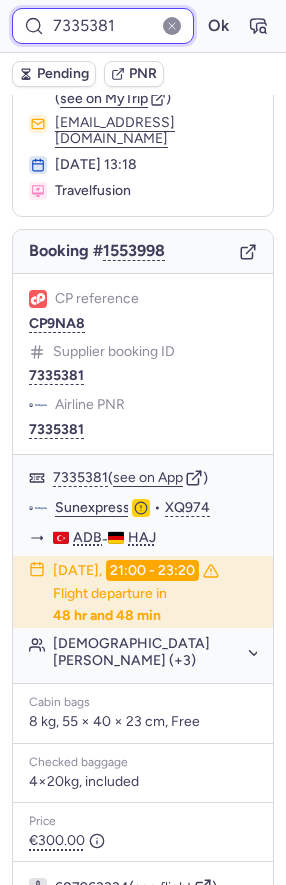 click on "7335381" at bounding box center (103, 26) 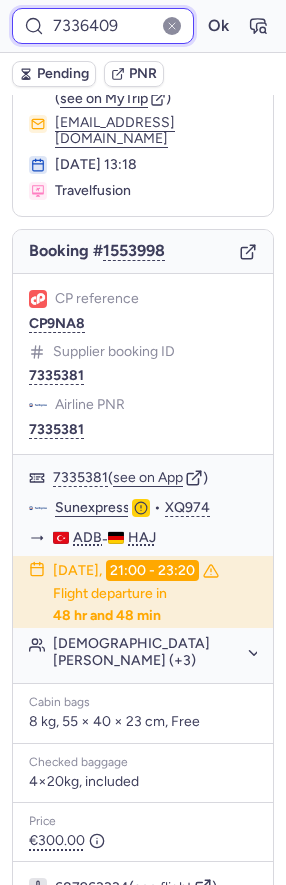 click on "Ok" at bounding box center [218, 26] 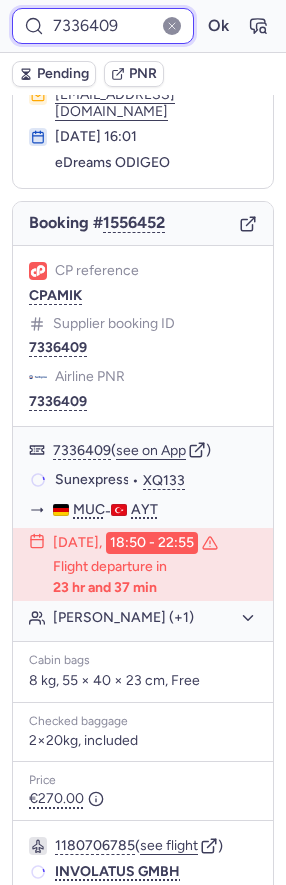 scroll, scrollTop: 100, scrollLeft: 0, axis: vertical 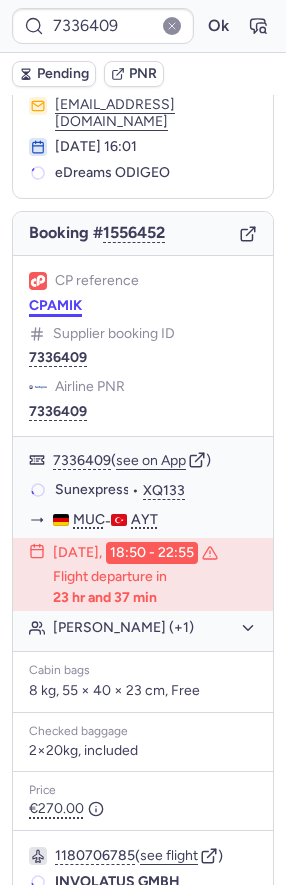 click on "CPAMIK" at bounding box center (55, 306) 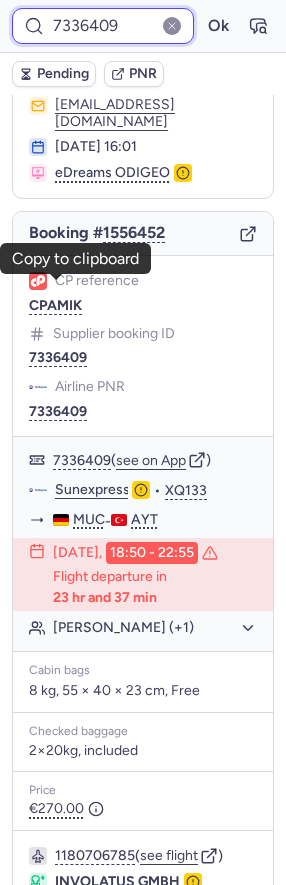 click on "7336409" at bounding box center (103, 26) 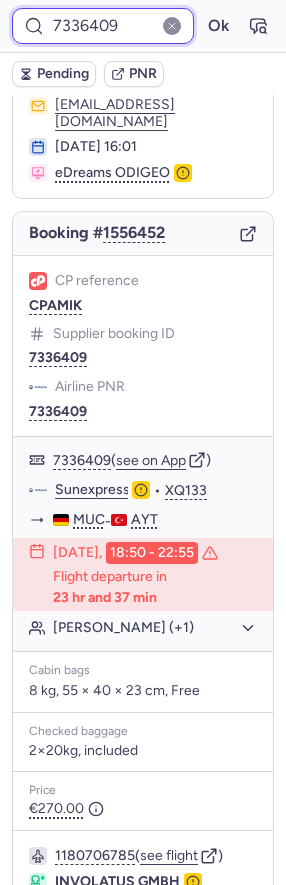 click on "7336409" at bounding box center (103, 26) 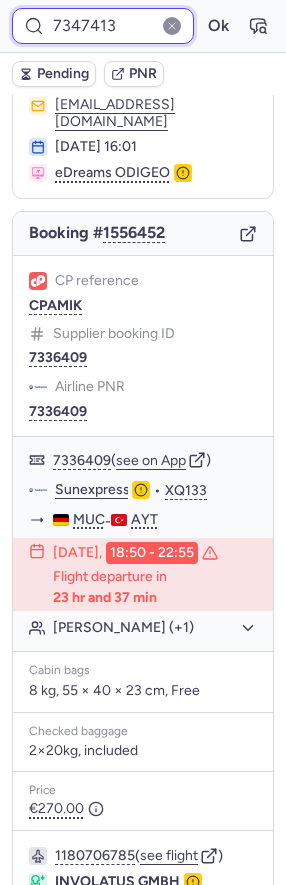 click on "Ok" at bounding box center [218, 26] 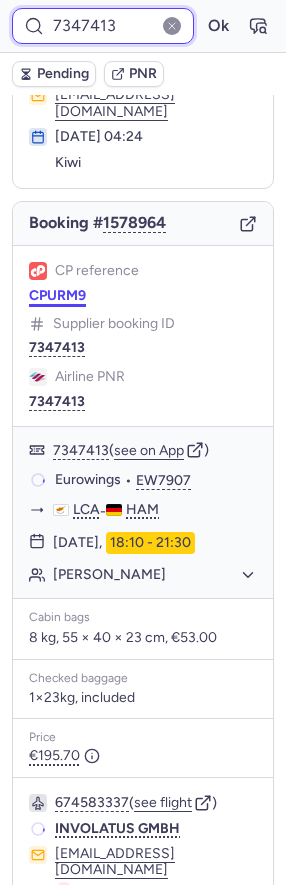 scroll, scrollTop: 100, scrollLeft: 0, axis: vertical 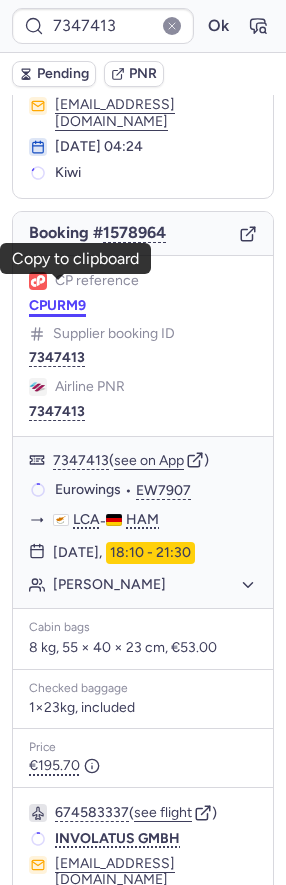 click on "CPURM9" at bounding box center (57, 306) 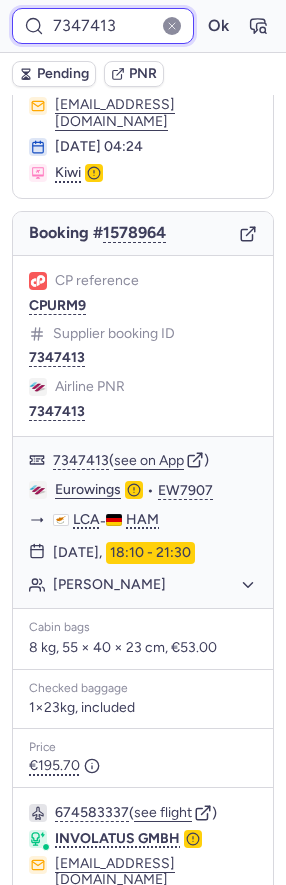 click on "7347413" at bounding box center (103, 26) 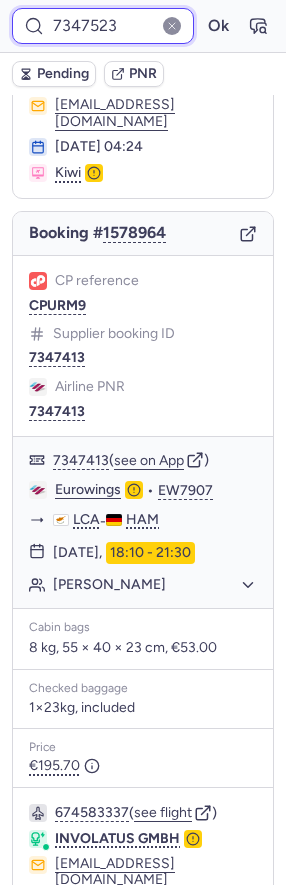 click on "Ok" at bounding box center [218, 26] 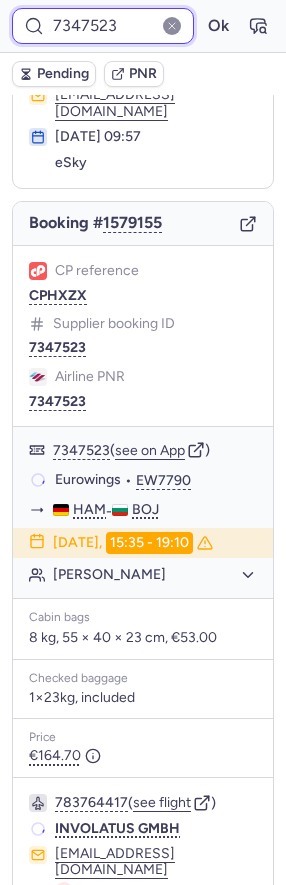 scroll, scrollTop: 100, scrollLeft: 0, axis: vertical 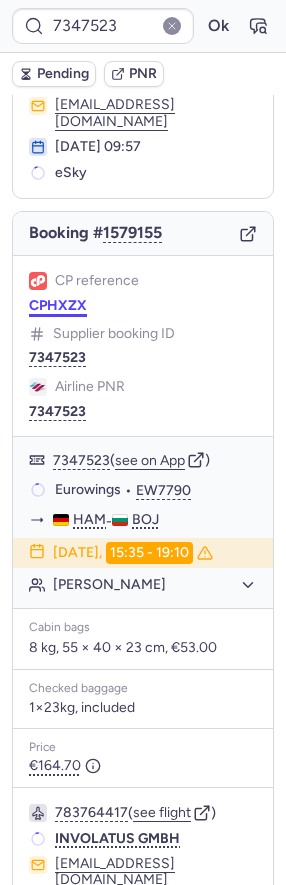 click on "CPHXZX" at bounding box center [58, 306] 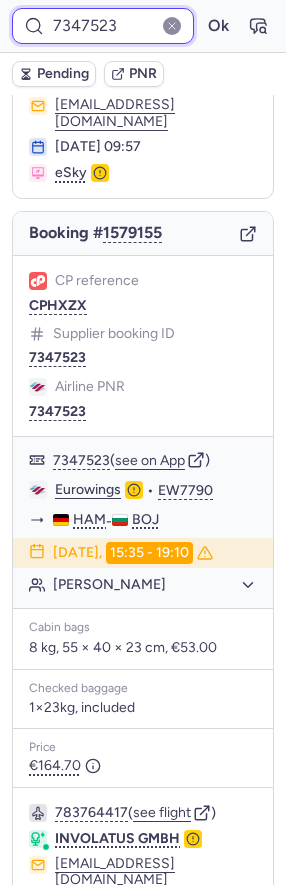 click on "7347523" at bounding box center [103, 26] 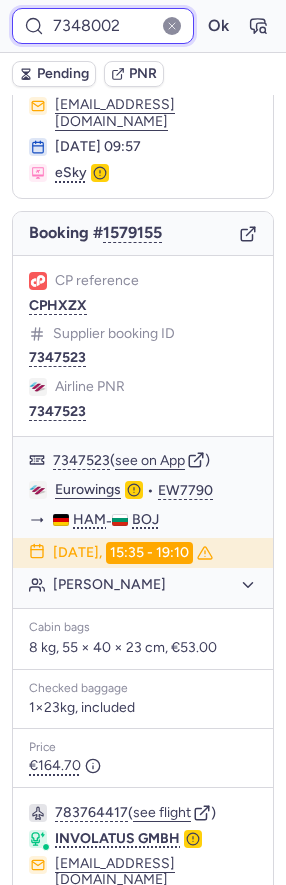 click on "Ok" at bounding box center (218, 26) 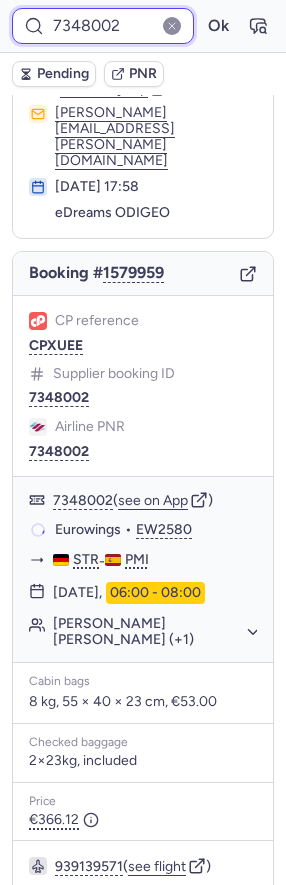 scroll, scrollTop: 100, scrollLeft: 0, axis: vertical 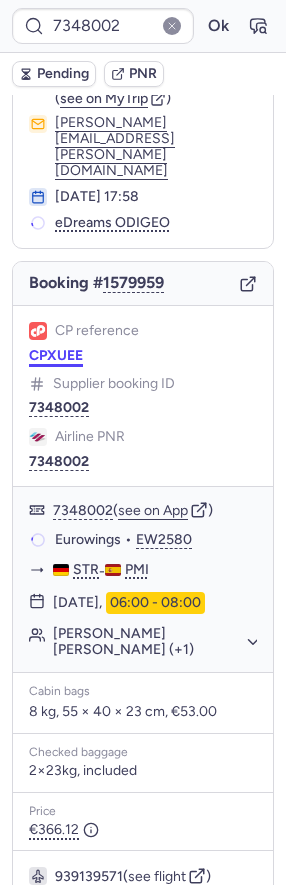 click on "CPXUEE" at bounding box center (56, 356) 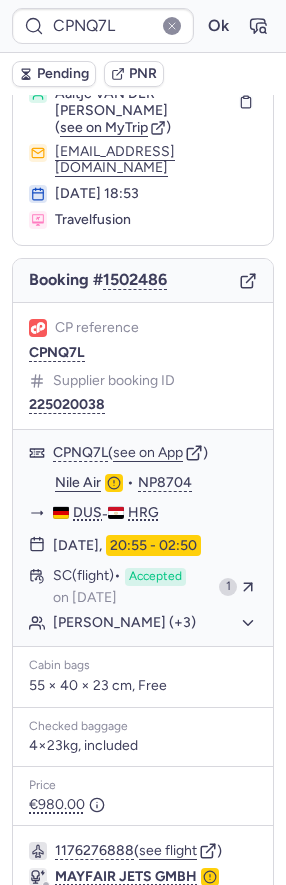 scroll, scrollTop: 73, scrollLeft: 0, axis: vertical 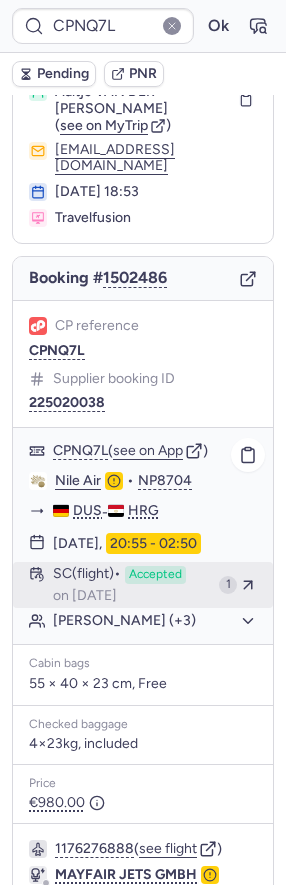 click on "SC   (flight)" at bounding box center (87, 575) 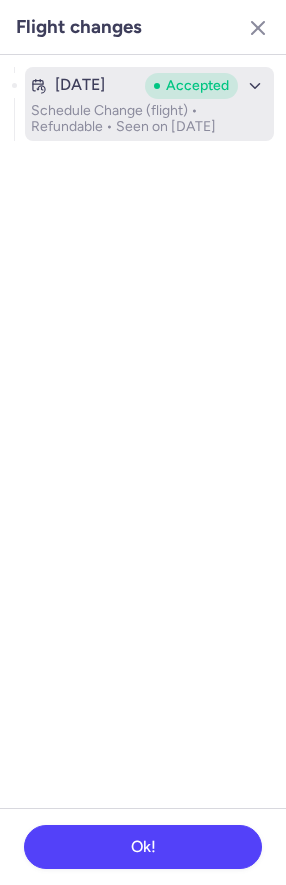 click on "Accepted" at bounding box center (197, 86) 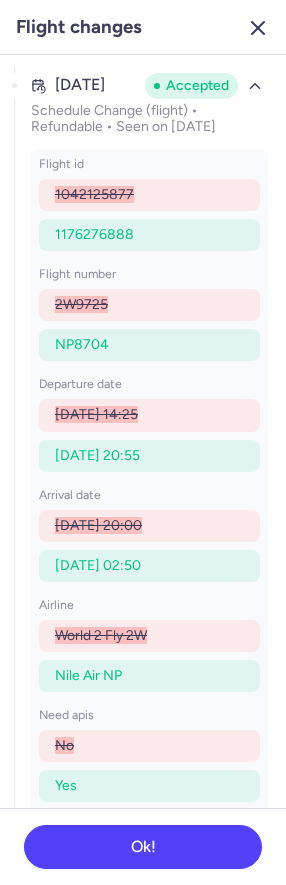 click 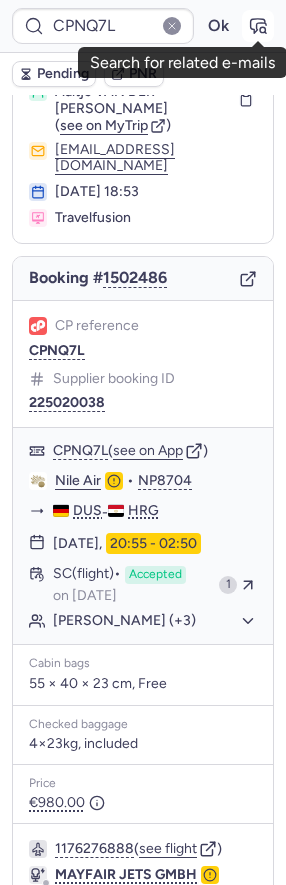 click at bounding box center (258, 26) 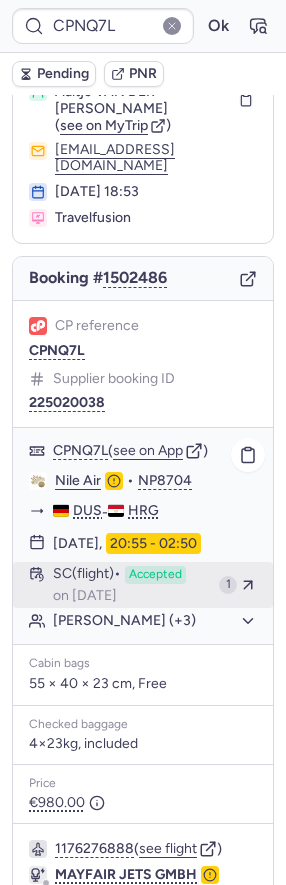 click on "on Jun 22, 2025" at bounding box center (85, 596) 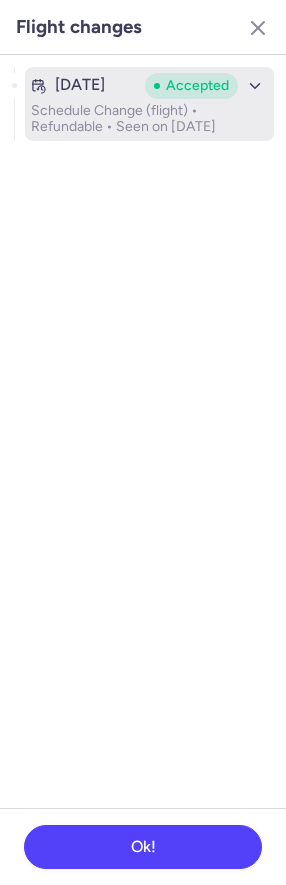 click on "Schedule Change (flight) • Refundable • Seen on Jun 22, 2025" at bounding box center [149, 119] 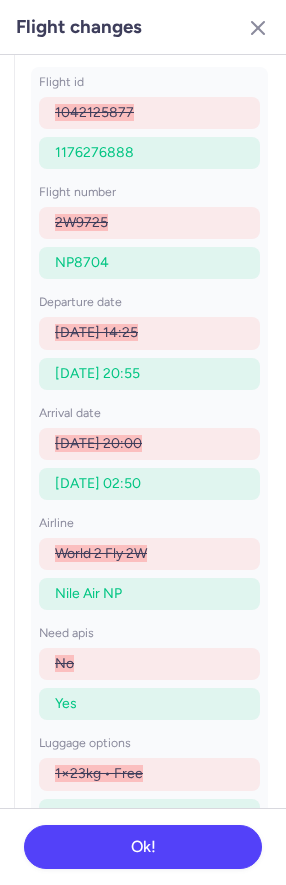 scroll, scrollTop: 85, scrollLeft: 0, axis: vertical 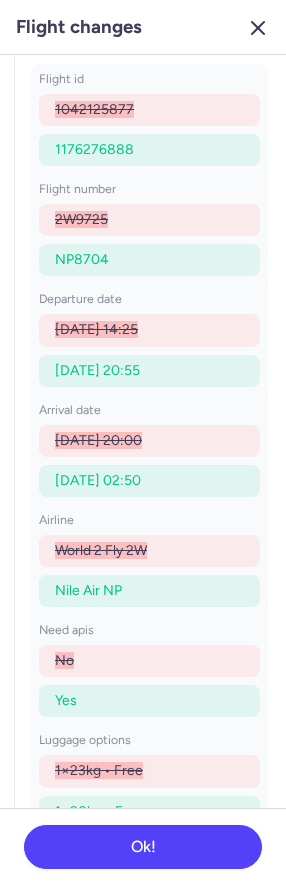 click 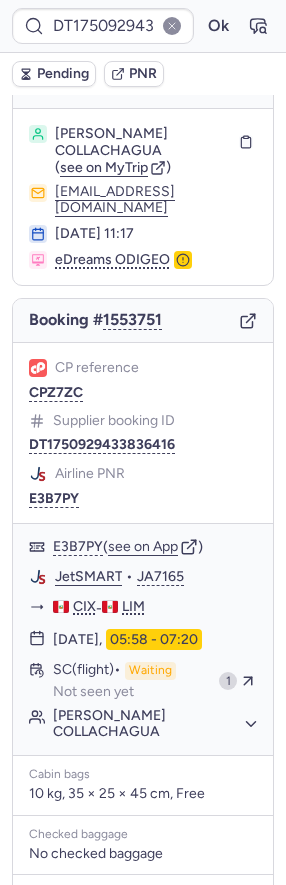 scroll, scrollTop: 256, scrollLeft: 0, axis: vertical 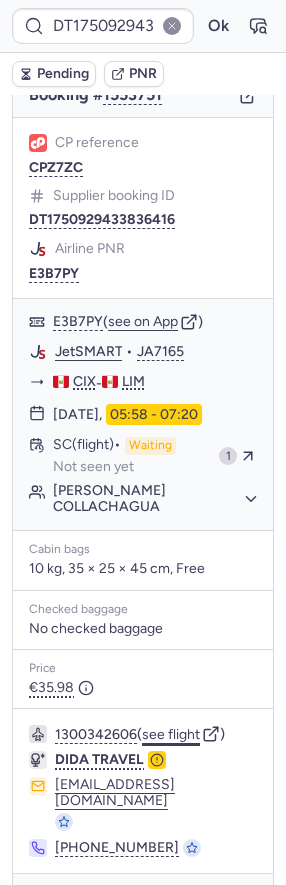 click on "see flight" 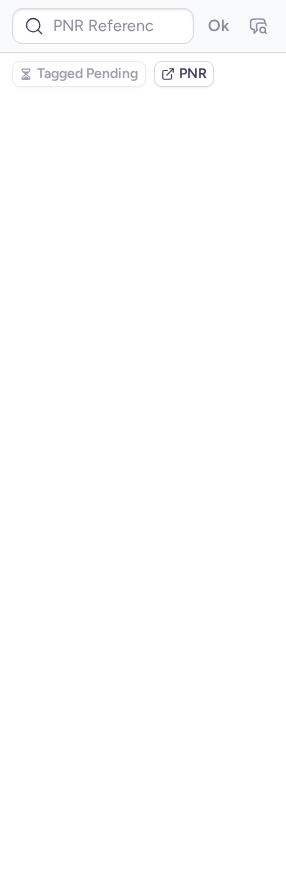 scroll, scrollTop: 0, scrollLeft: 0, axis: both 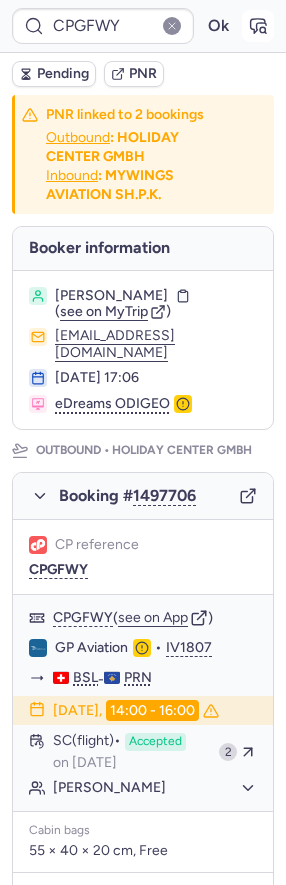 click 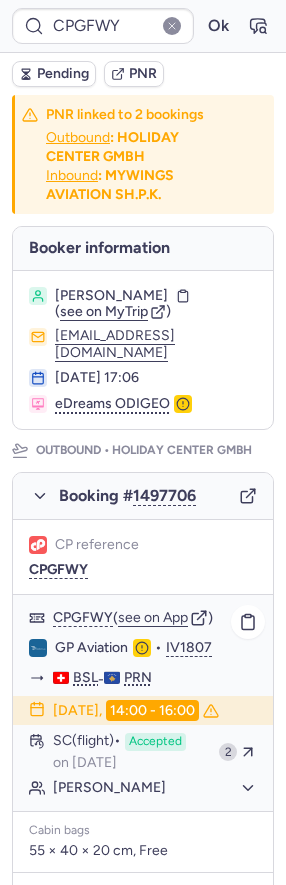 click on "CPGFWY  ( see on App )  GP Aviation  •  IV1807 BSL  -  PRN 15 Jul 2025,  14:00 - 16:00 SC   (flight)  Accepted  on Jul 5, 2025 2 Kumrije DAUTI" at bounding box center [143, 703] 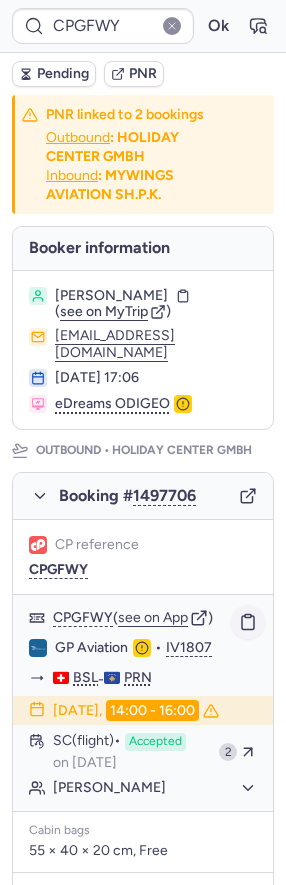 click 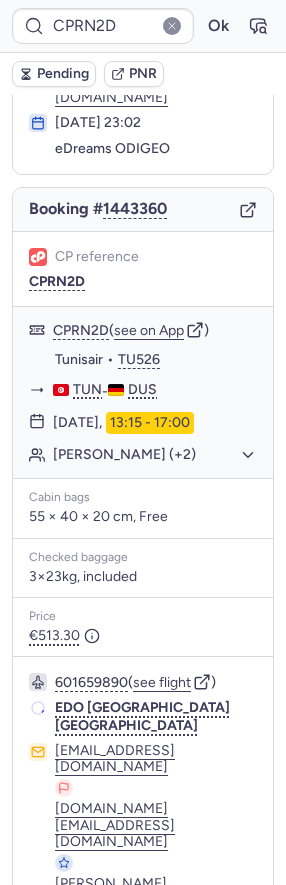 scroll, scrollTop: 115, scrollLeft: 0, axis: vertical 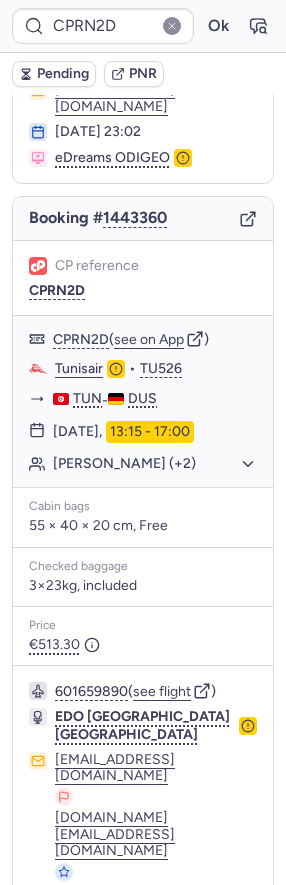 click on "Specific conditions" at bounding box center [143, 1004] 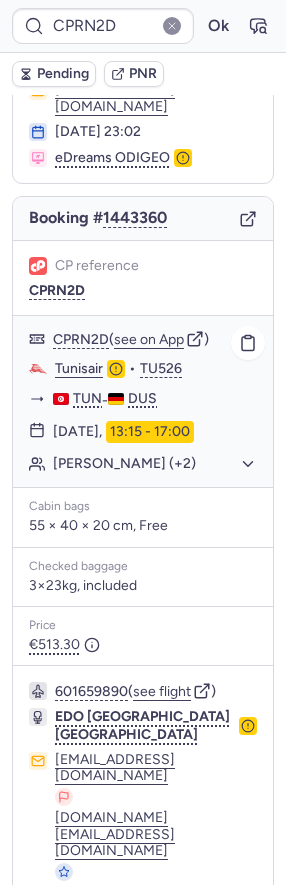 click on "Mohammad TAHHAN (+2)" 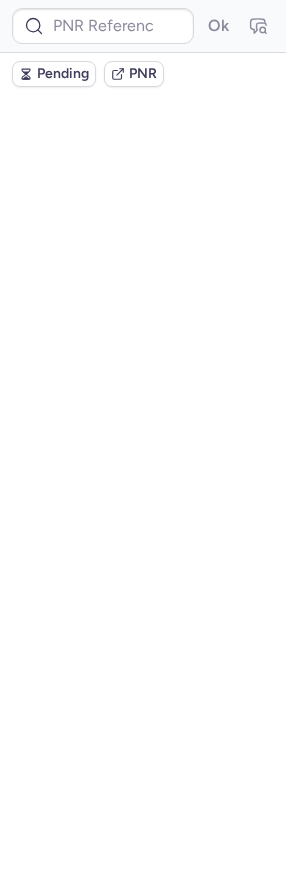 scroll, scrollTop: 0, scrollLeft: 0, axis: both 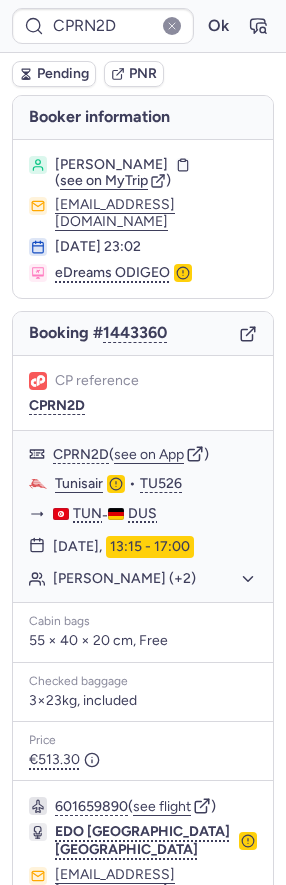 click on "Pending" at bounding box center [63, 74] 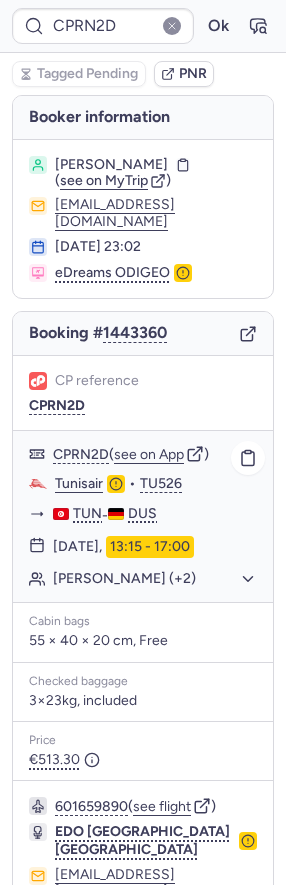 click on "Mohammad TAHHAN (+2)" 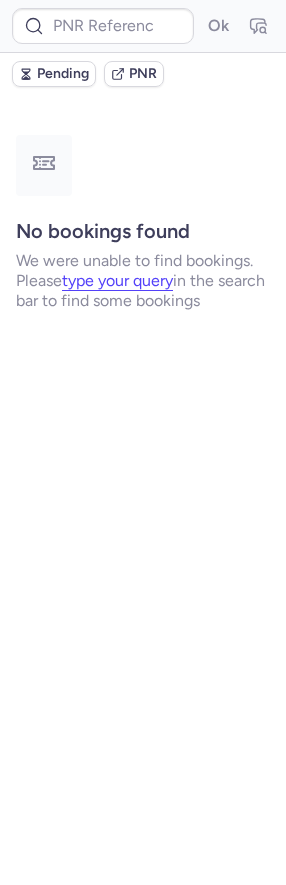 scroll, scrollTop: 0, scrollLeft: 0, axis: both 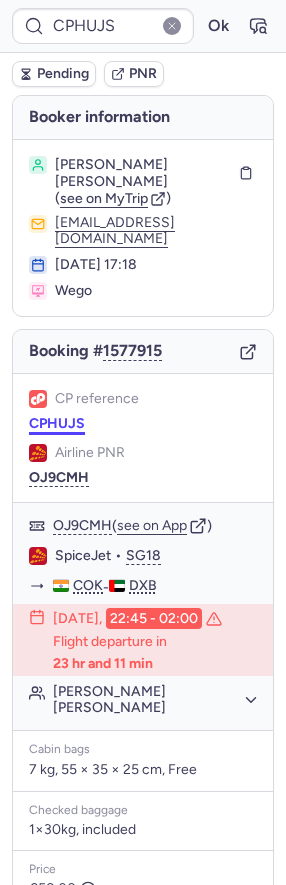 click on "CPHUJS" at bounding box center [57, 424] 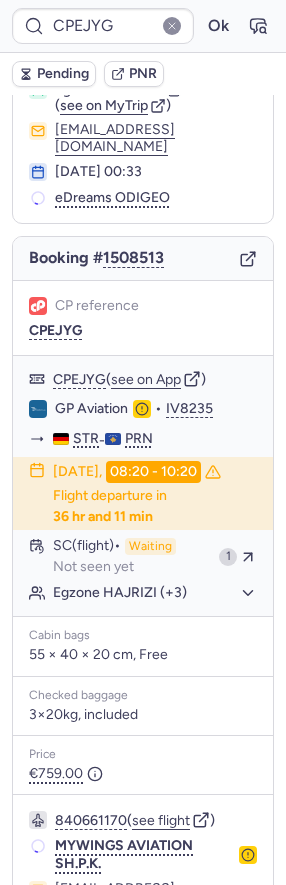 scroll, scrollTop: 0, scrollLeft: 0, axis: both 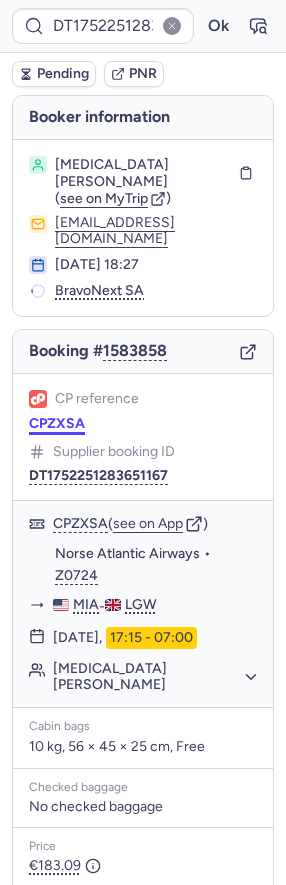 click on "CPZXSA" at bounding box center [57, 424] 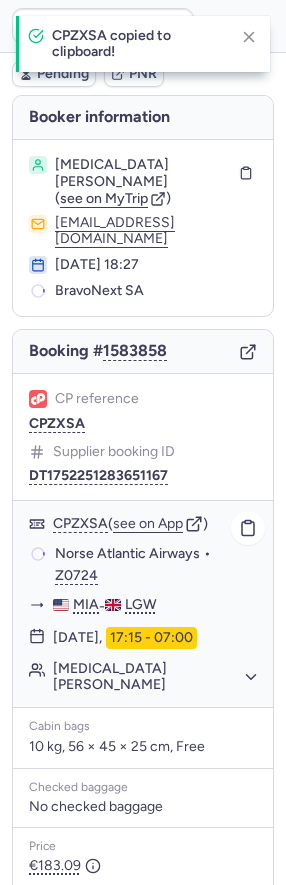 scroll, scrollTop: 125, scrollLeft: 0, axis: vertical 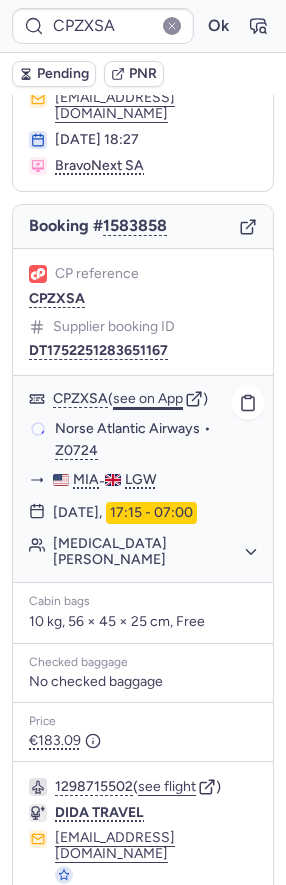 click on "see on App" 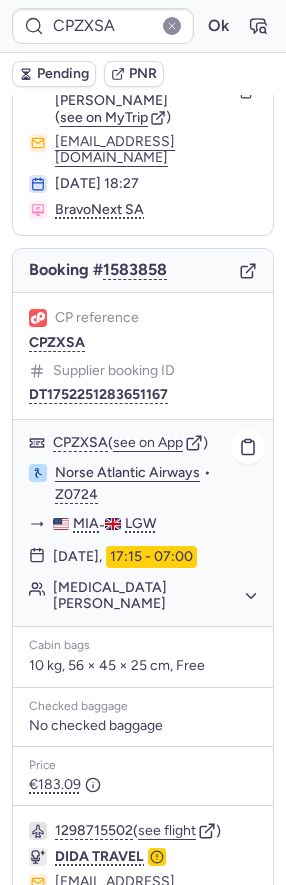 scroll, scrollTop: 45, scrollLeft: 0, axis: vertical 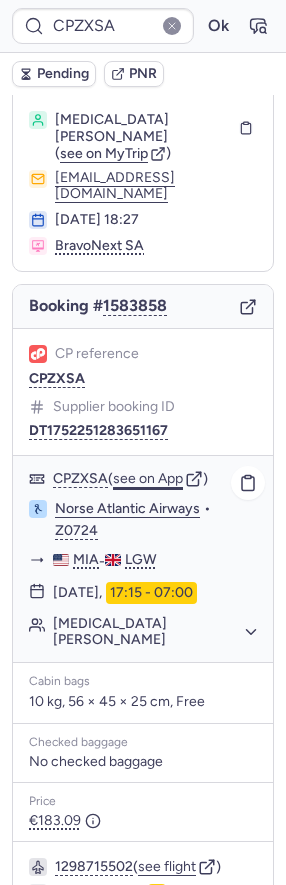 click on "see on App" 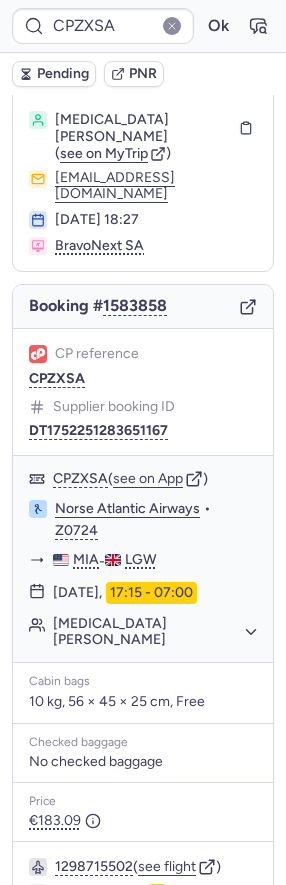 click on "Pending" at bounding box center [63, 74] 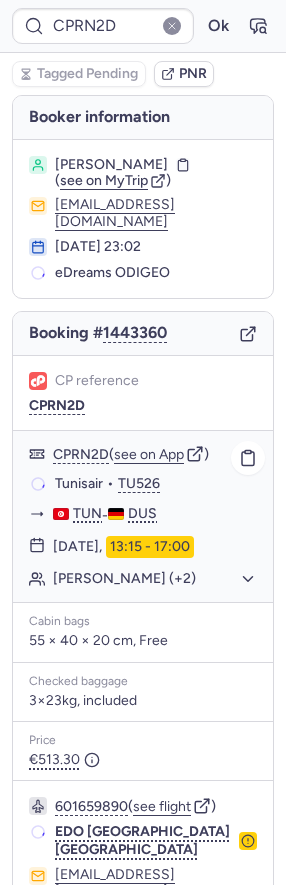 scroll, scrollTop: 115, scrollLeft: 0, axis: vertical 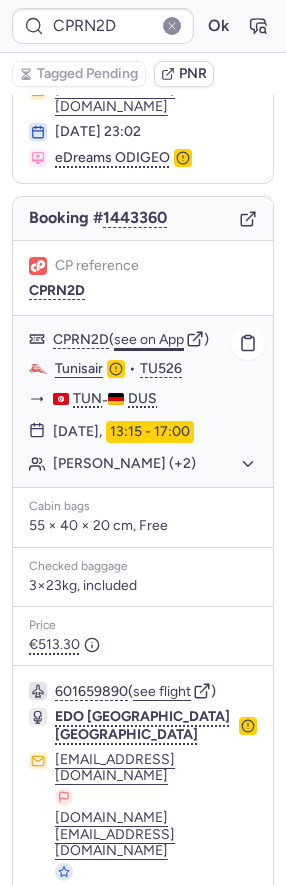 click on "see on App" 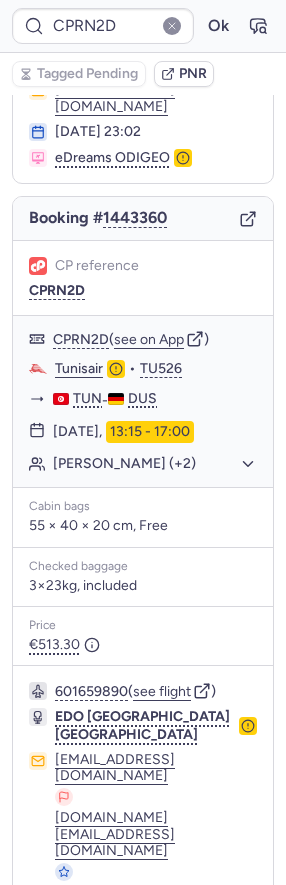 click on "CPRN2D  Ok" at bounding box center [143, 26] 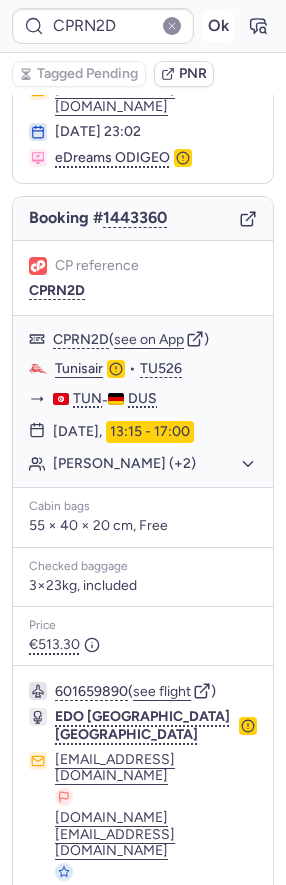 click on "Ok" at bounding box center [218, 26] 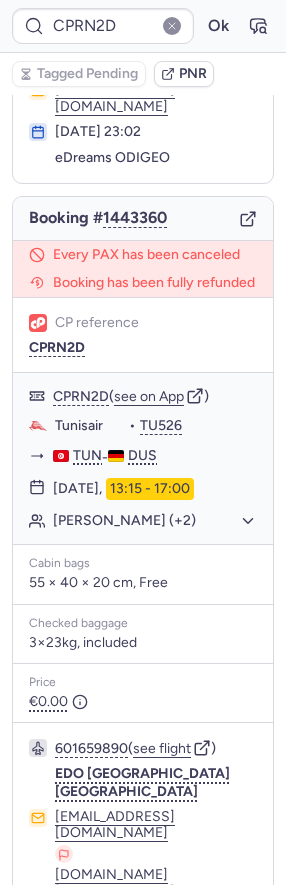 scroll, scrollTop: 115, scrollLeft: 0, axis: vertical 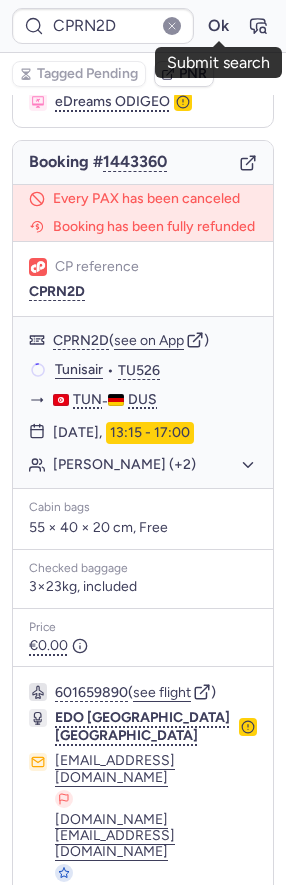click 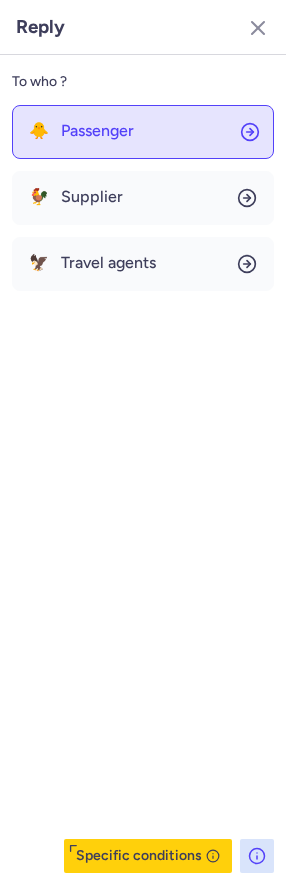 click on "🐥 Passenger" 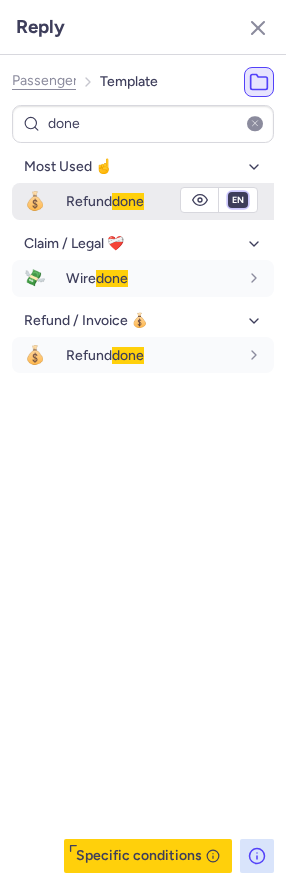 click on "fr en de nl pt es it ru" at bounding box center (238, 200) 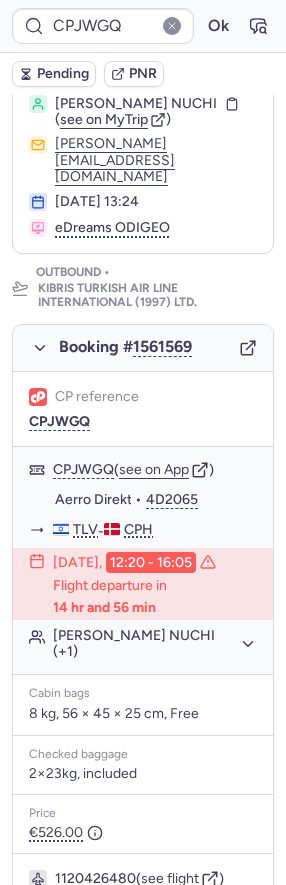 scroll, scrollTop: 327, scrollLeft: 0, axis: vertical 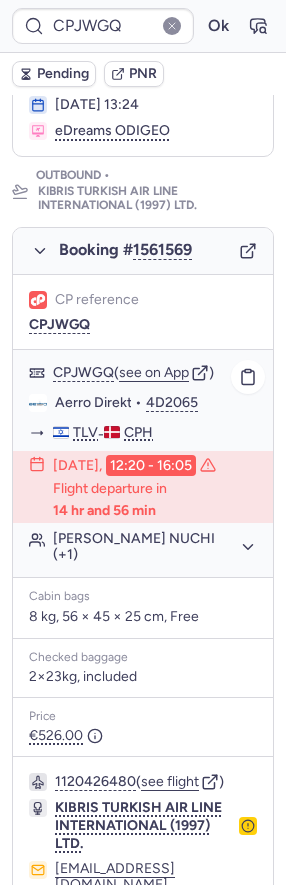 click on "[PERSON_NAME] NUCHI (+1)" 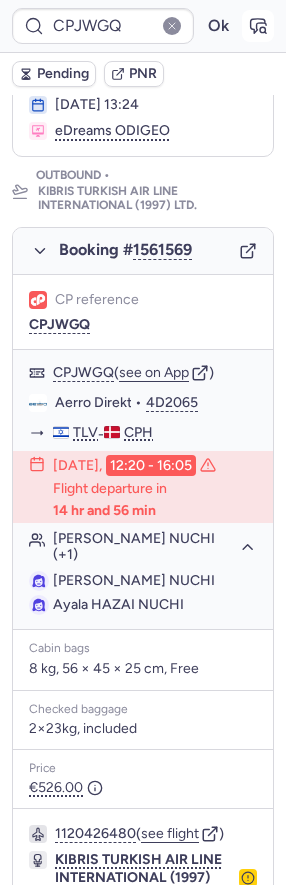 click at bounding box center (258, 26) 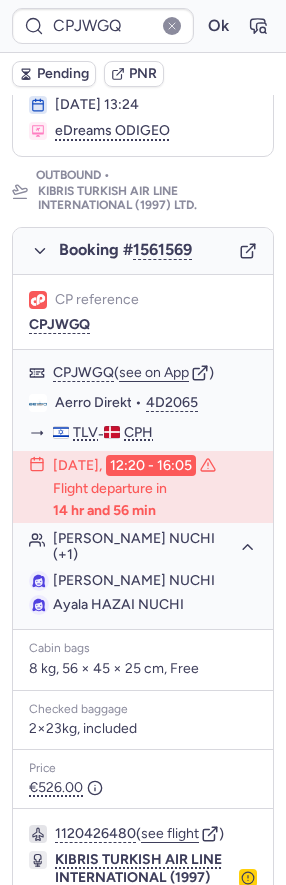 click on "Pending" at bounding box center (63, 74) 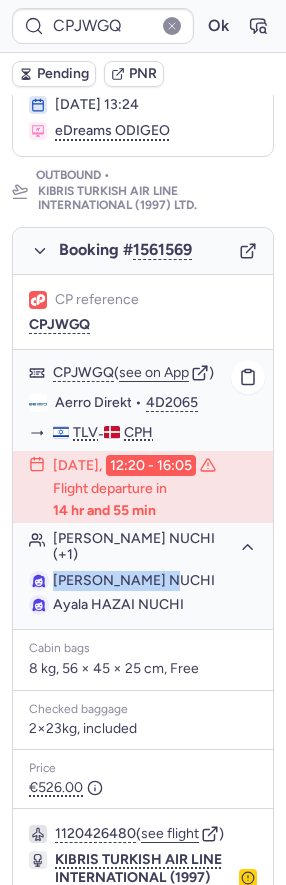 drag, startPoint x: 53, startPoint y: 528, endPoint x: 222, endPoint y: 534, distance: 169.10648 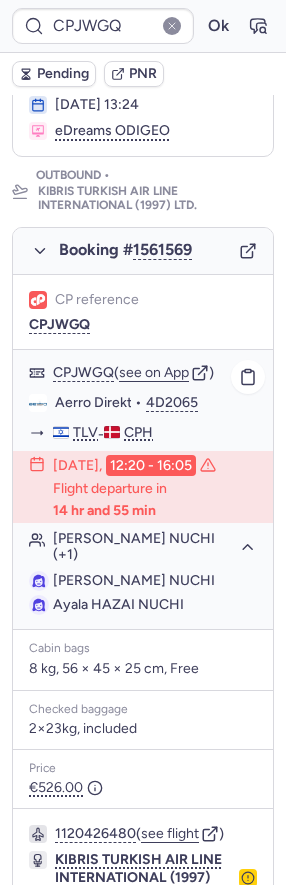 click on "[PERSON_NAME] NUCHI" 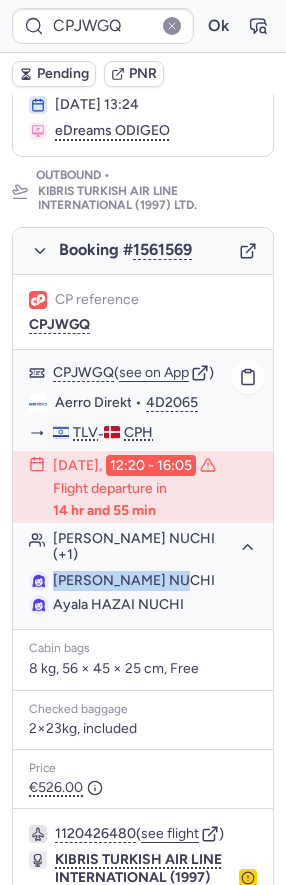 drag, startPoint x: 190, startPoint y: 529, endPoint x: 53, endPoint y: 531, distance: 137.0146 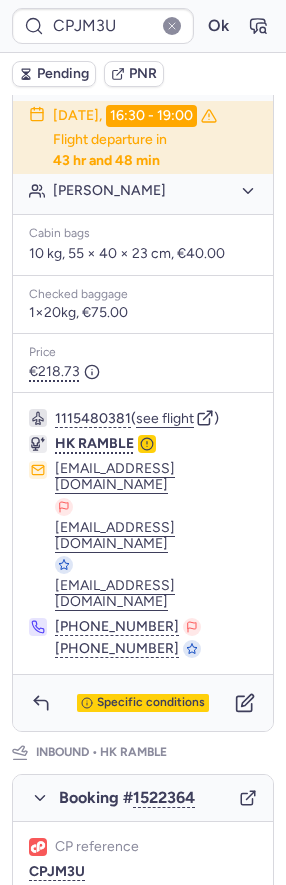 scroll, scrollTop: 437, scrollLeft: 0, axis: vertical 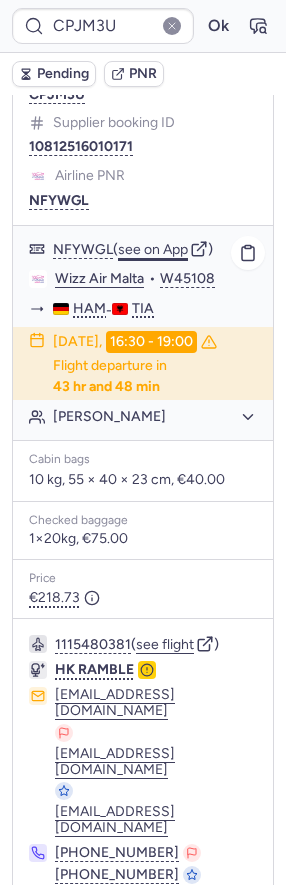 click on "see on App" 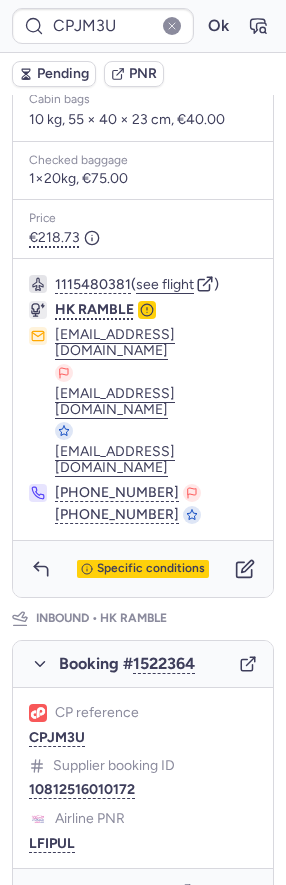 scroll, scrollTop: 1052, scrollLeft: 0, axis: vertical 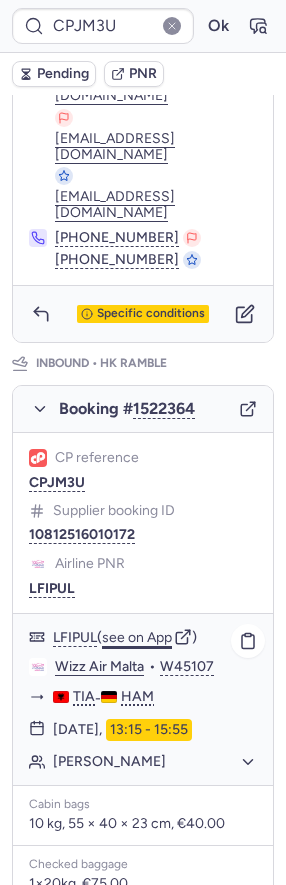 click on "see on App" 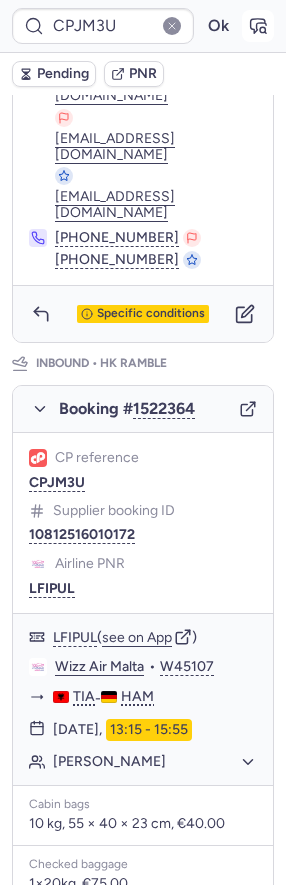 click 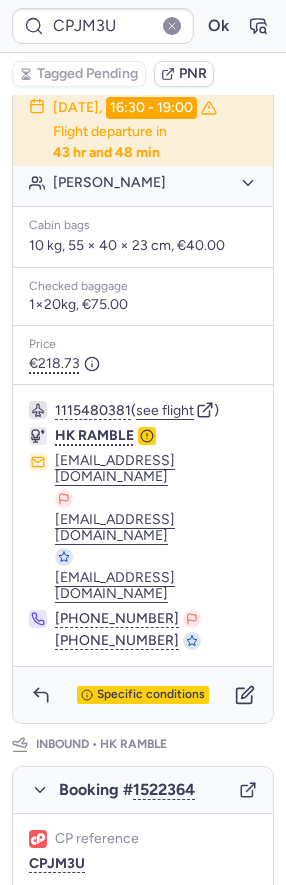 scroll, scrollTop: 695, scrollLeft: 0, axis: vertical 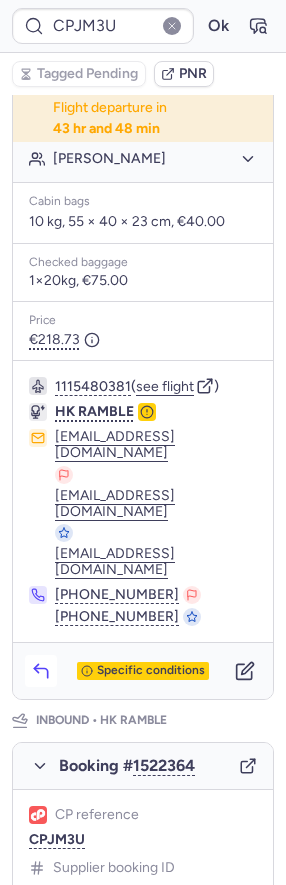 click 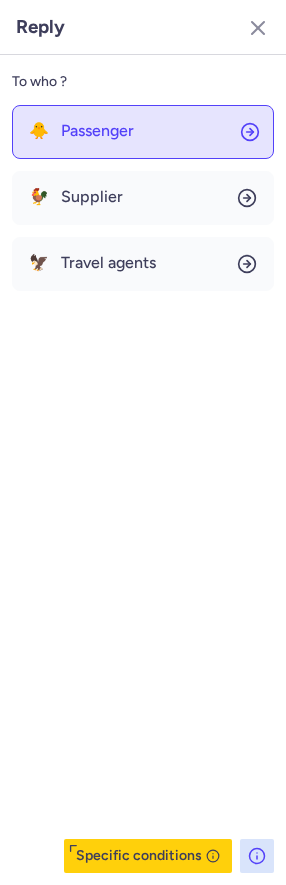 click on "Passenger" at bounding box center [97, 131] 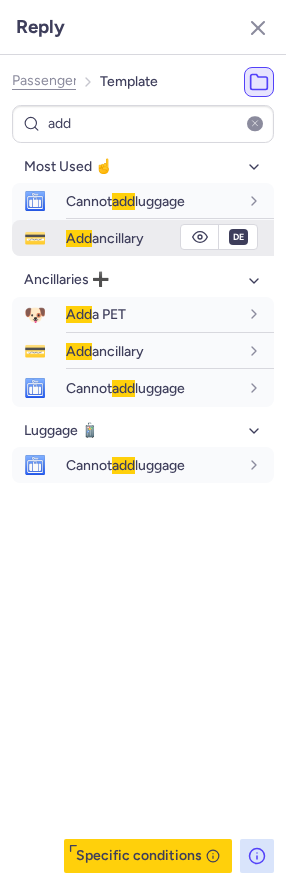 click on "Add  ancillary" at bounding box center (170, 238) 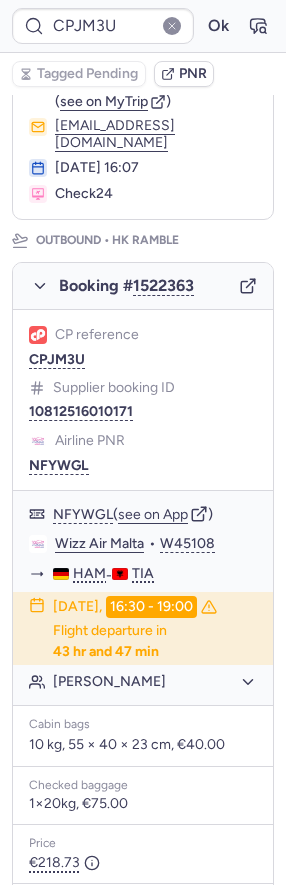 scroll, scrollTop: 0, scrollLeft: 0, axis: both 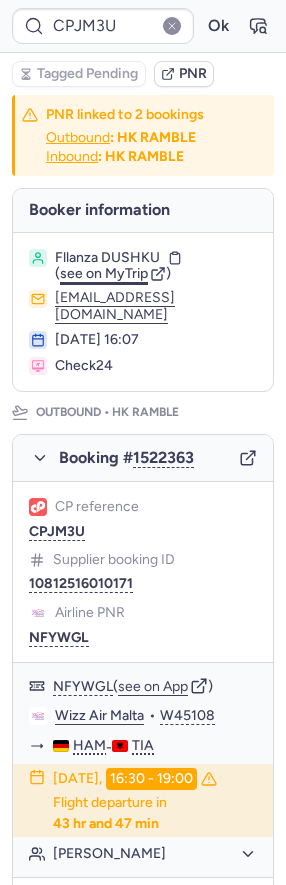 click on "see on MyTrip" at bounding box center (104, 273) 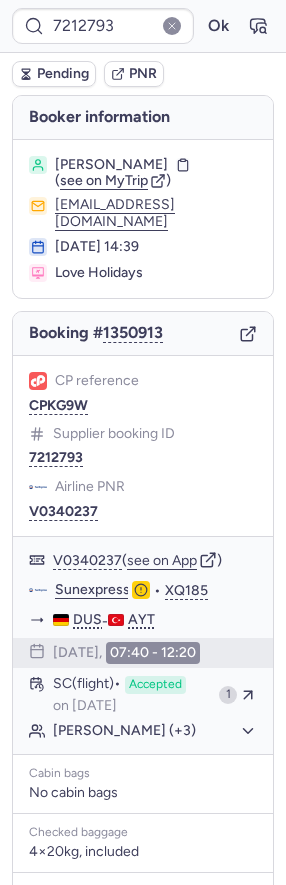 scroll, scrollTop: 0, scrollLeft: 0, axis: both 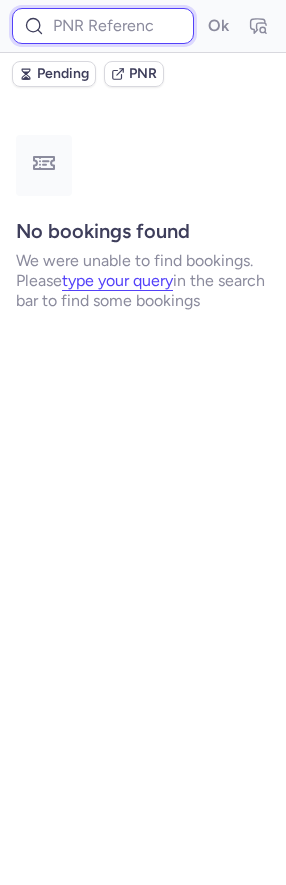 click at bounding box center [103, 26] 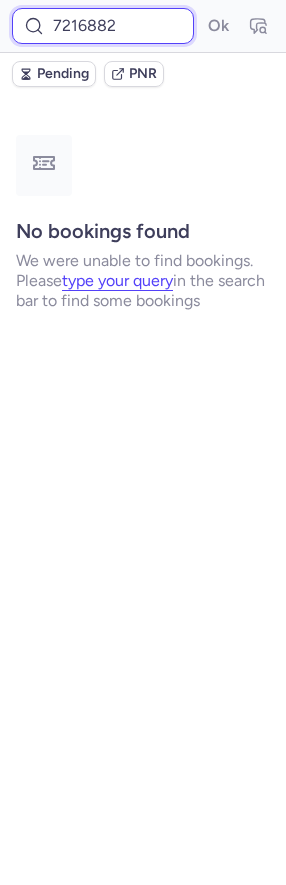 click on "Ok" at bounding box center [218, 26] 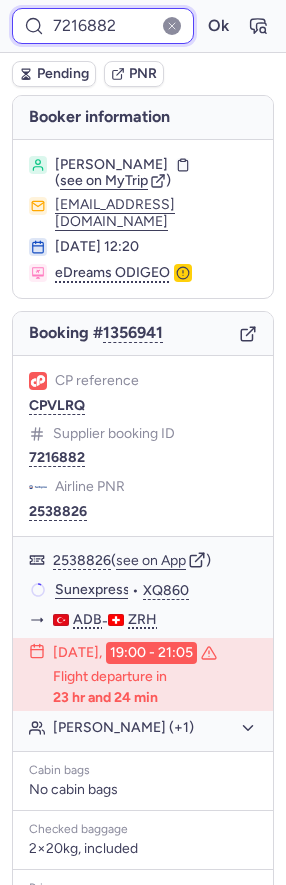 click on "7216882" at bounding box center [103, 26] 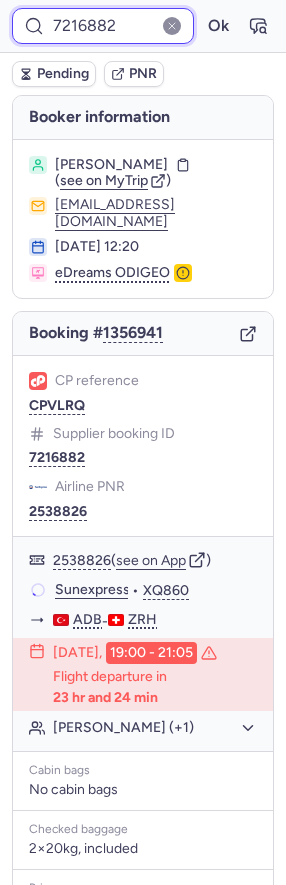 click on "7216882" at bounding box center [103, 26] 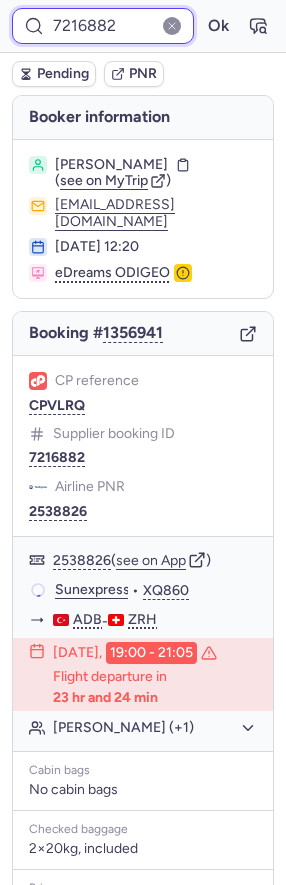 paste on "39898" 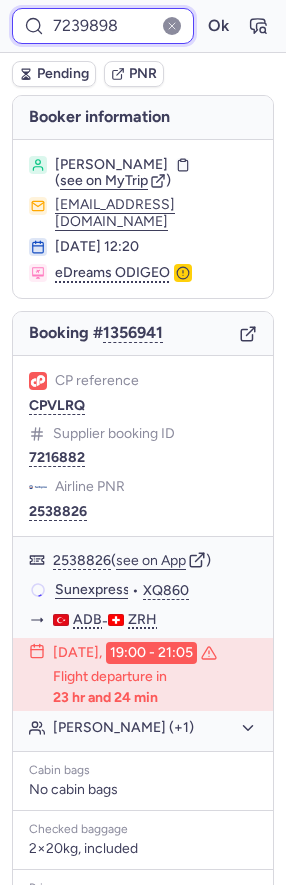 click on "Ok" at bounding box center [218, 26] 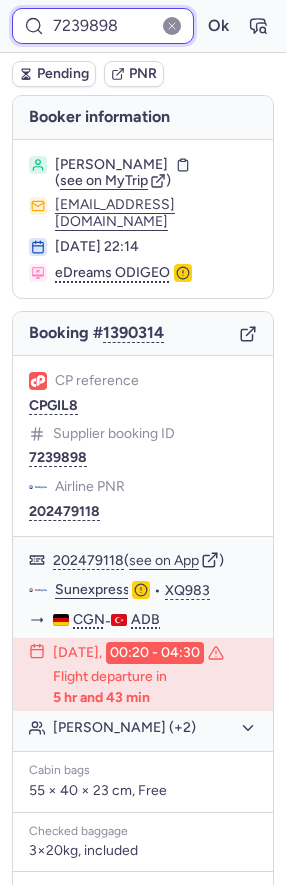 click on "7239898" at bounding box center (103, 26) 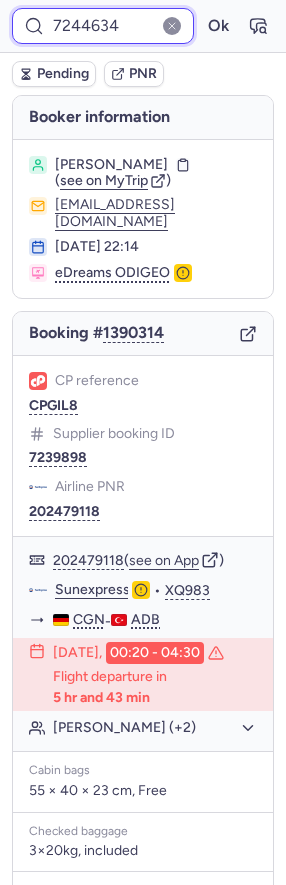 click on "Ok" at bounding box center (218, 26) 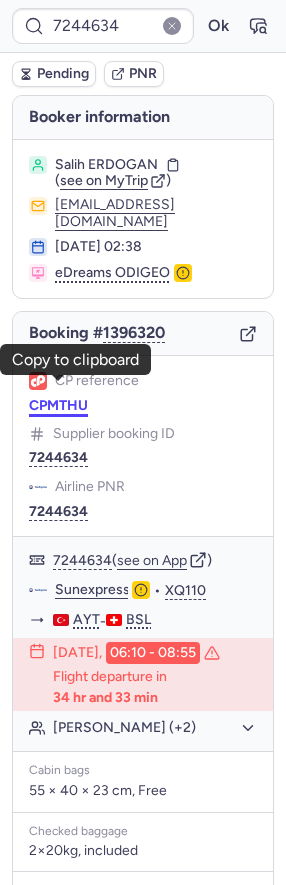 click on "CPMTHU" at bounding box center [58, 406] 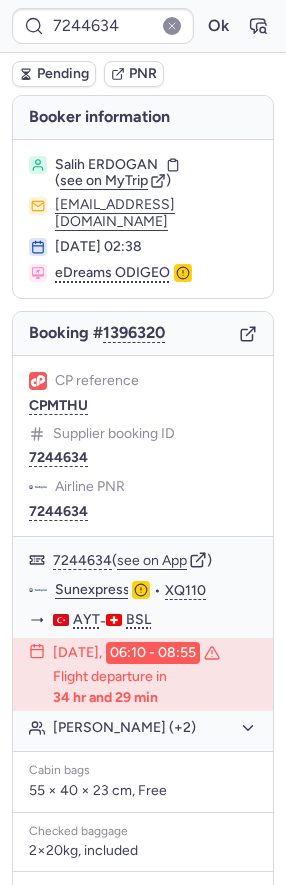 type on "CPEW3T" 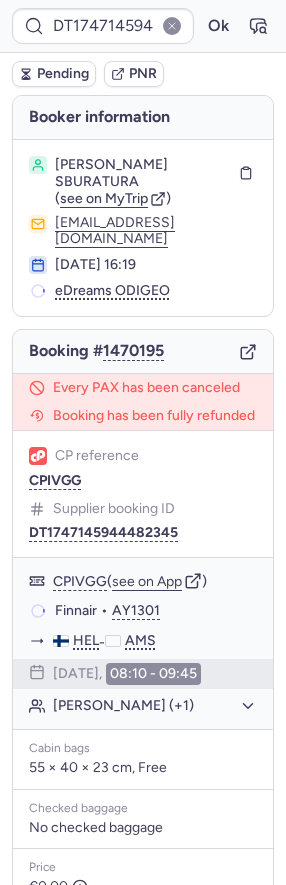 type on "DT1747142332701571" 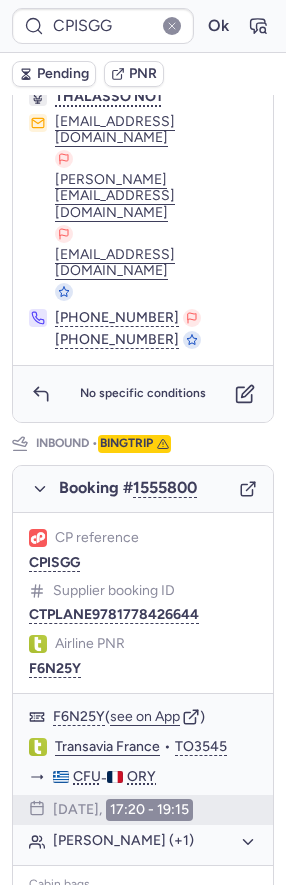scroll, scrollTop: 1121, scrollLeft: 0, axis: vertical 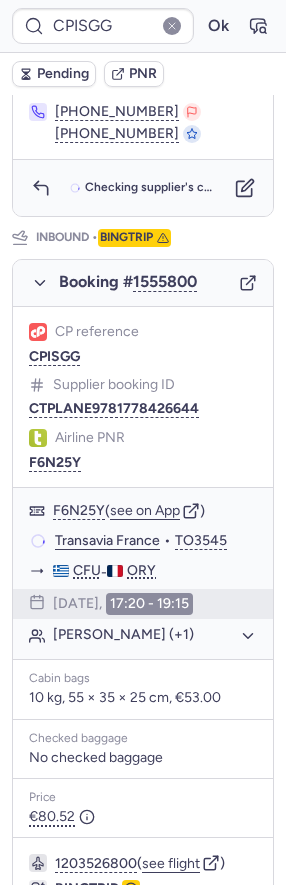 type on "CPHIGC" 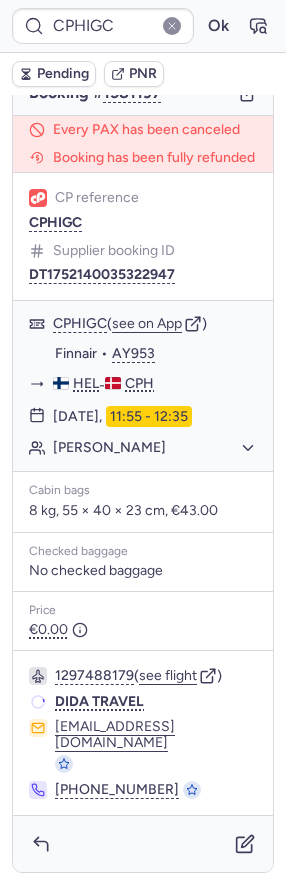 scroll, scrollTop: 166, scrollLeft: 0, axis: vertical 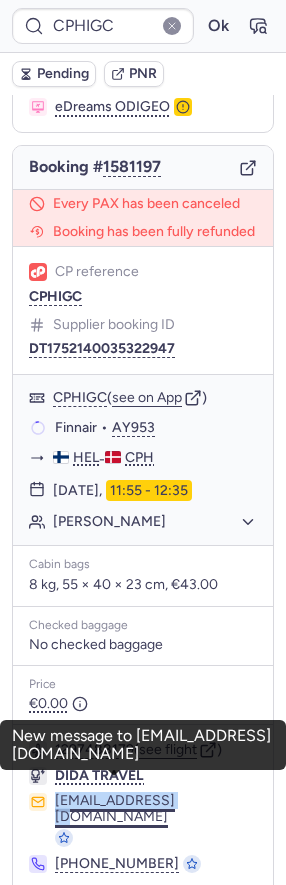 drag, startPoint x: 49, startPoint y: 766, endPoint x: 169, endPoint y: 770, distance: 120.06665 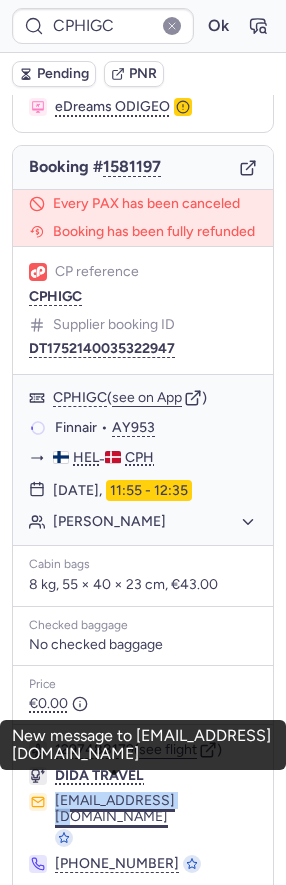 click on "flightcs@dida.com" at bounding box center (143, 820) 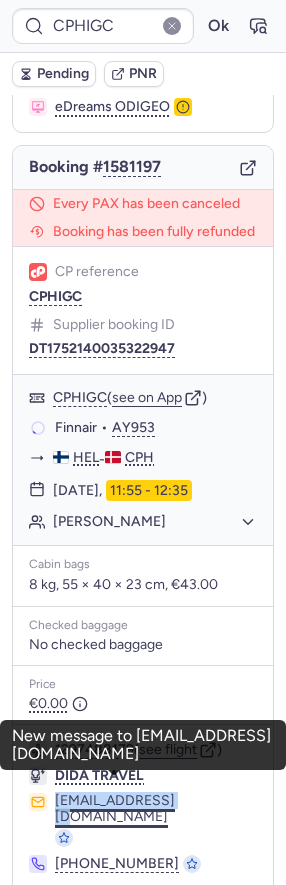 copy on "flightcs@dida.com" 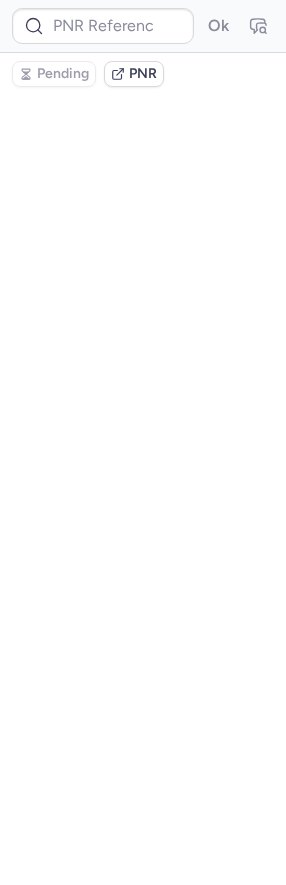 scroll, scrollTop: 0, scrollLeft: 0, axis: both 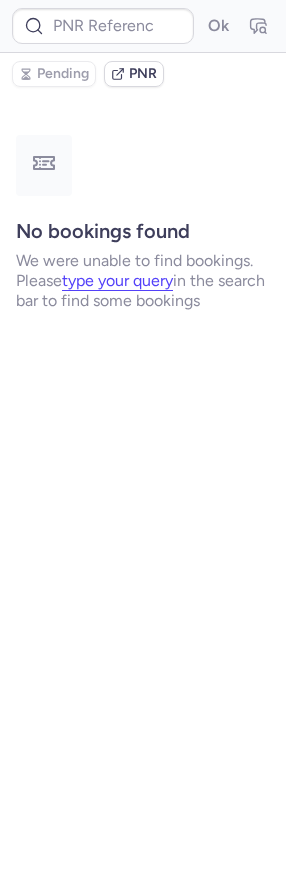 type on "CPHIGC" 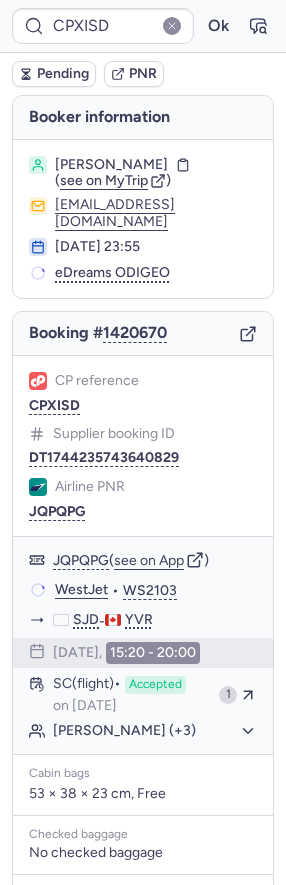type on "DT1747145944482345" 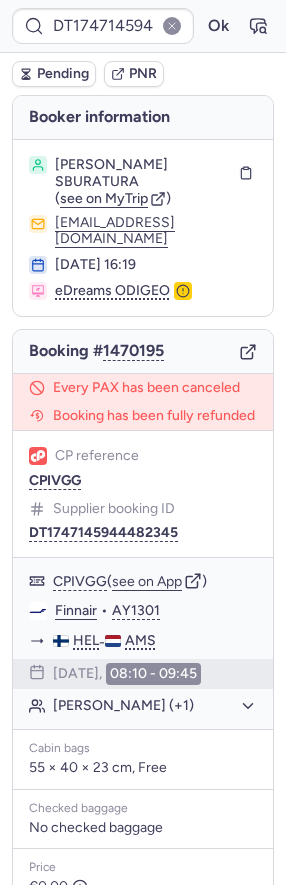 scroll, scrollTop: 213, scrollLeft: 0, axis: vertical 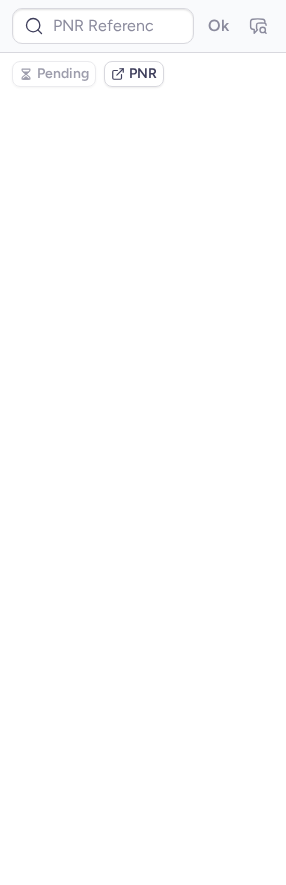 type on "CPHIGC" 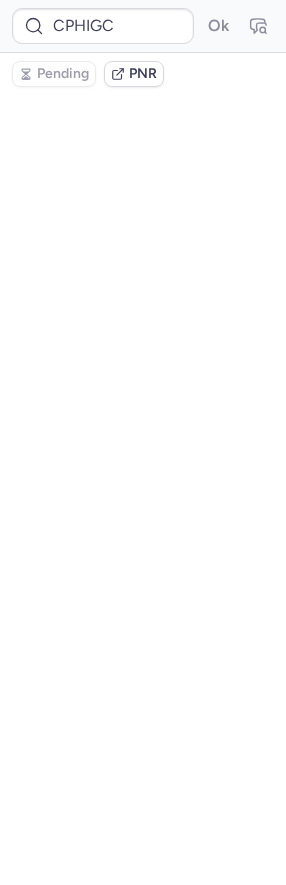 scroll, scrollTop: 0, scrollLeft: 0, axis: both 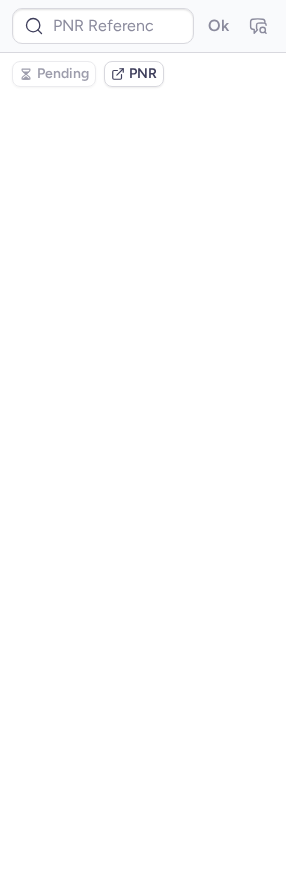 type on "CP373B" 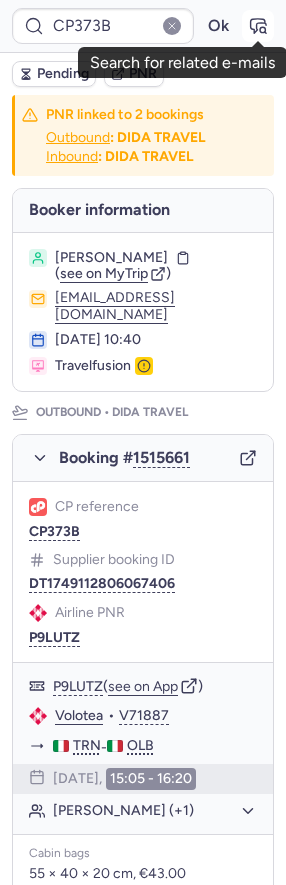 click 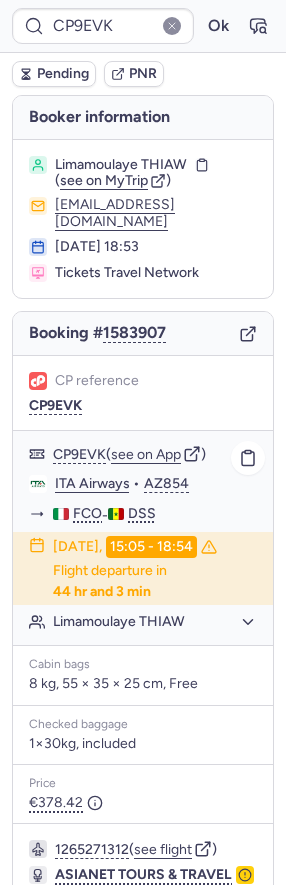 scroll, scrollTop: 202, scrollLeft: 0, axis: vertical 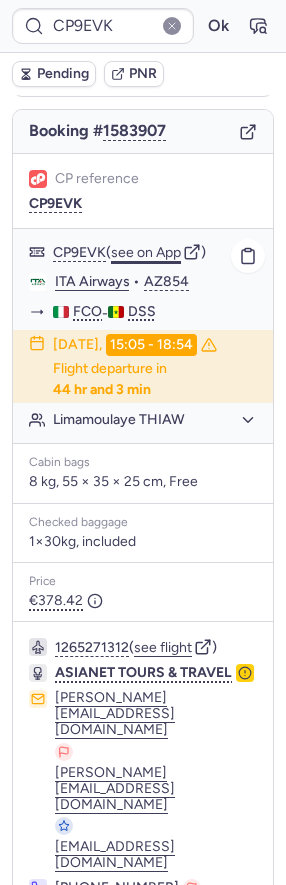 click on "see on App" 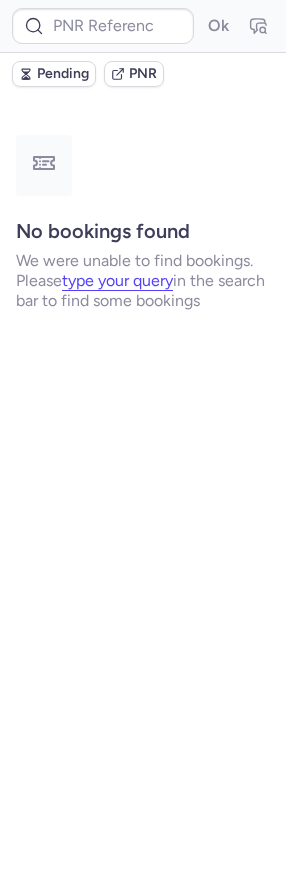 scroll, scrollTop: 0, scrollLeft: 0, axis: both 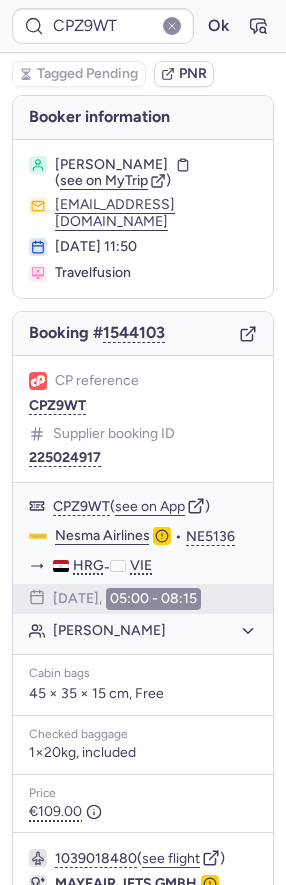 type on "CPYM7A" 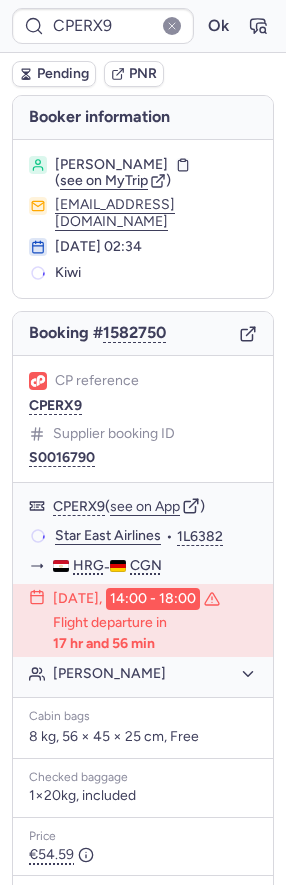 scroll, scrollTop: 276, scrollLeft: 0, axis: vertical 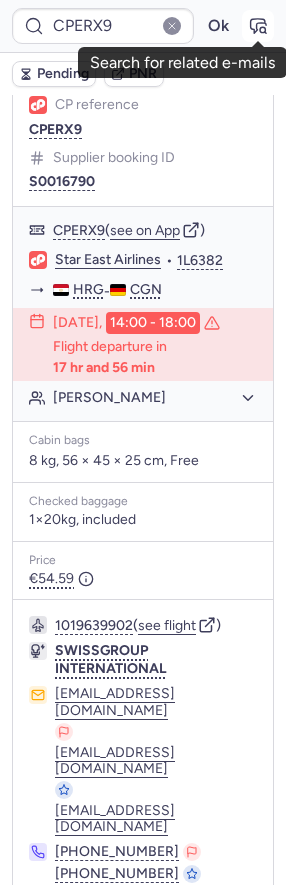 click 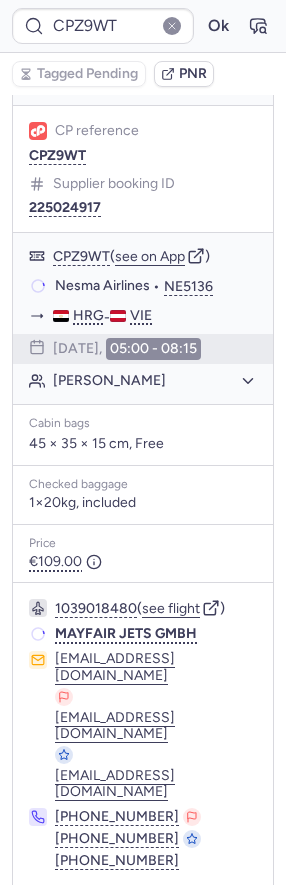 scroll, scrollTop: 237, scrollLeft: 0, axis: vertical 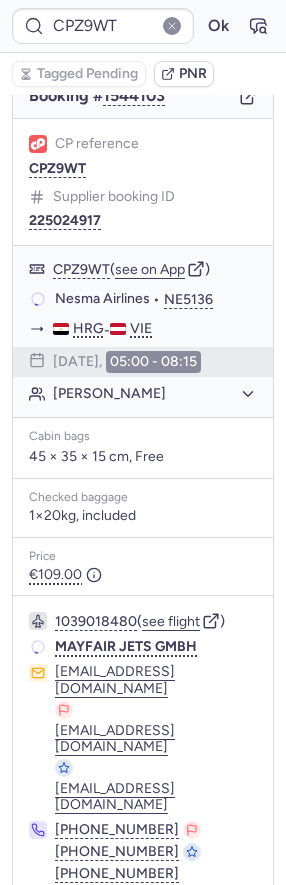 type on "CPHIGC" 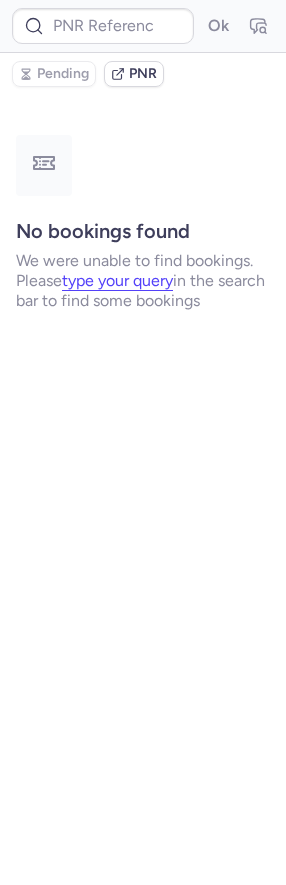scroll, scrollTop: 0, scrollLeft: 0, axis: both 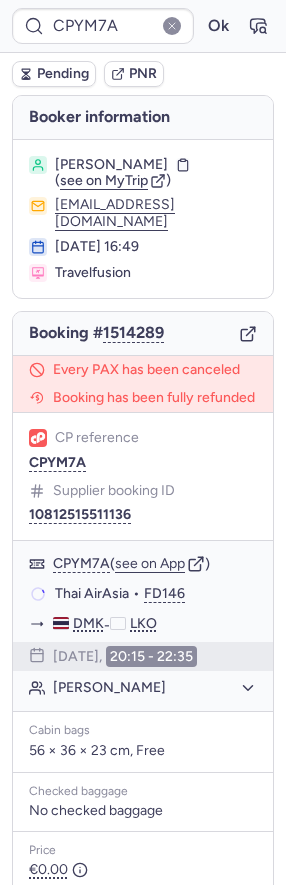 type on "CPVKKB" 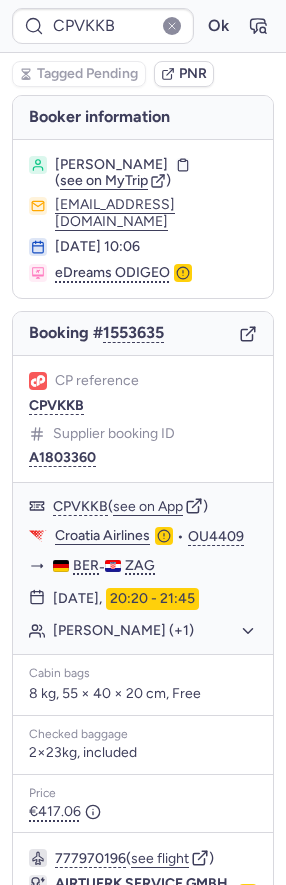 type 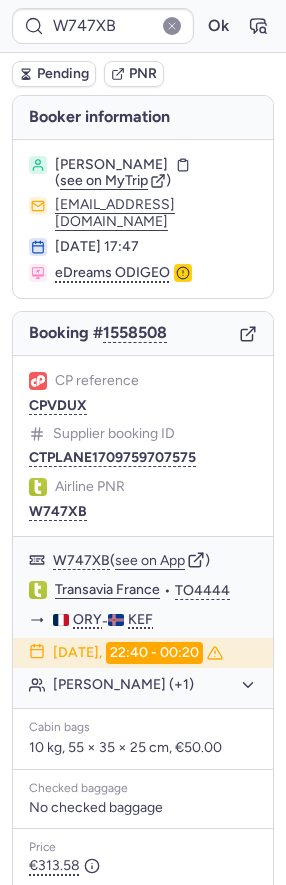 scroll, scrollTop: 0, scrollLeft: 0, axis: both 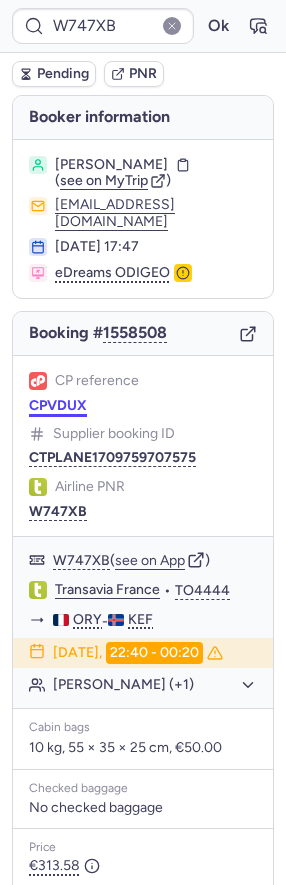 click on "CPVDUX" at bounding box center (58, 406) 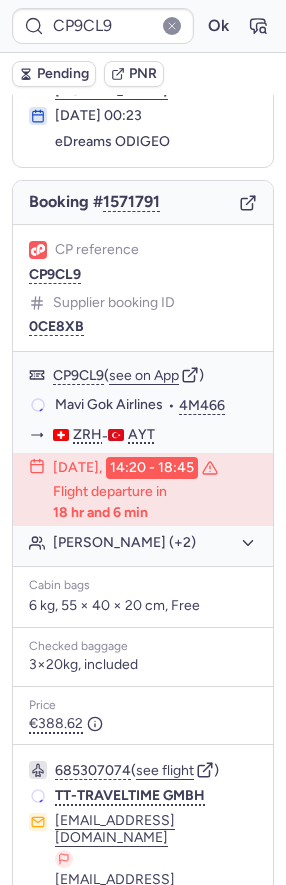 scroll, scrollTop: 129, scrollLeft: 0, axis: vertical 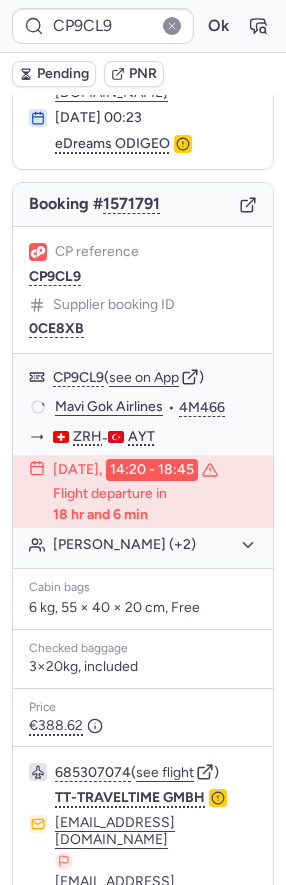 type on "CPOWLE" 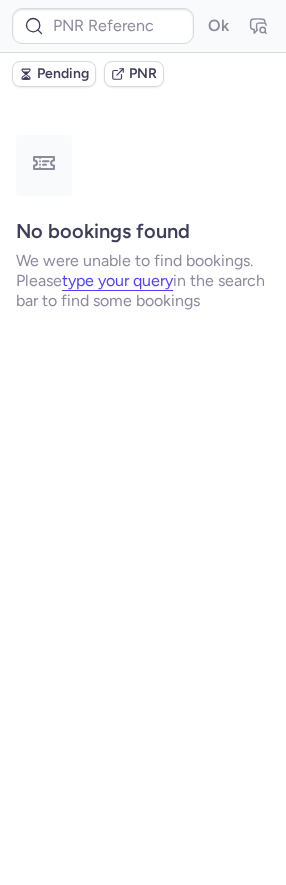 scroll, scrollTop: 0, scrollLeft: 0, axis: both 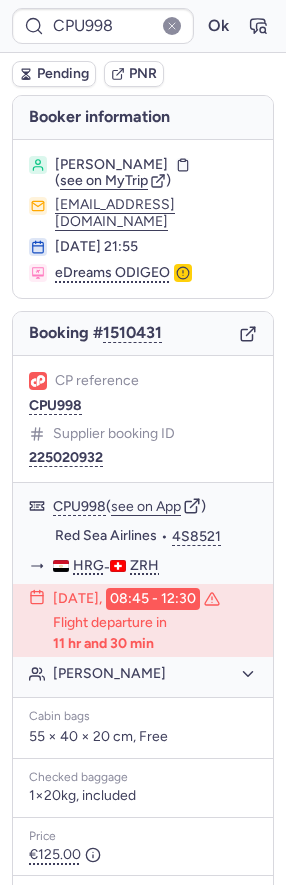 type on "19550901297946624" 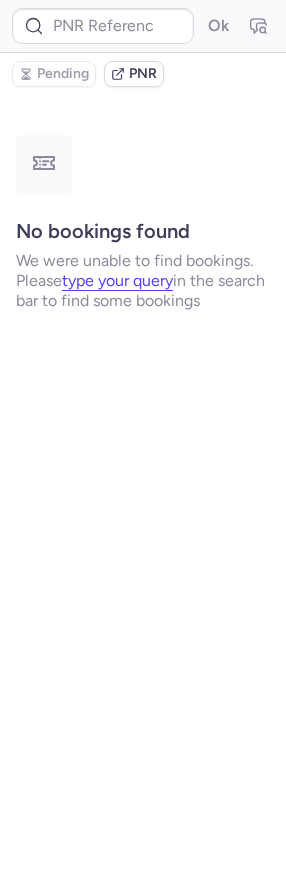 type on "CPGEGF" 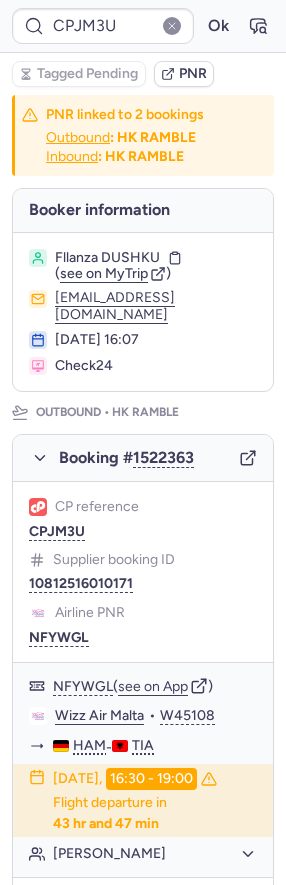 scroll, scrollTop: 0, scrollLeft: 0, axis: both 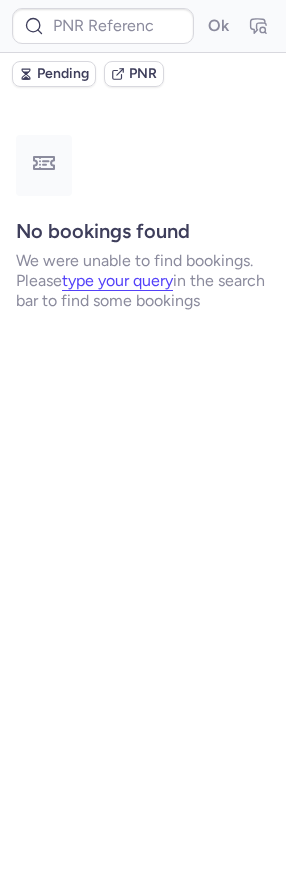 type on "CPOQLY" 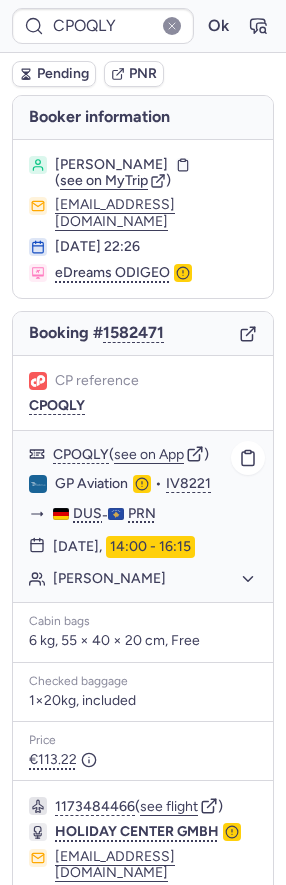 scroll, scrollTop: 95, scrollLeft: 0, axis: vertical 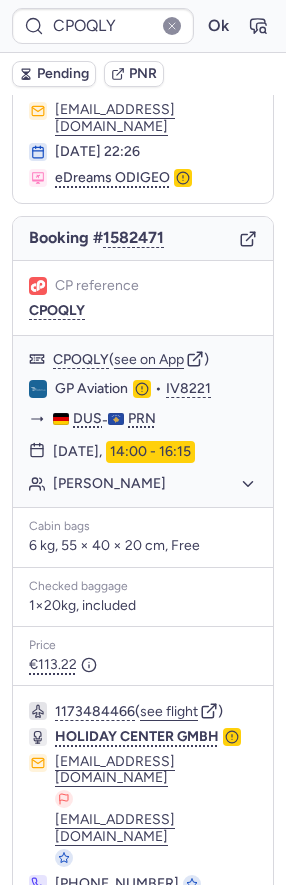 click 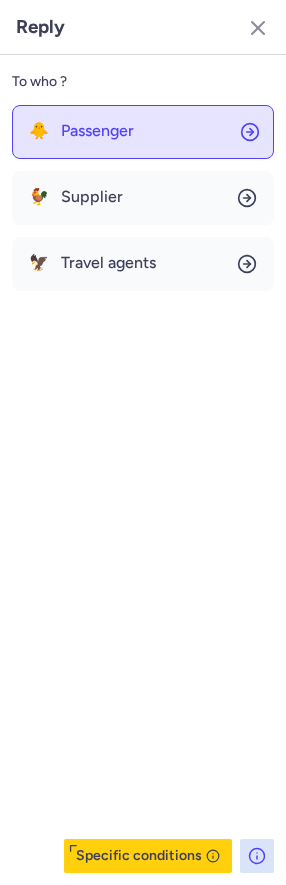 click on "🐥 Passenger" 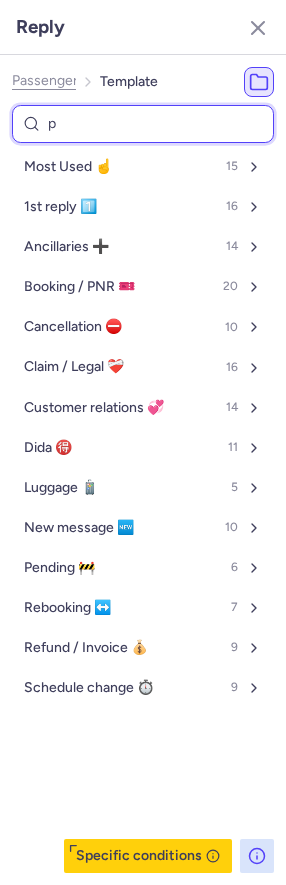 type on "pe" 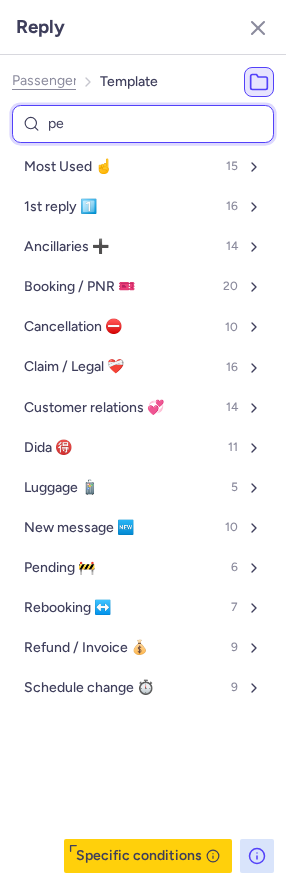 select on "de" 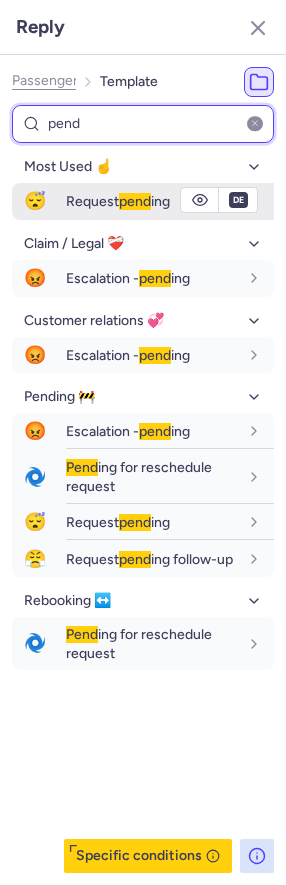 type on "pend" 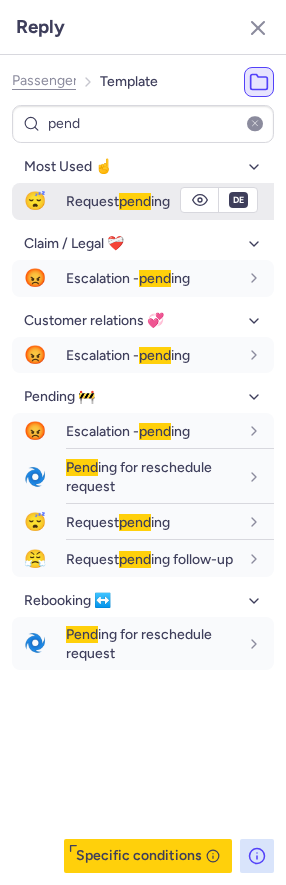 click on "Request  pend ing" at bounding box center [118, 201] 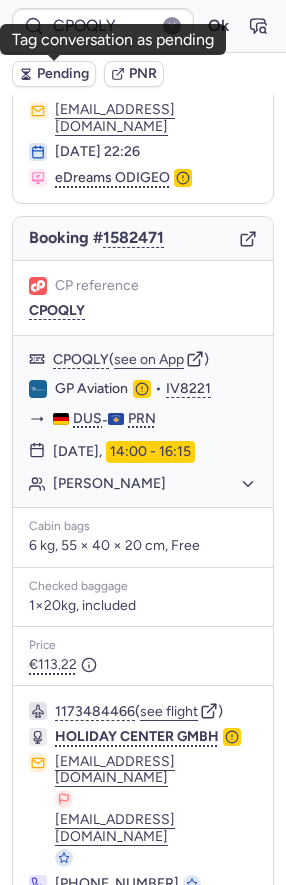 click on "Pending" at bounding box center (63, 74) 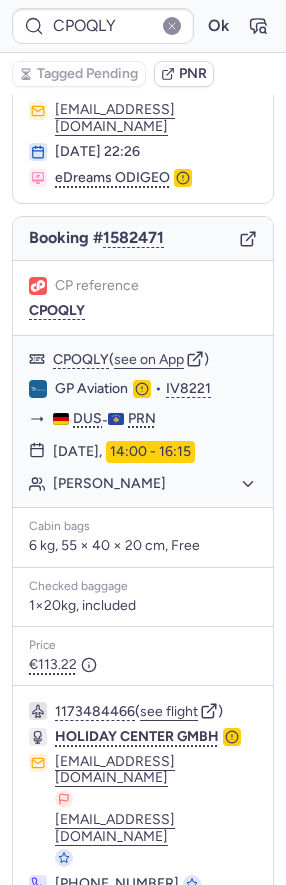 click 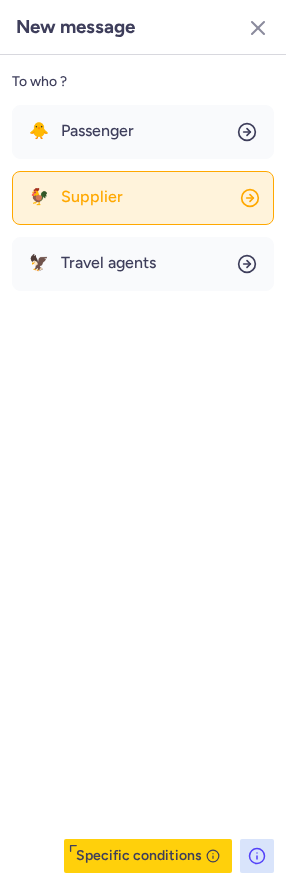 click on "🐓 Supplier" 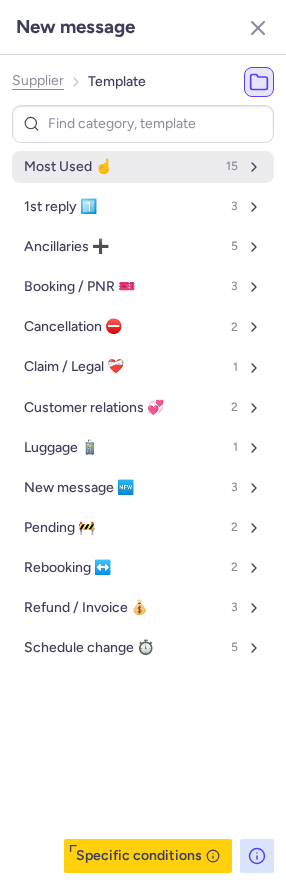 click on "Most Used ☝️ 15" at bounding box center [143, 167] 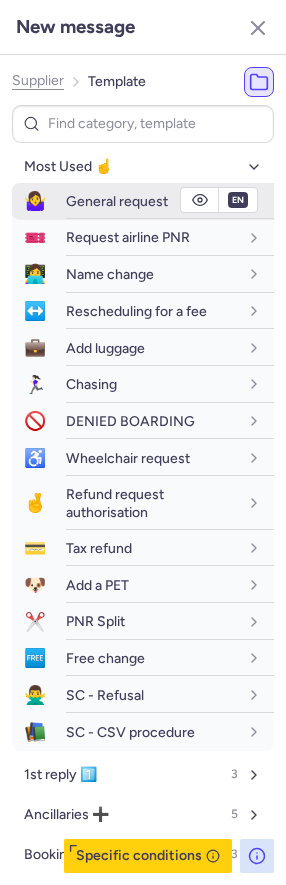 click on "General request" at bounding box center [117, 201] 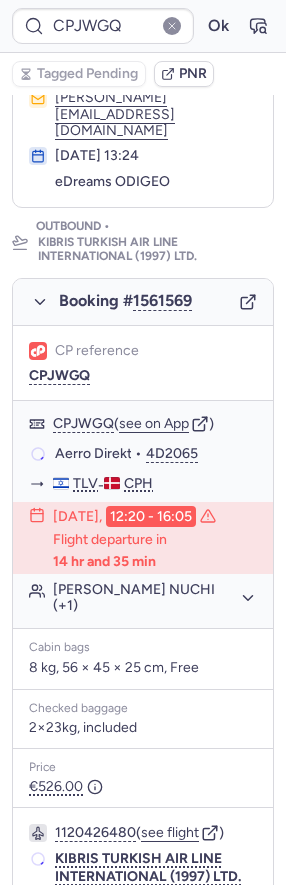 scroll, scrollTop: 263, scrollLeft: 0, axis: vertical 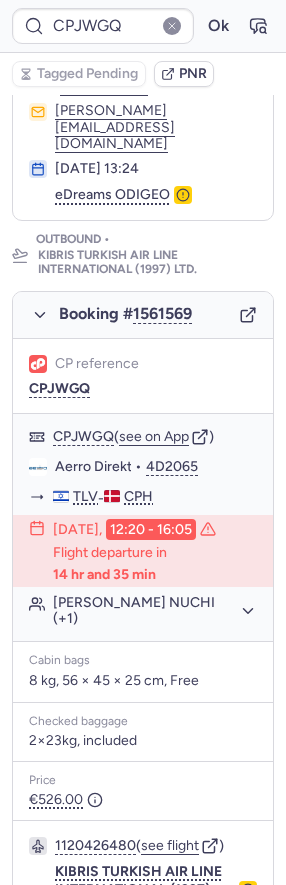type on "CPZXSA" 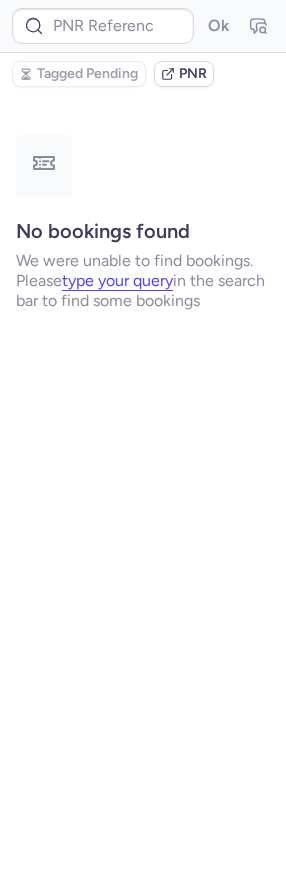 scroll, scrollTop: 0, scrollLeft: 0, axis: both 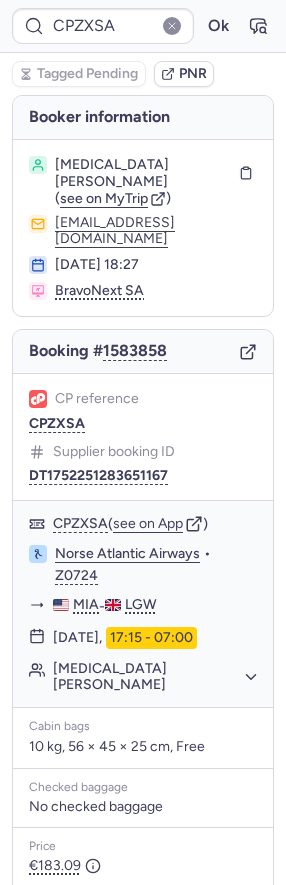 type on "CPOQLY" 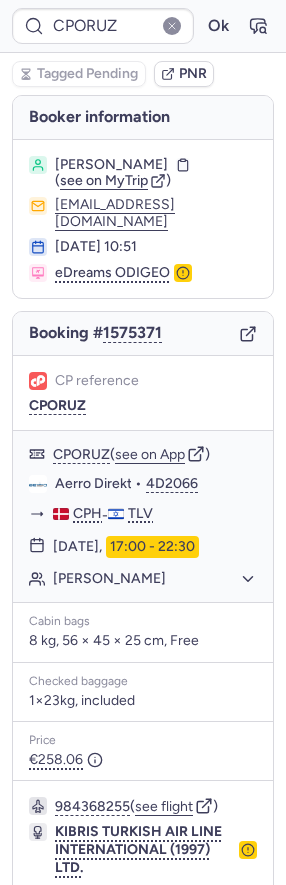 type on "CPZCOX" 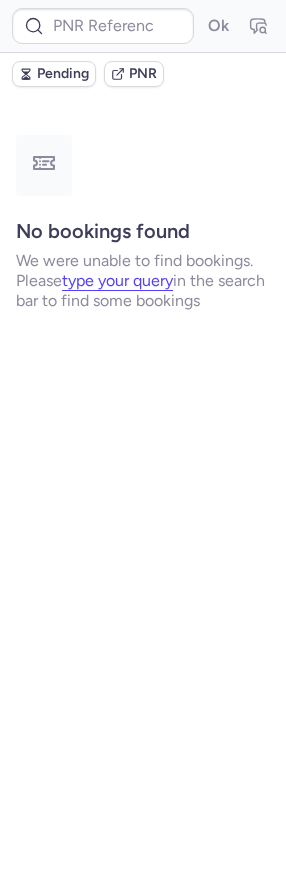 type on "CPZIOM" 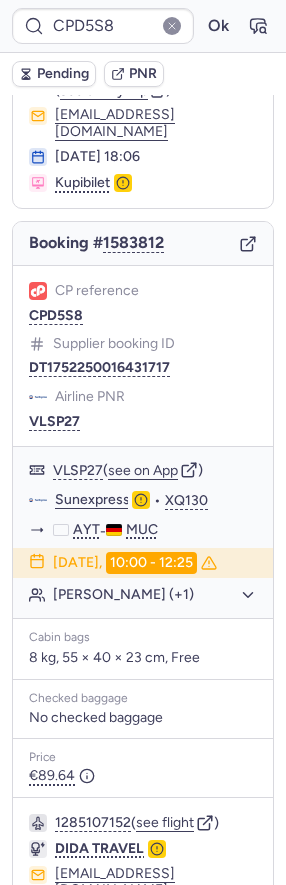 scroll, scrollTop: 179, scrollLeft: 0, axis: vertical 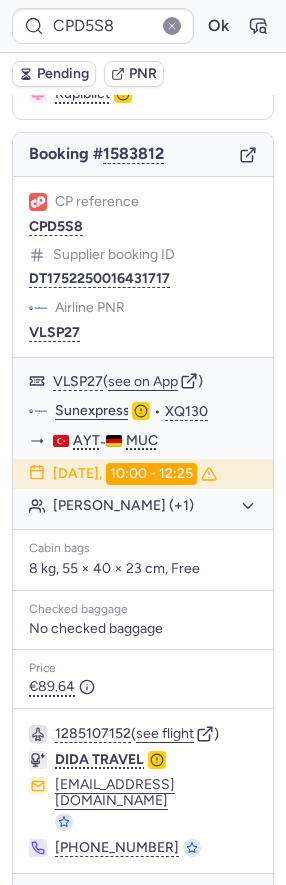 type on "CPRGBG" 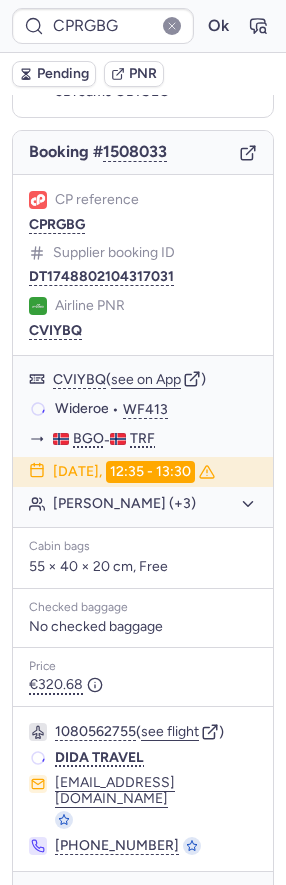 scroll, scrollTop: 179, scrollLeft: 0, axis: vertical 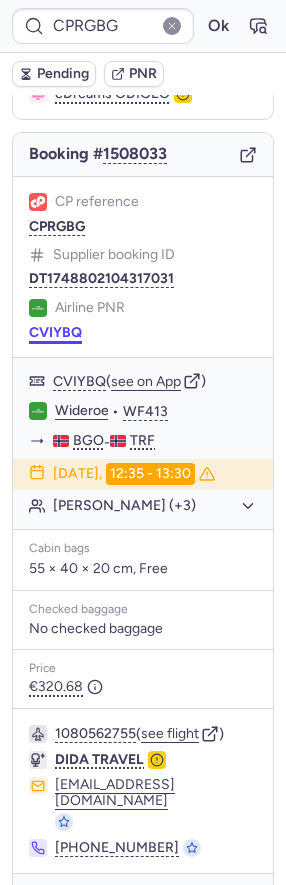 click on "CVIYBQ" at bounding box center [55, 333] 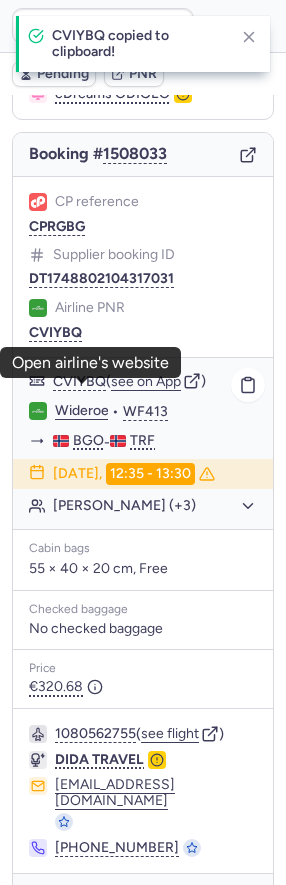 click on "Wideroe" 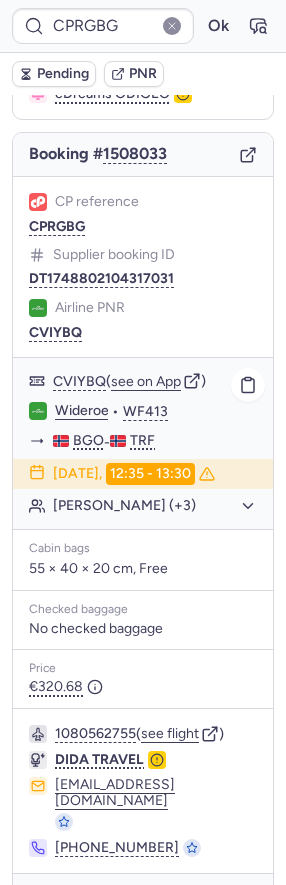 click on "[PERSON_NAME] (+3)" 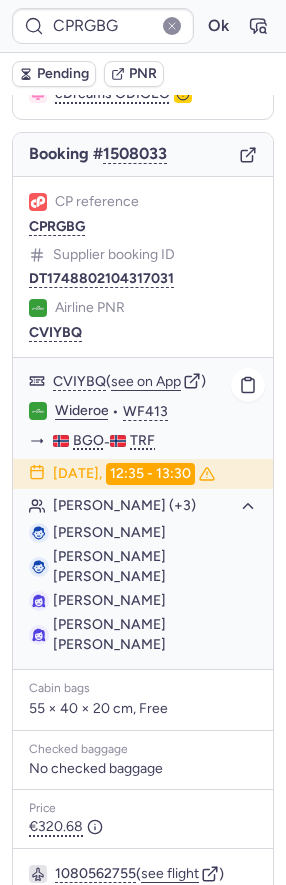 click on "[PERSON_NAME]" at bounding box center (109, 532) 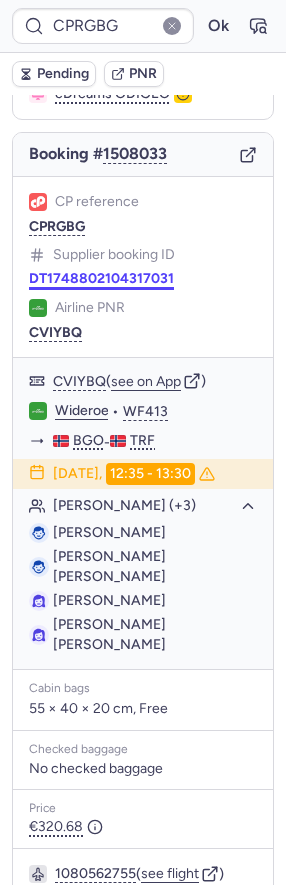 click on "DT1748802104317031" at bounding box center [101, 279] 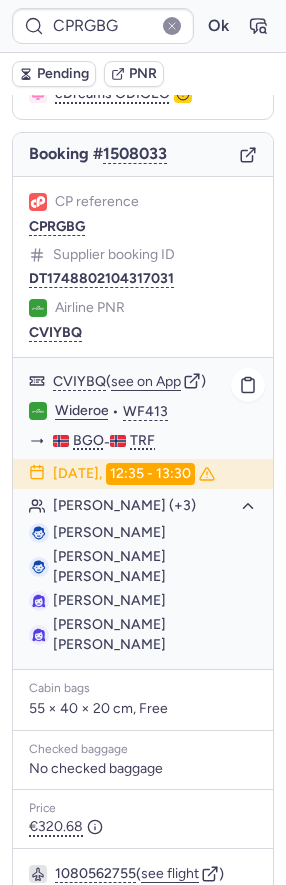 click on "[PERSON_NAME]" at bounding box center [109, 532] 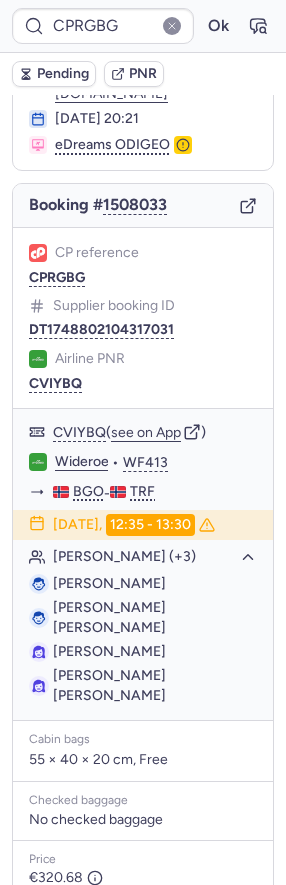 scroll, scrollTop: 161, scrollLeft: 0, axis: vertical 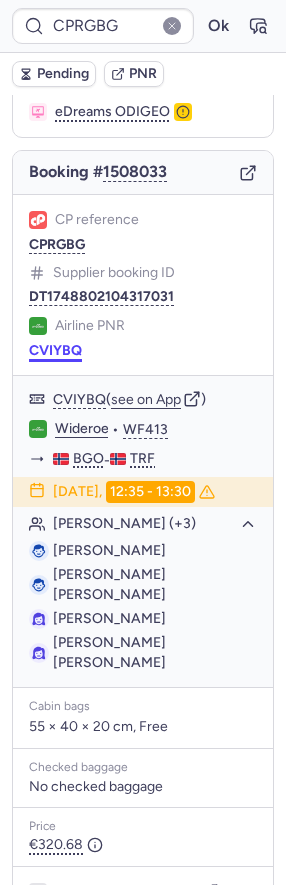 click on "CVIYBQ" at bounding box center [55, 351] 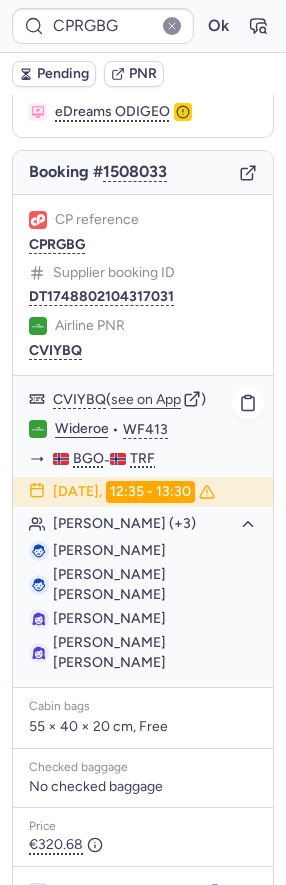 click on "[PERSON_NAME]" at bounding box center (109, 550) 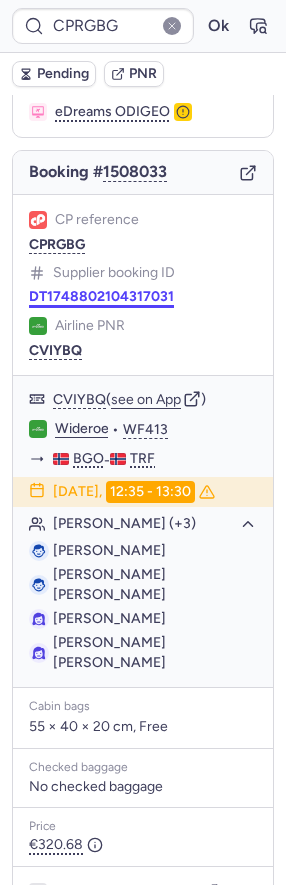 click on "DT1748802104317031" at bounding box center [101, 297] 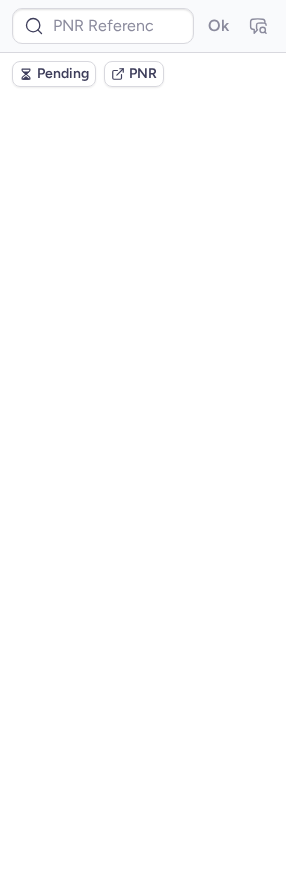 scroll, scrollTop: 0, scrollLeft: 0, axis: both 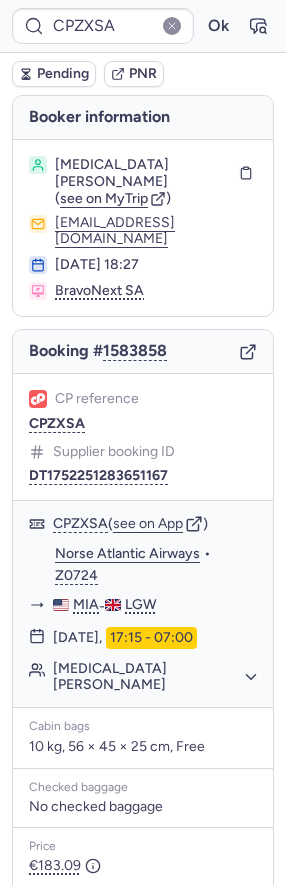 type on "CPYM7A" 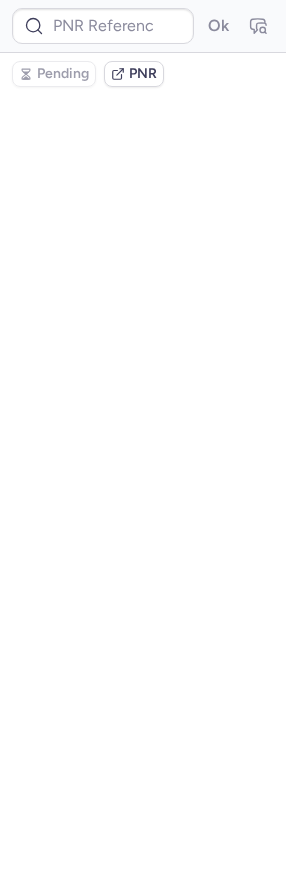 type on "CPZXSA" 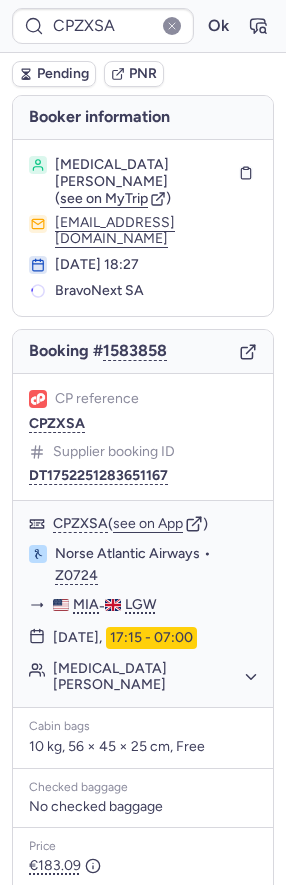 type on "CPJM3U" 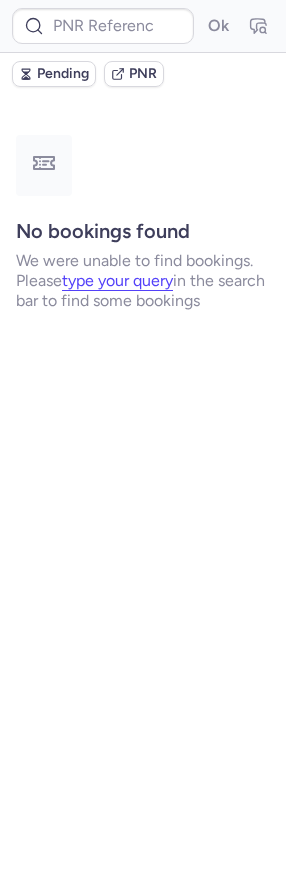 type on "CPYM7A" 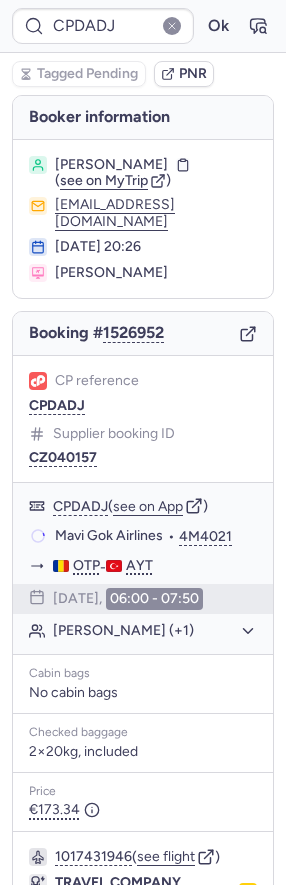 type on "CPRGBG" 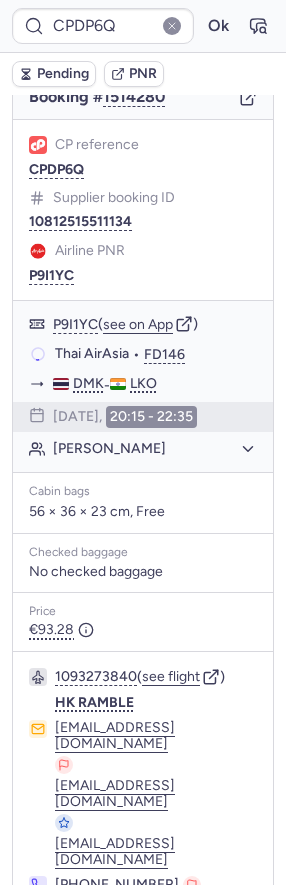 scroll, scrollTop: 309, scrollLeft: 0, axis: vertical 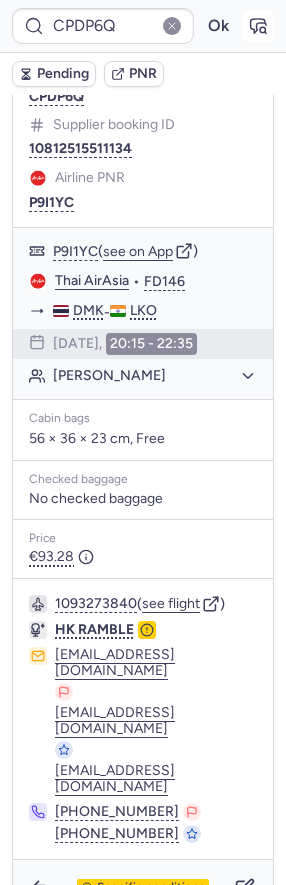 click 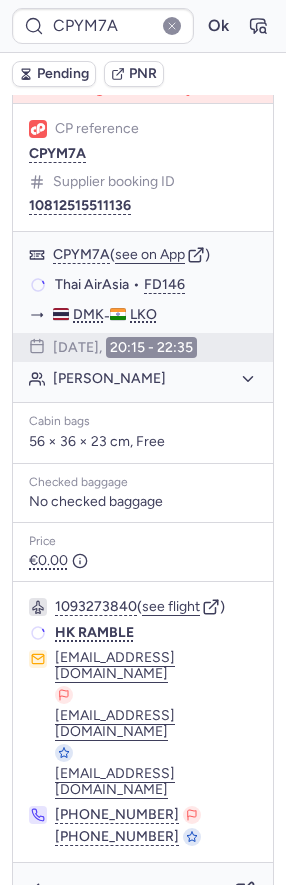 scroll, scrollTop: 309, scrollLeft: 0, axis: vertical 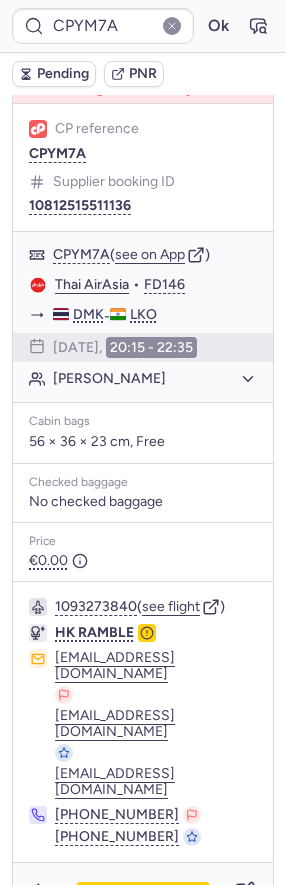 type on "CPDP6Q" 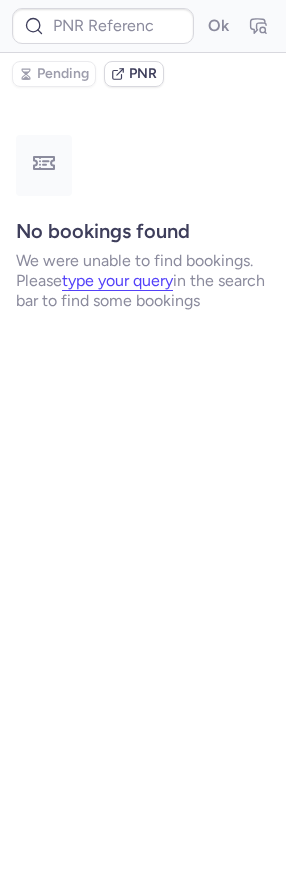 scroll, scrollTop: 0, scrollLeft: 0, axis: both 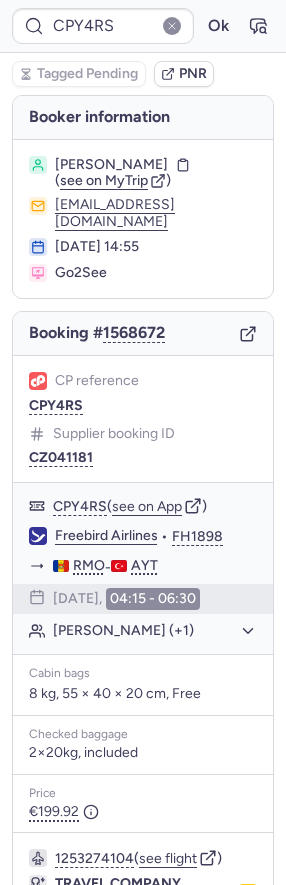 type on "3749416" 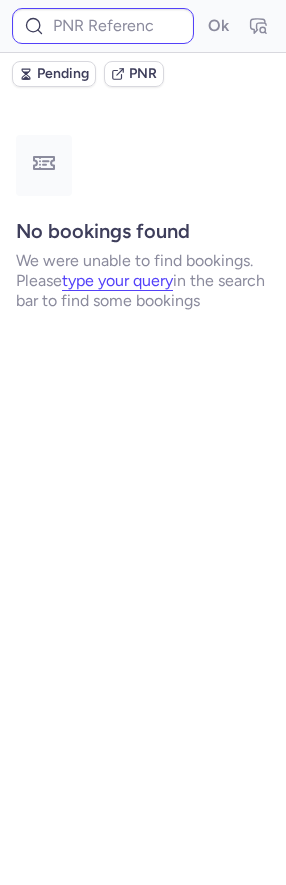 type on "CPQWFF" 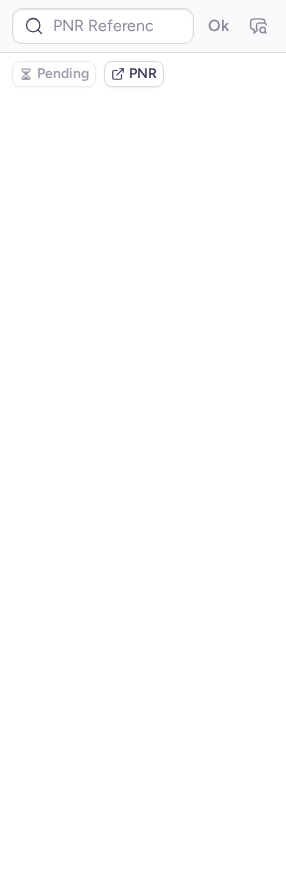scroll, scrollTop: 0, scrollLeft: 0, axis: both 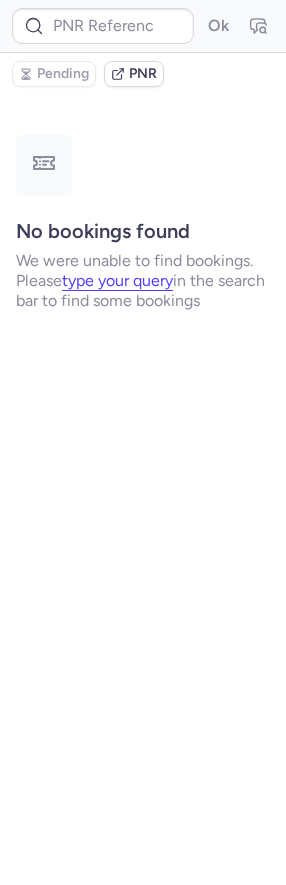 type on "CPVAWN" 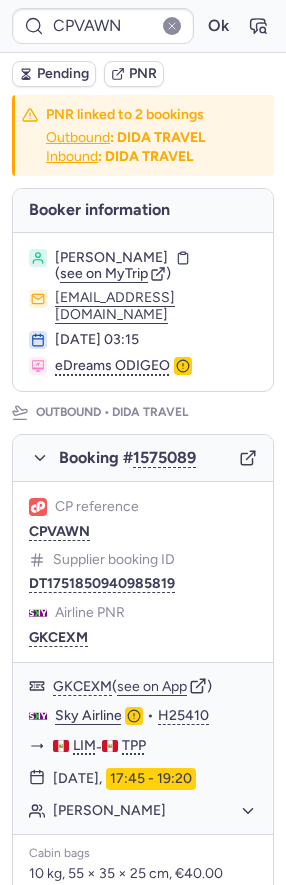 type 